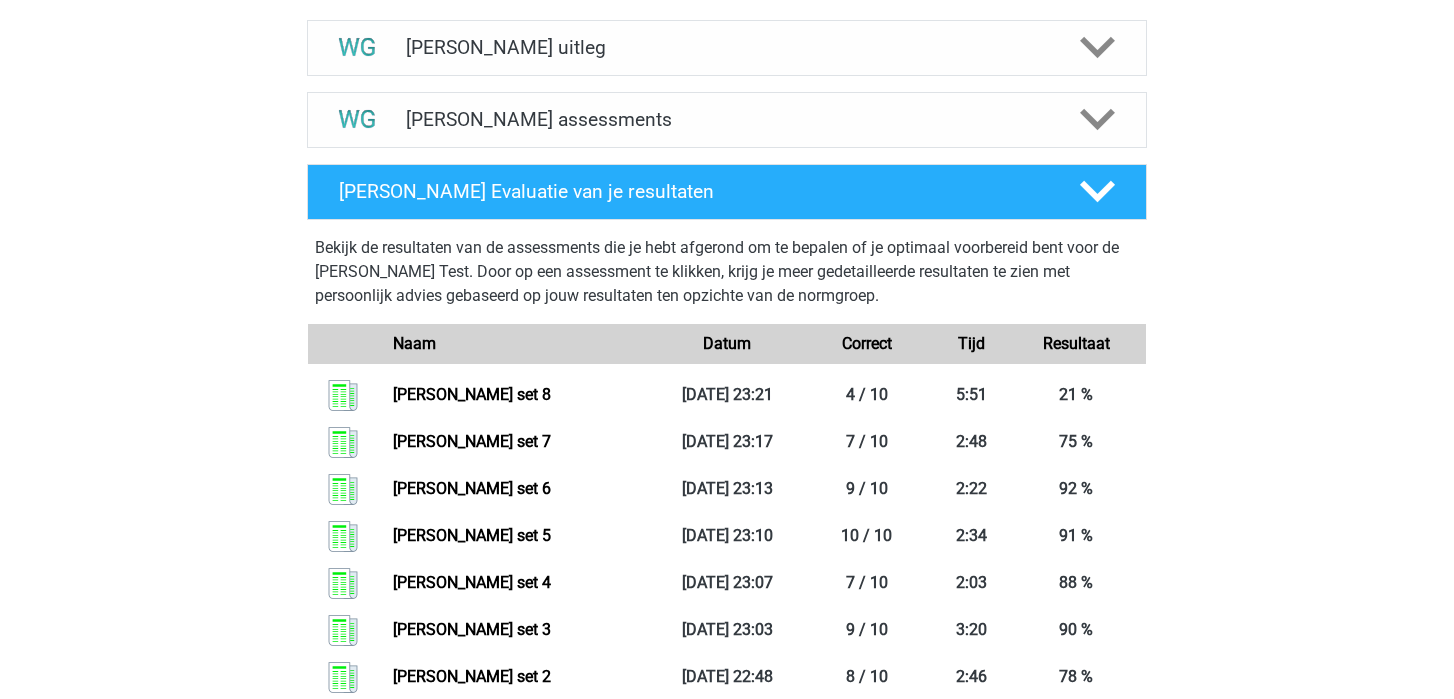 scroll, scrollTop: 759, scrollLeft: 0, axis: vertical 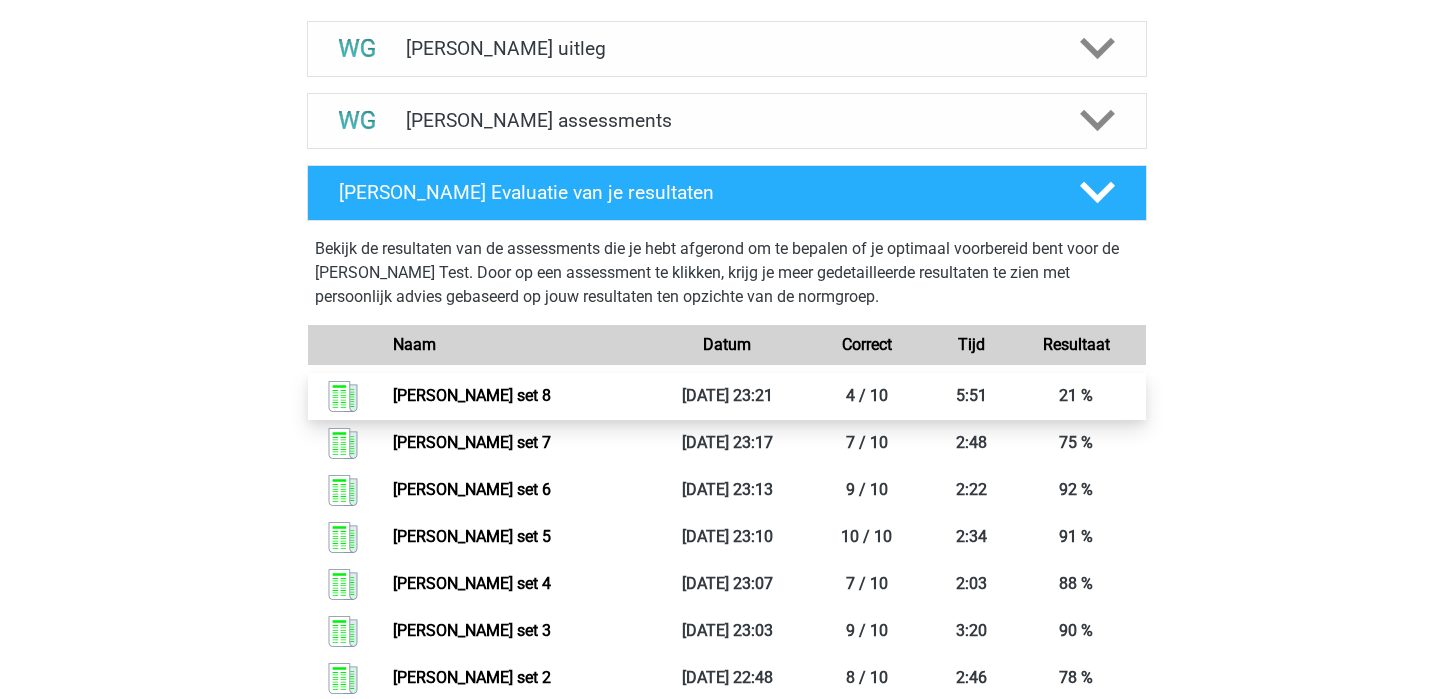 click on "[PERSON_NAME] set 8" at bounding box center [472, 395] 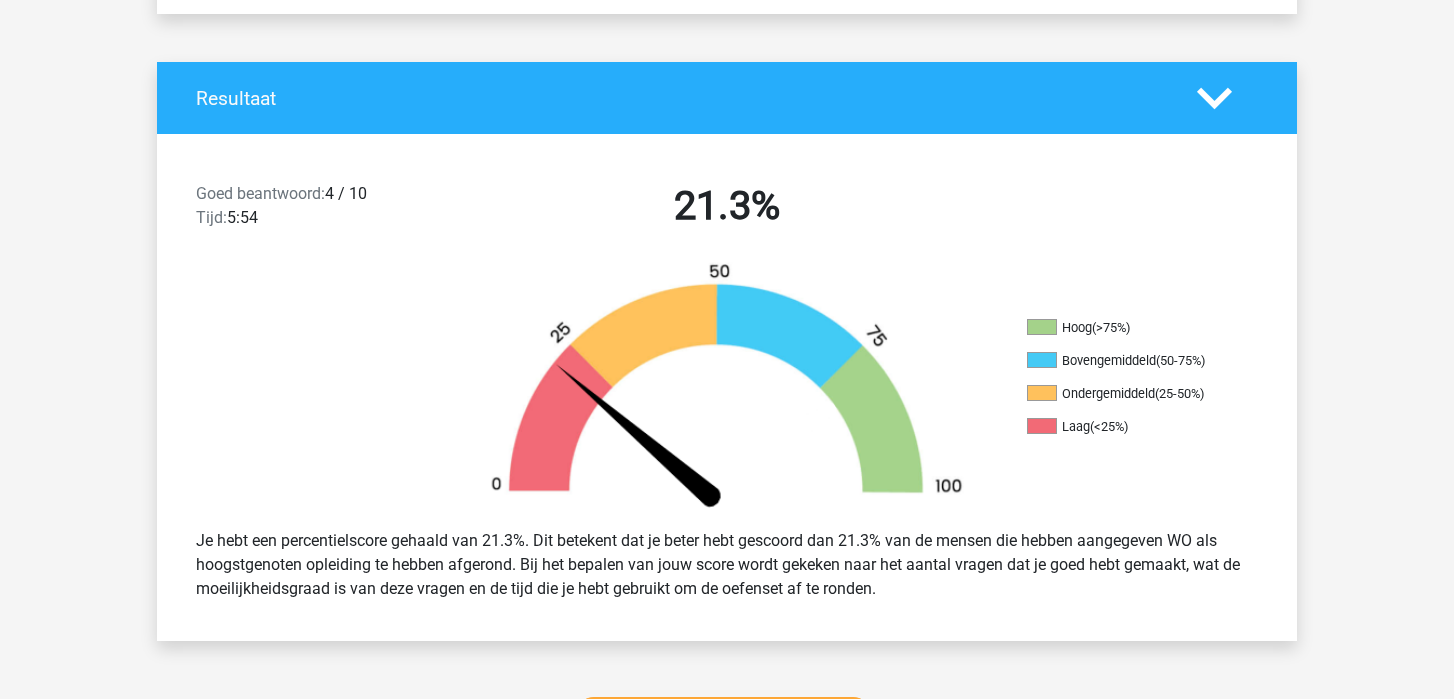 scroll, scrollTop: 1033, scrollLeft: 0, axis: vertical 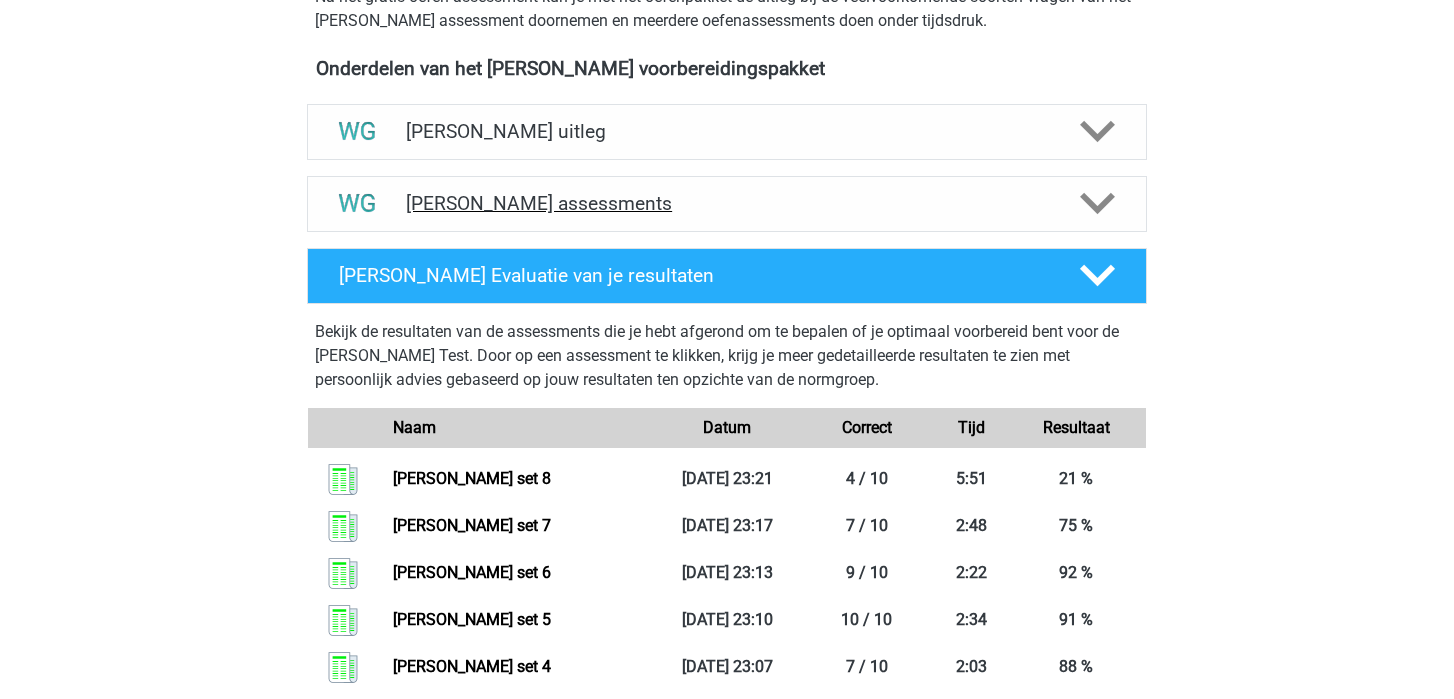 click on "[PERSON_NAME] assessments" at bounding box center (727, 204) 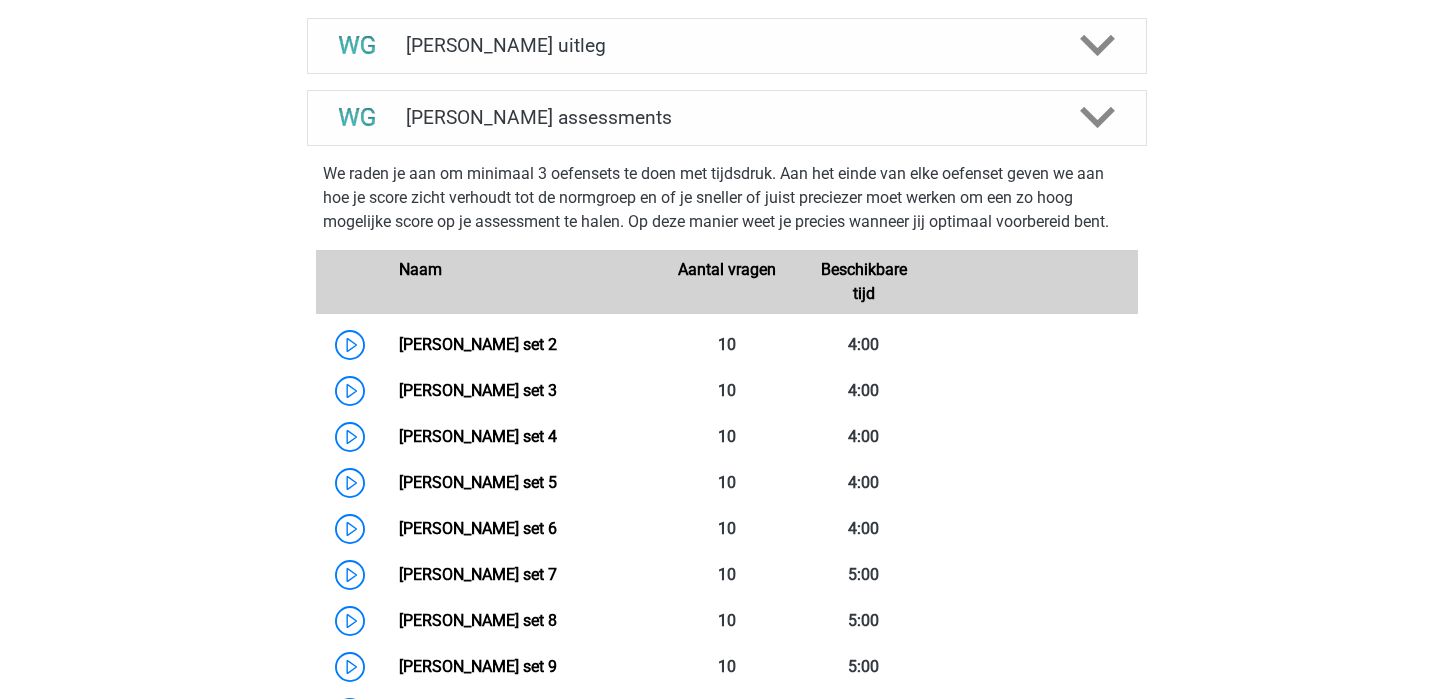 scroll, scrollTop: 945, scrollLeft: 0, axis: vertical 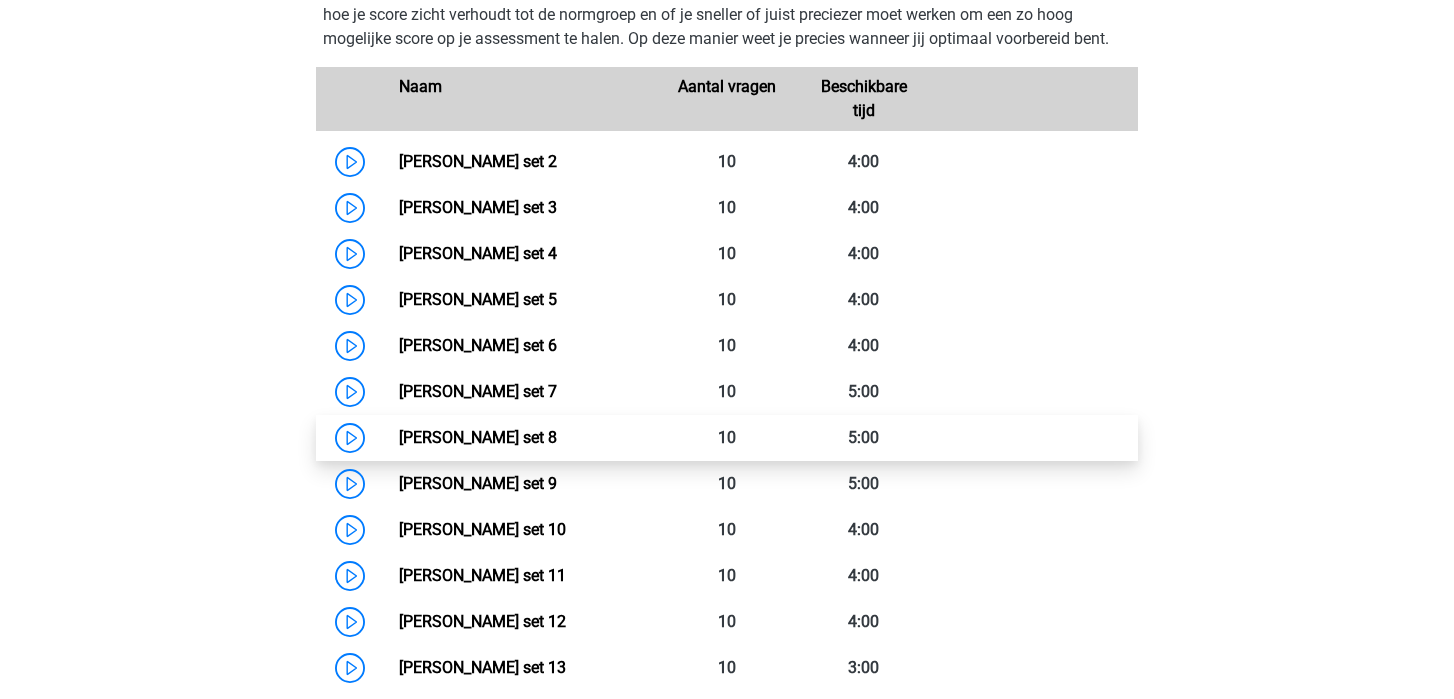 click on "Watson Glaser
set 8" at bounding box center [478, 437] 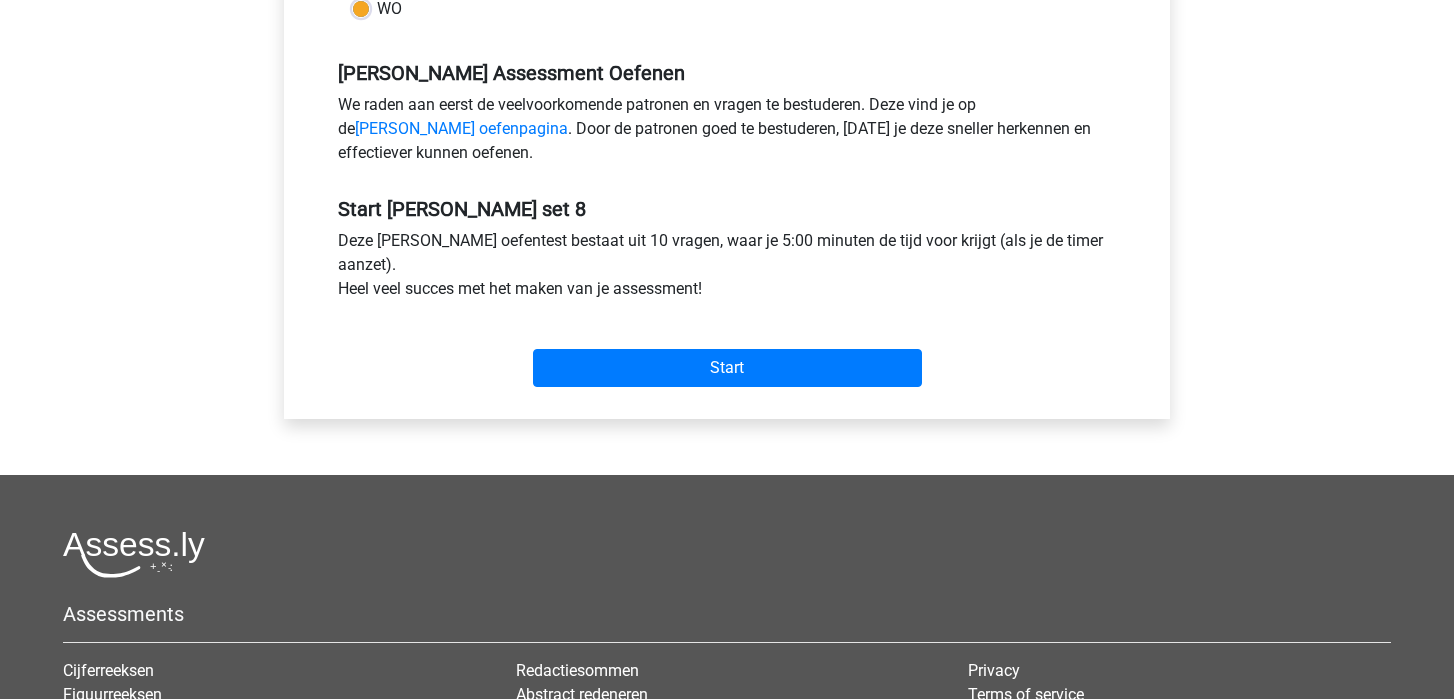 scroll, scrollTop: 579, scrollLeft: 0, axis: vertical 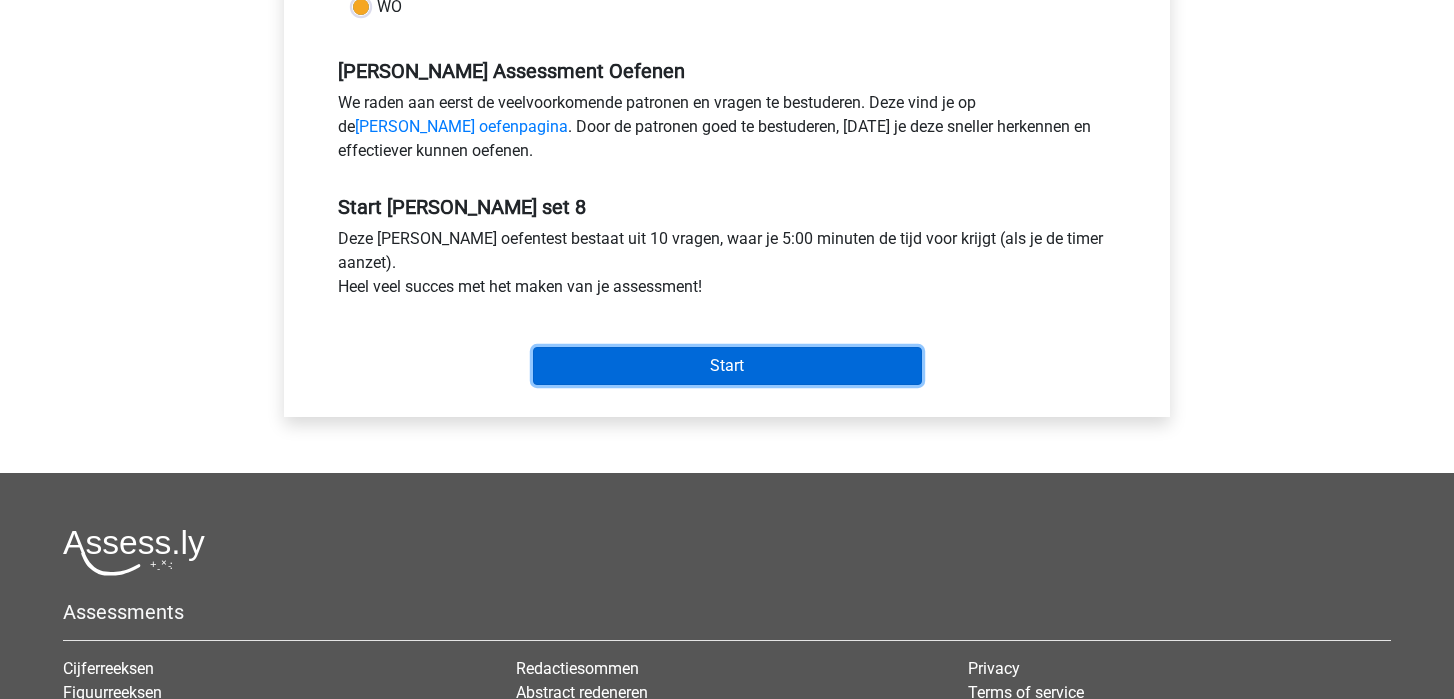 click on "Start" at bounding box center (727, 366) 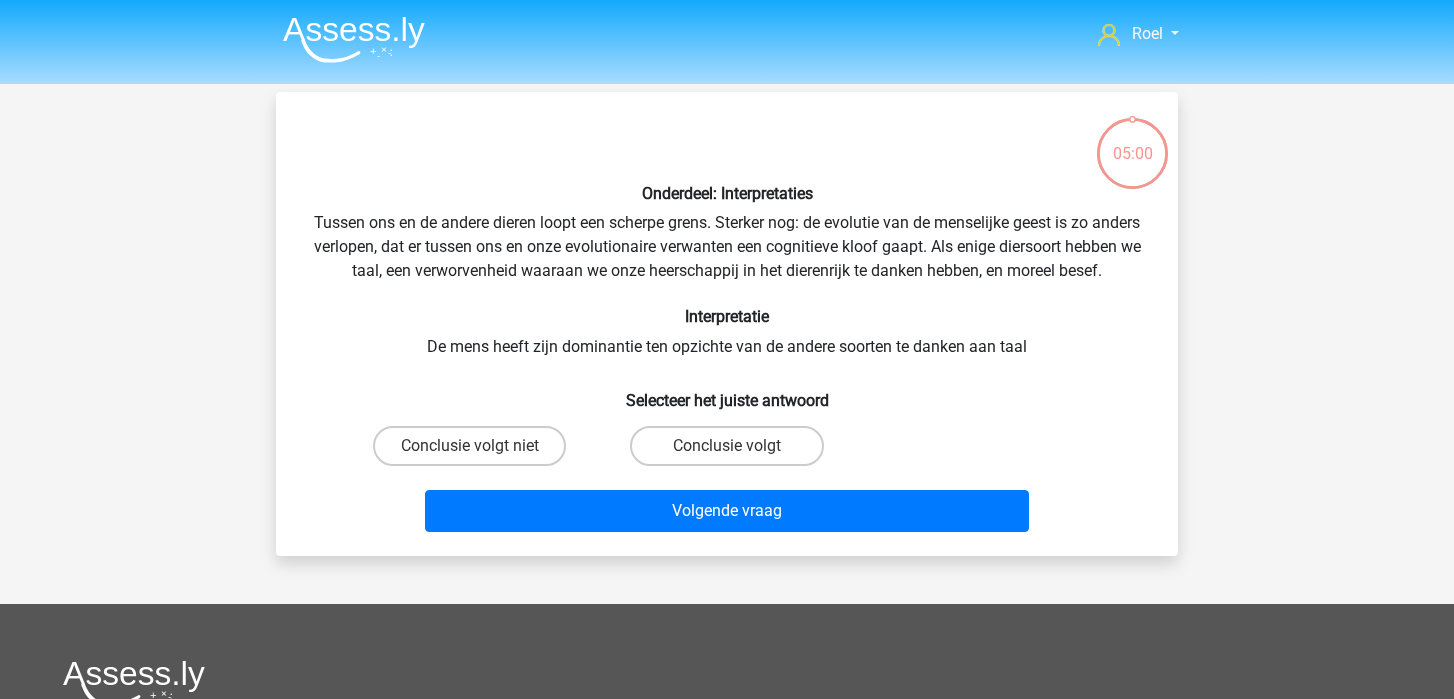 scroll, scrollTop: 0, scrollLeft: 0, axis: both 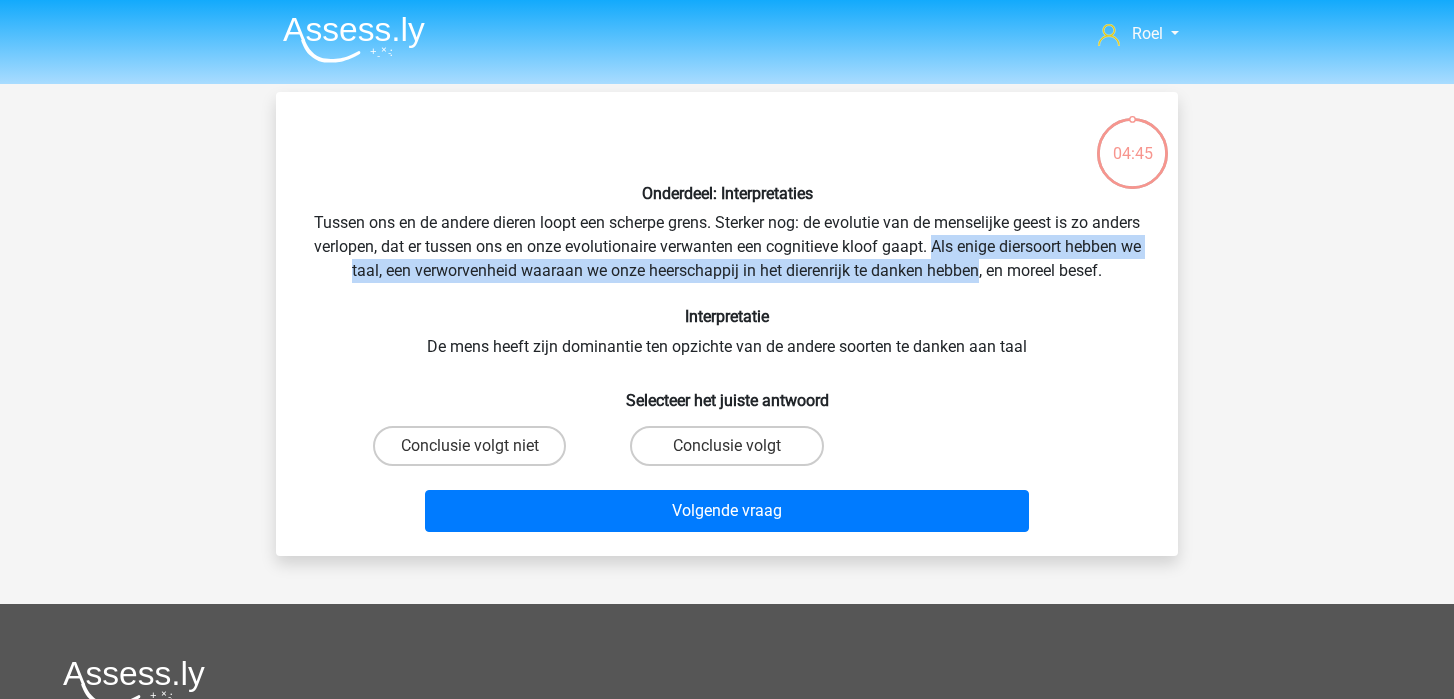 drag, startPoint x: 998, startPoint y: 250, endPoint x: 1041, endPoint y: 276, distance: 50.24938 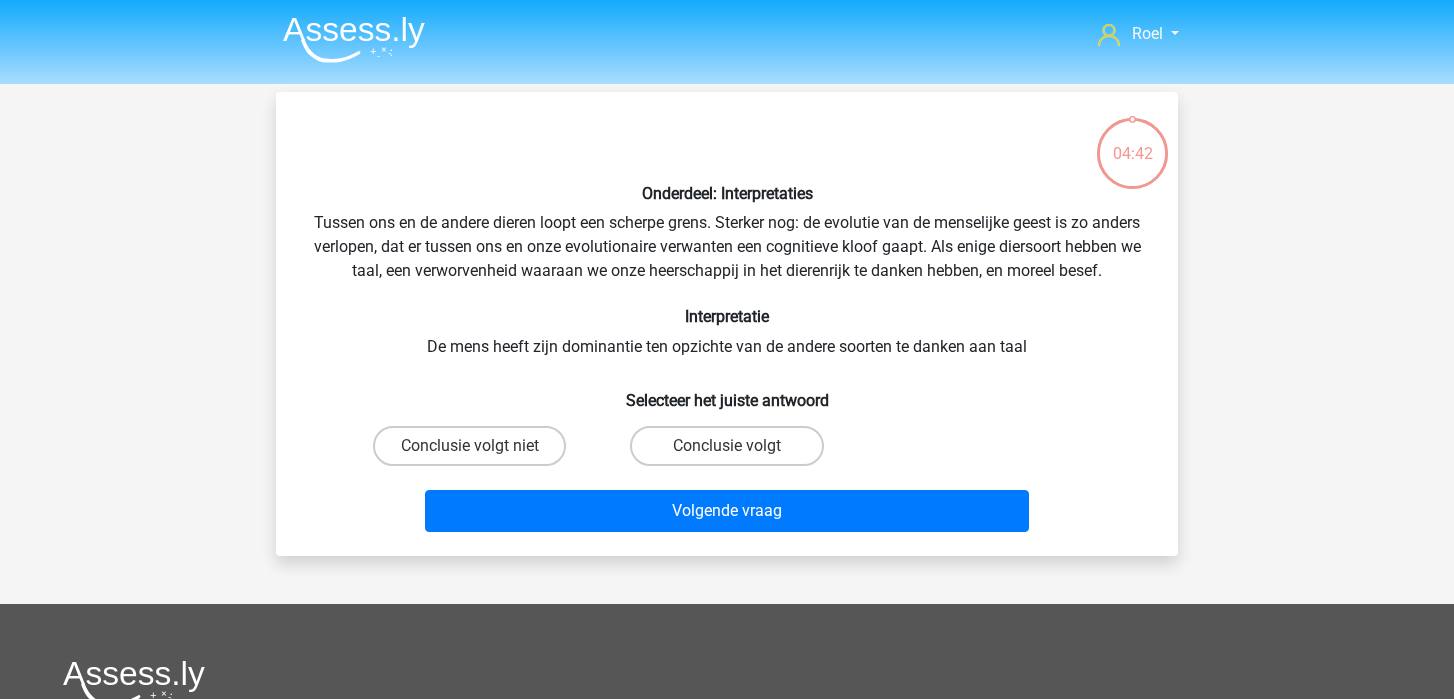 click on "Onderdeel: Interpretaties Tussen ons en de andere dieren loopt een scherpe grens. Sterker nog: de evolutie van de menselijke geest is zo anders verlopen, dat er tussen ons en onze evolutionaire verwanten een cognitieve kloof gaapt. Als enige diersoort hebben we taal, een verworvenheid waaraan we onze heerschappij in het dierenrijk te danken hebben, en moreel besef. Interpretatie De mens heeft zijn dominantie ten opzichte van de andere soorten te danken aan taal
Selecteer het juiste antwoord
Conclusie volgt niet" at bounding box center [727, 324] 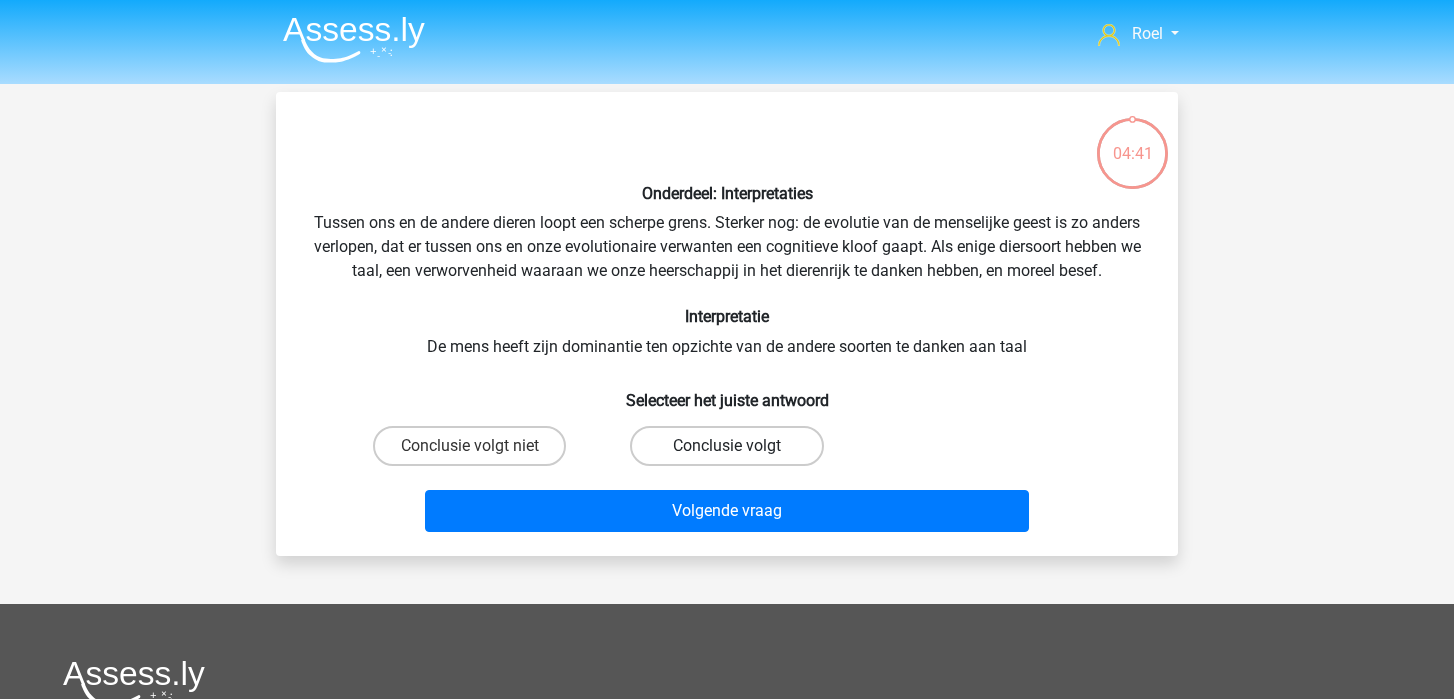 click on "Conclusie volgt" at bounding box center [726, 446] 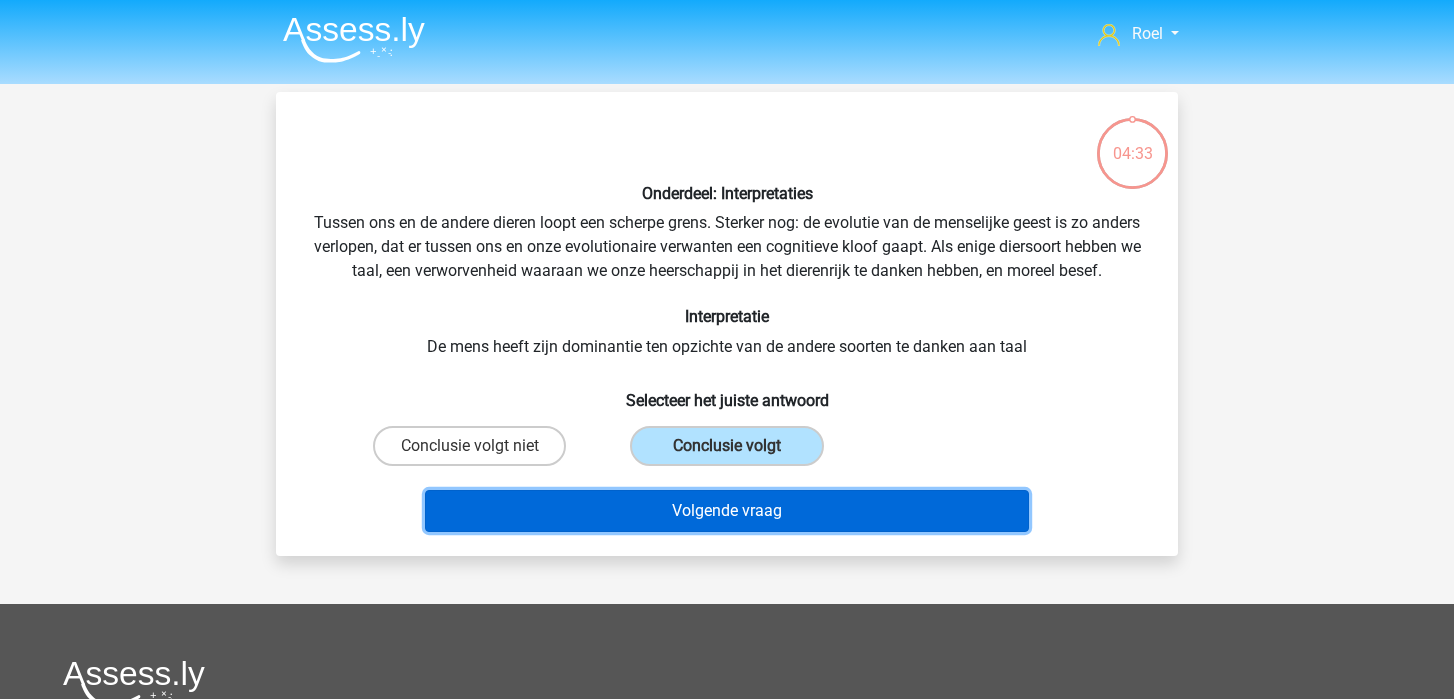 click on "Volgende vraag" at bounding box center (727, 511) 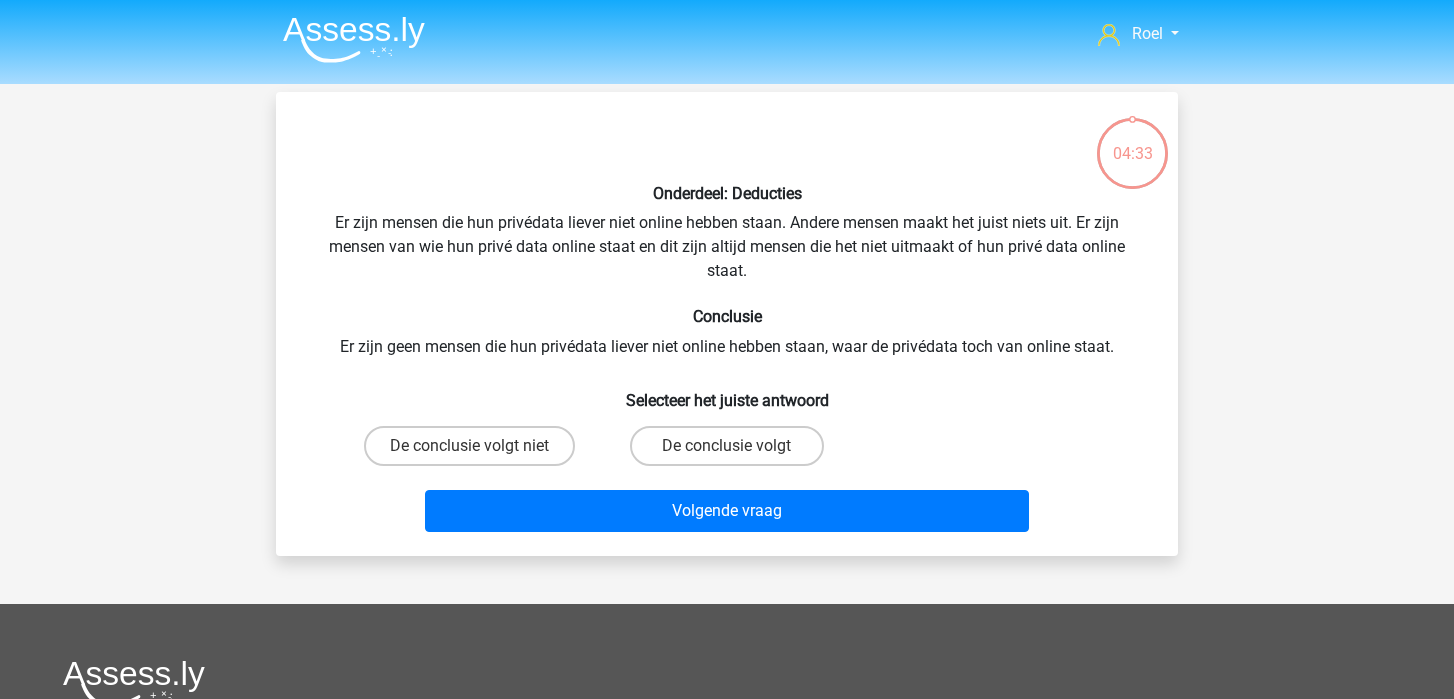 scroll, scrollTop: 92, scrollLeft: 0, axis: vertical 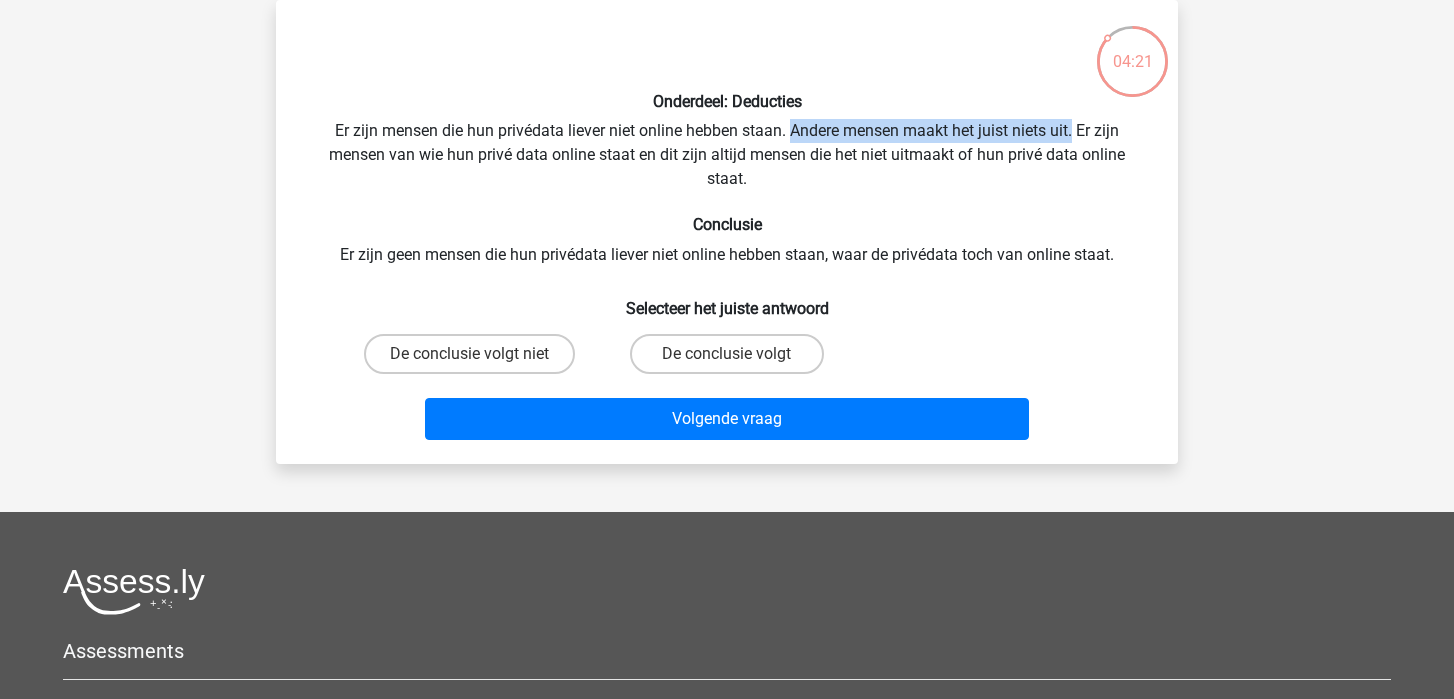 drag, startPoint x: 787, startPoint y: 134, endPoint x: 1075, endPoint y: 129, distance: 288.0434 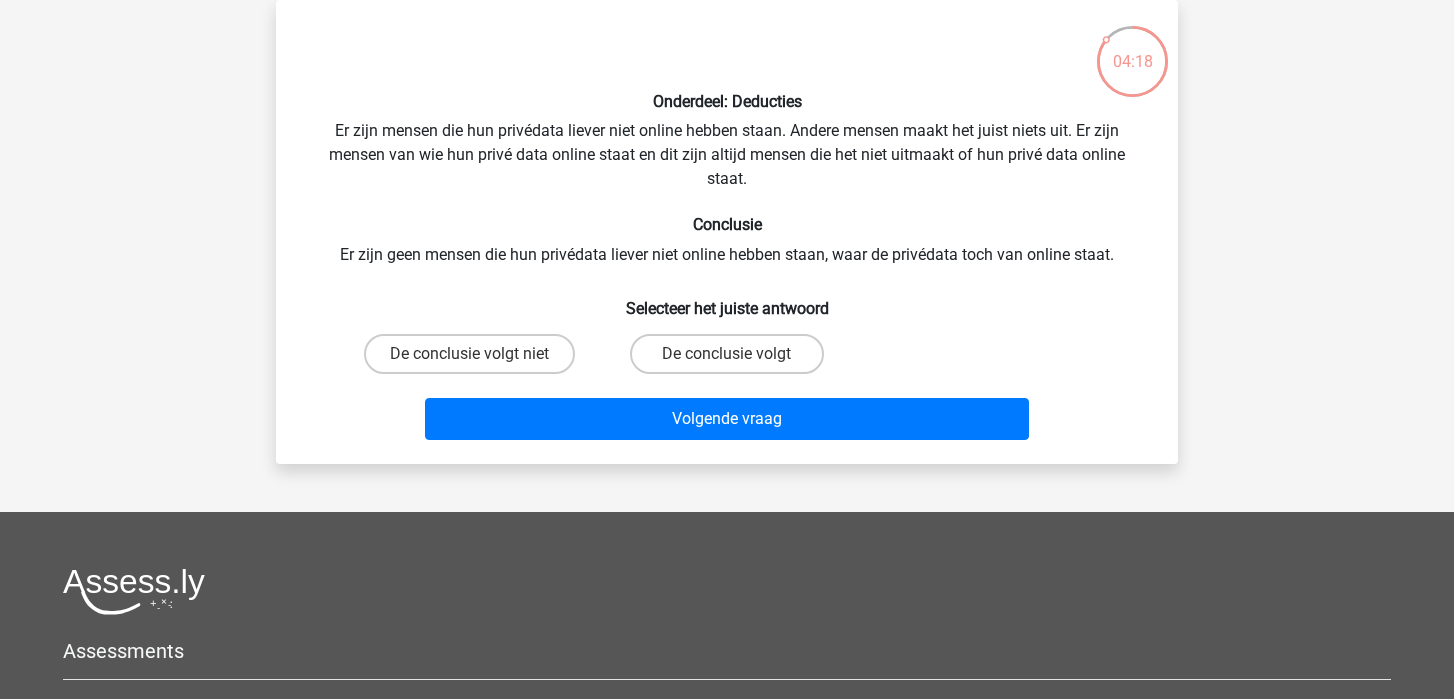 click on "Onderdeel: Deducties Er zijn mensen die hun privédata liever niet online hebben staan. Andere mensen maakt het juist niets uit. Er zijn mensen van wie hun privé data online staat en dit zijn altijd mensen die het niet uitmaakt of hun privé data online staat. Conclusie Er zijn geen mensen die hun privédata liever niet online hebben staan, waar de privédata toch van online staat.
Selecteer het juiste antwoord
De conclusie volgt niet" at bounding box center [727, 232] 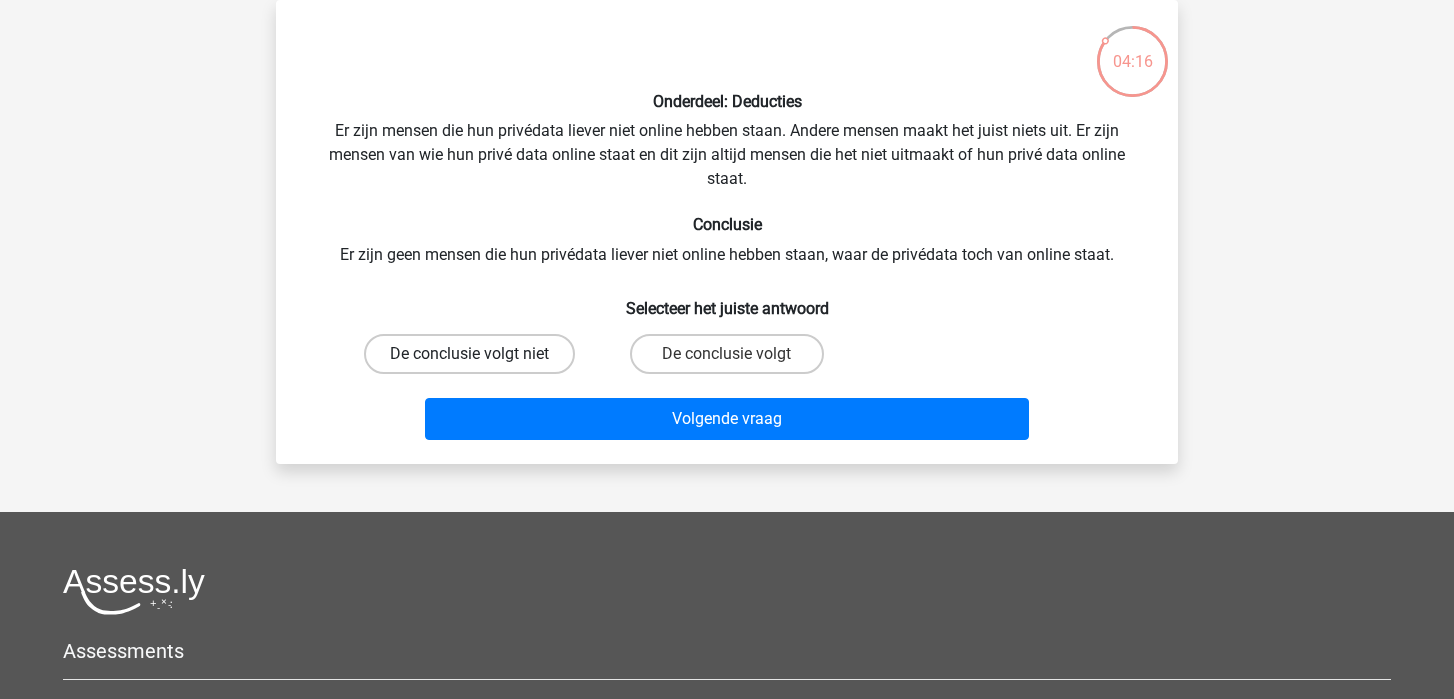 click on "De conclusie volgt niet" at bounding box center (469, 354) 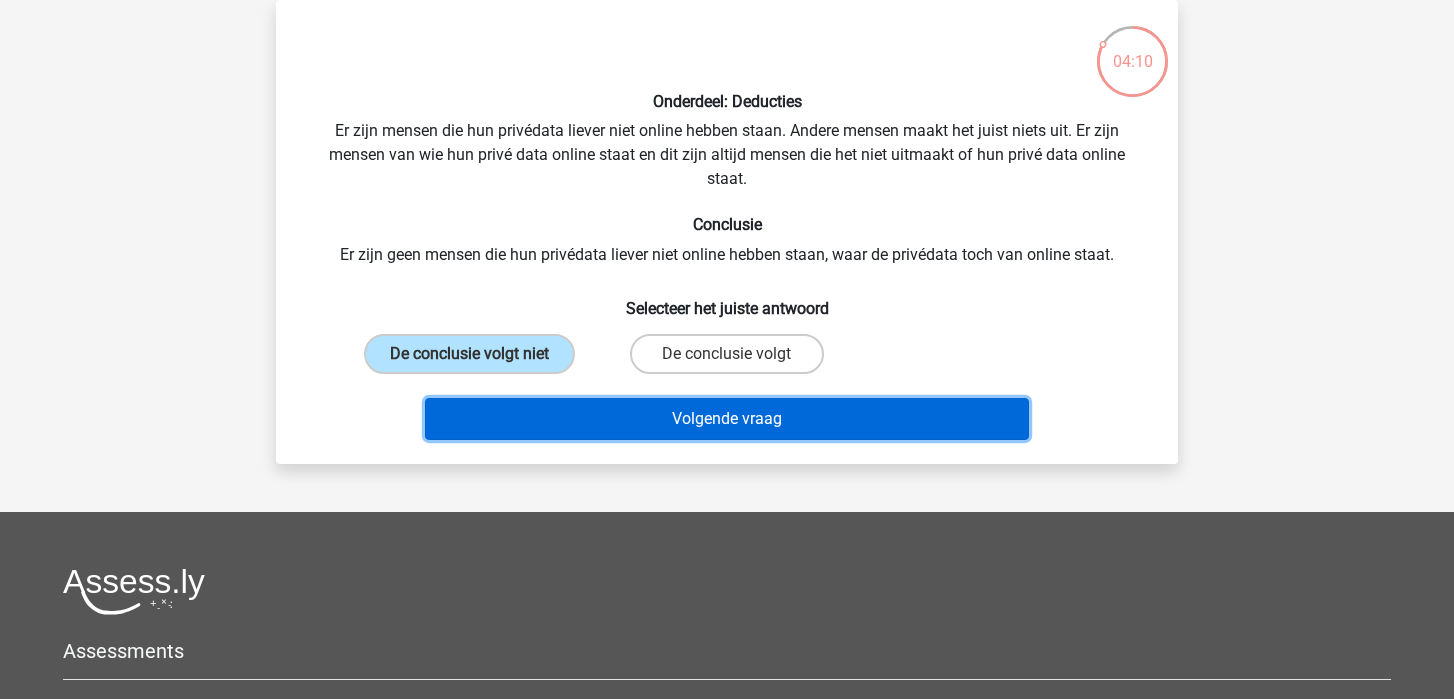 click on "Volgende vraag" at bounding box center [727, 419] 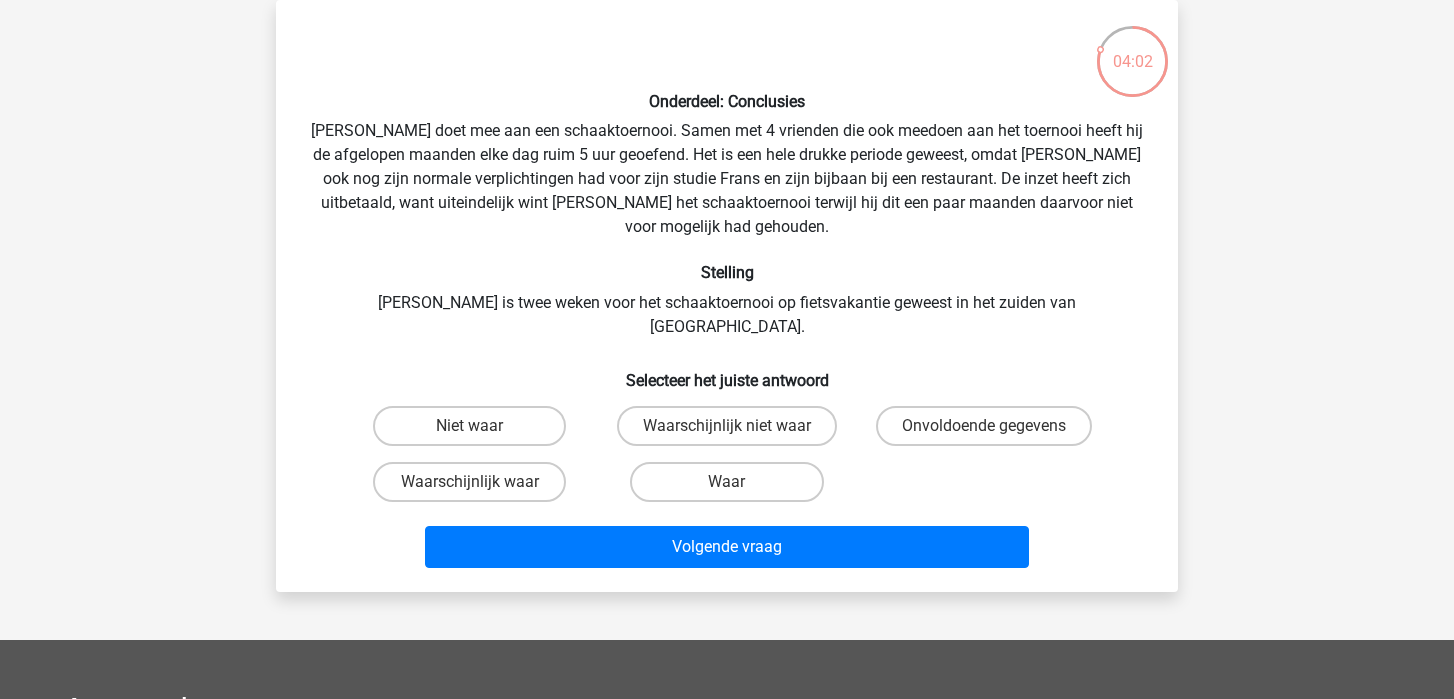 click on "Onderdeel: Conclusies Pablo doet mee aan een schaaktoernooi. Samen met 4 vrienden die ook meedoen aan het toernooi heeft hij de afgelopen maanden elke dag ruim 5 uur geoefend. Het is een hele drukke periode geweest, omdat Pablo ook nog zijn normale verplichtingen had voor zijn studie Frans en zijn bijbaan bij een restaurant. De inzet heeft zich uitbetaald, want uiteindelijk wint Pablo het schaaktoernooi terwijl hij dit een paar maanden daarvoor niet voor mogelijk had gehouden. Stelling Pablo is twee weken voor het schaaktoernooi op fietsvakantie geweest in het zuiden van Frankrijk.
Selecteer het juiste antwoord" at bounding box center [727, 296] 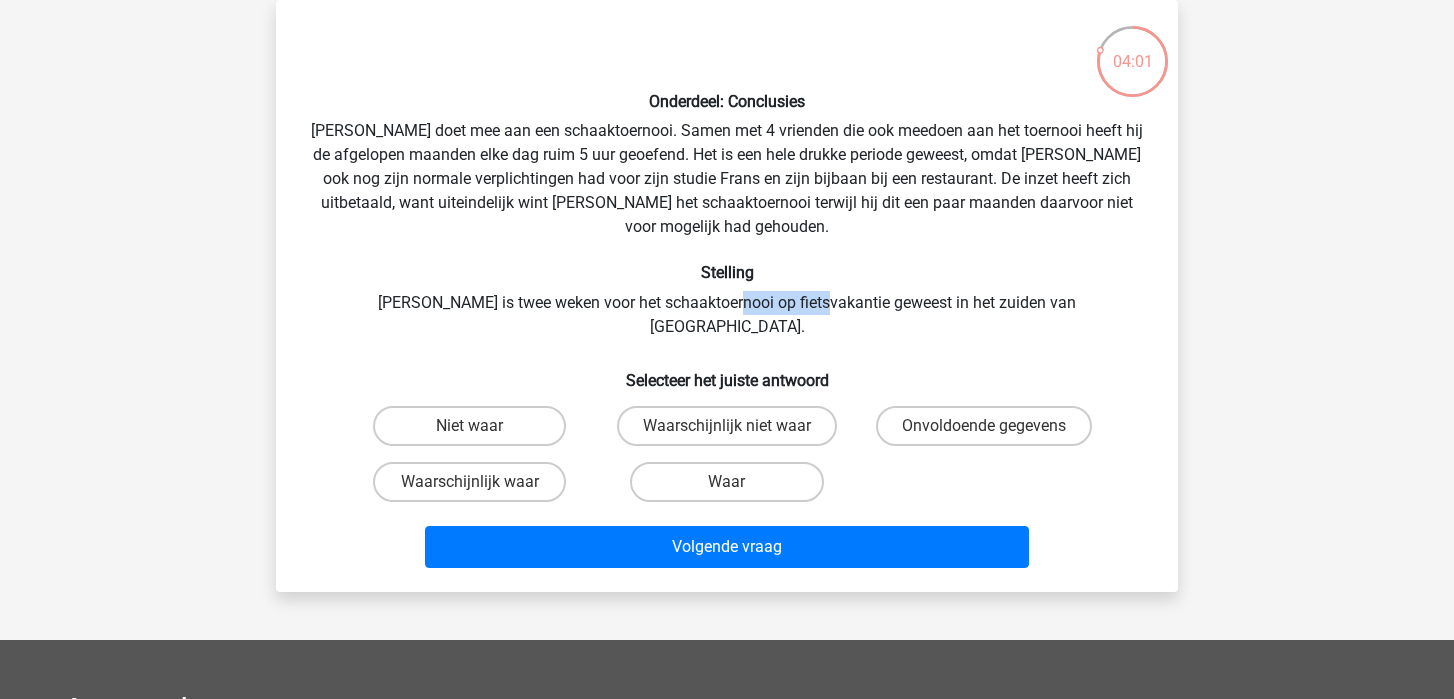 click on "Onderdeel: Conclusies Pablo doet mee aan een schaaktoernooi. Samen met 4 vrienden die ook meedoen aan het toernooi heeft hij de afgelopen maanden elke dag ruim 5 uur geoefend. Het is een hele drukke periode geweest, omdat Pablo ook nog zijn normale verplichtingen had voor zijn studie Frans en zijn bijbaan bij een restaurant. De inzet heeft zich uitbetaald, want uiteindelijk wint Pablo het schaaktoernooi terwijl hij dit een paar maanden daarvoor niet voor mogelijk had gehouden. Stelling Pablo is twee weken voor het schaaktoernooi op fietsvakantie geweest in het zuiden van Frankrijk.
Selecteer het juiste antwoord" at bounding box center [727, 296] 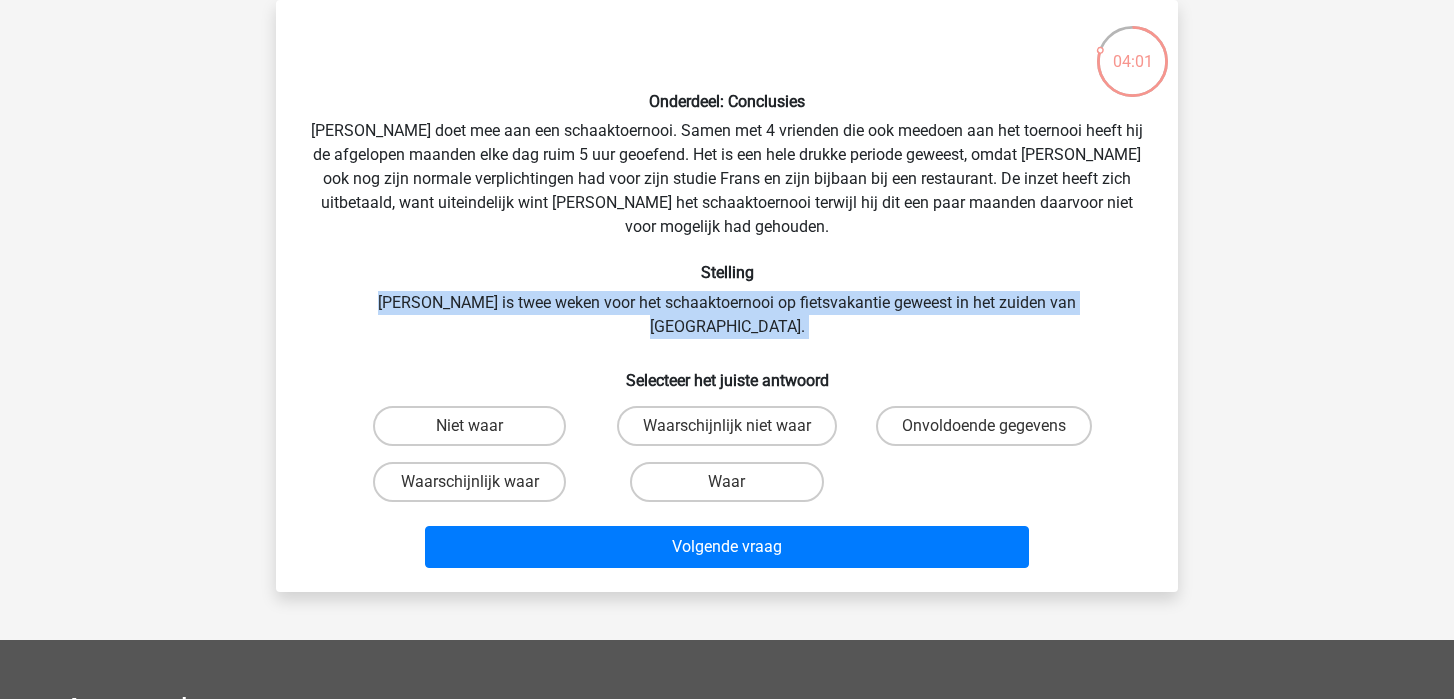click on "Onderdeel: Conclusies Pablo doet mee aan een schaaktoernooi. Samen met 4 vrienden die ook meedoen aan het toernooi heeft hij de afgelopen maanden elke dag ruim 5 uur geoefend. Het is een hele drukke periode geweest, omdat Pablo ook nog zijn normale verplichtingen had voor zijn studie Frans en zijn bijbaan bij een restaurant. De inzet heeft zich uitbetaald, want uiteindelijk wint Pablo het schaaktoernooi terwijl hij dit een paar maanden daarvoor niet voor mogelijk had gehouden. Stelling Pablo is twee weken voor het schaaktoernooi op fietsvakantie geweest in het zuiden van Frankrijk.
Selecteer het juiste antwoord" at bounding box center [727, 296] 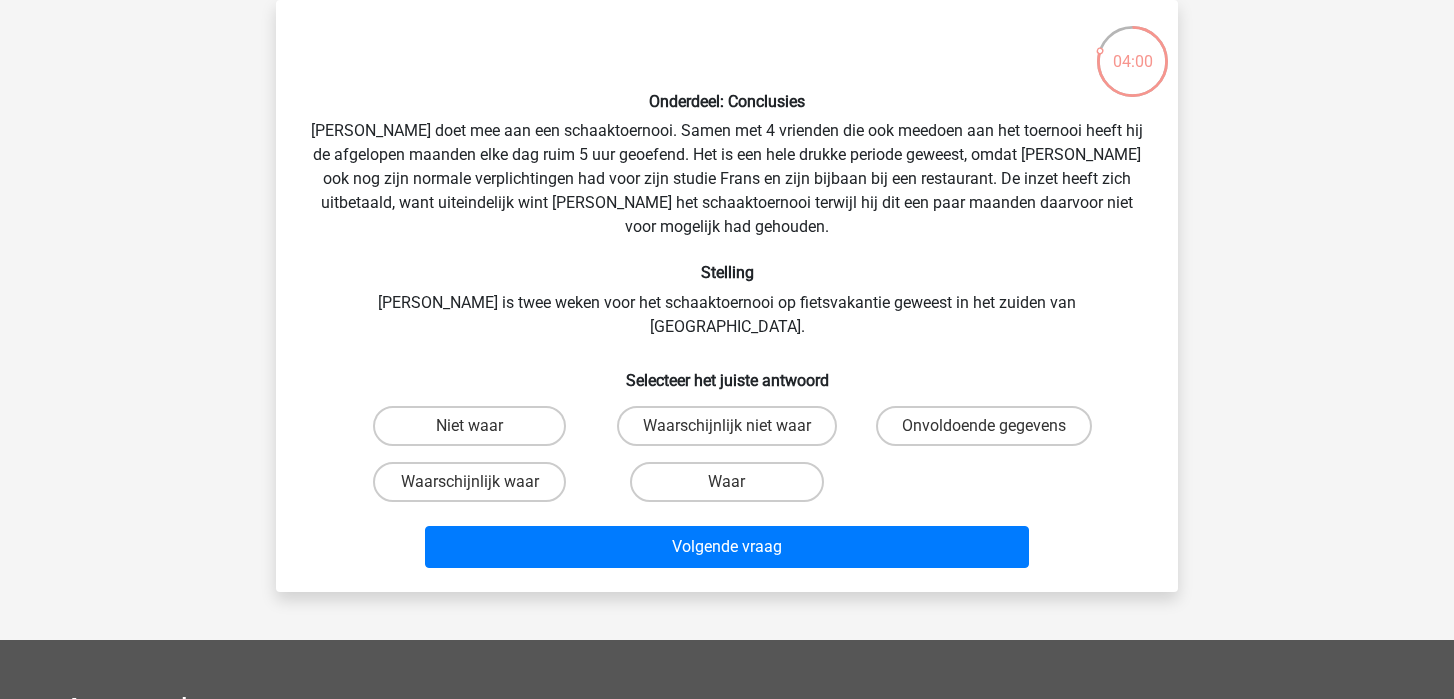click on "Onderdeel: Conclusies Pablo doet mee aan een schaaktoernooi. Samen met 4 vrienden die ook meedoen aan het toernooi heeft hij de afgelopen maanden elke dag ruim 5 uur geoefend. Het is een hele drukke periode geweest, omdat Pablo ook nog zijn normale verplichtingen had voor zijn studie Frans en zijn bijbaan bij een restaurant. De inzet heeft zich uitbetaald, want uiteindelijk wint Pablo het schaaktoernooi terwijl hij dit een paar maanden daarvoor niet voor mogelijk had gehouden. Stelling Pablo is twee weken voor het schaaktoernooi op fietsvakantie geweest in het zuiden van Frankrijk.
Selecteer het juiste antwoord" at bounding box center (727, 296) 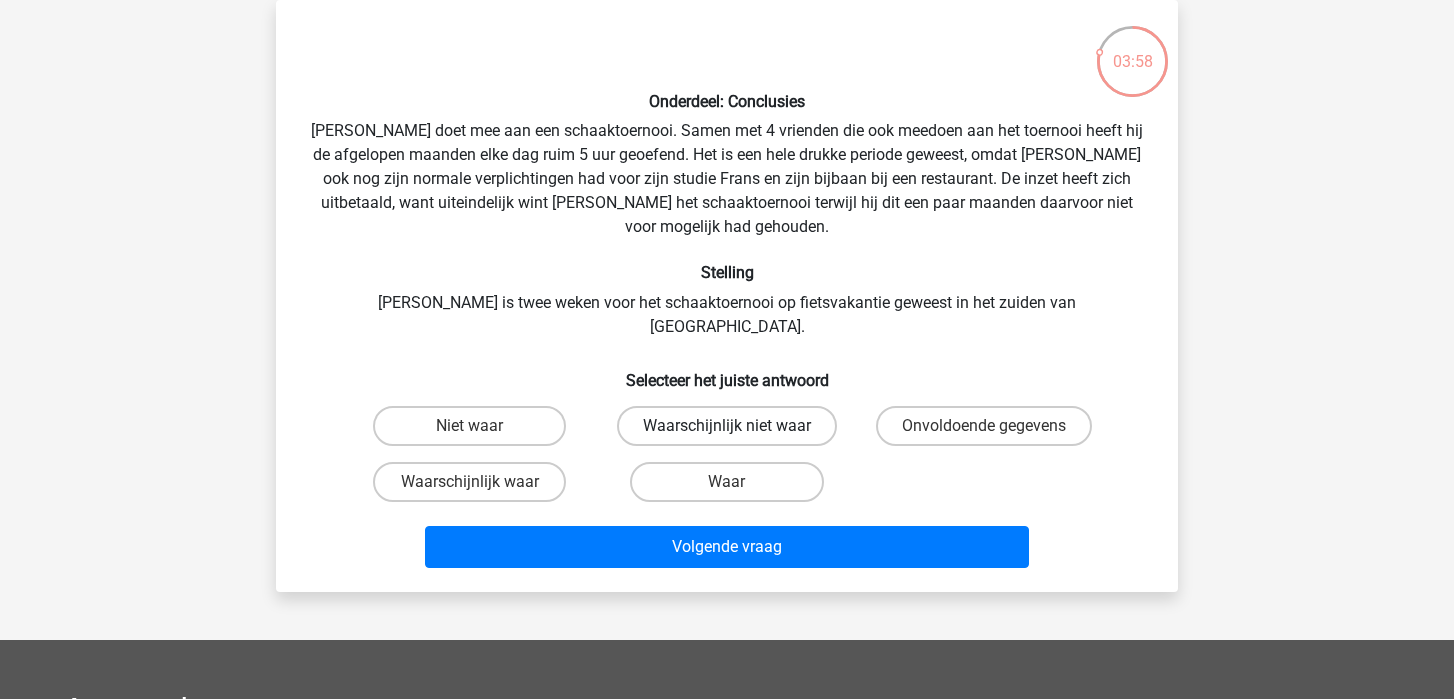 click on "Waarschijnlijk niet waar" at bounding box center (727, 426) 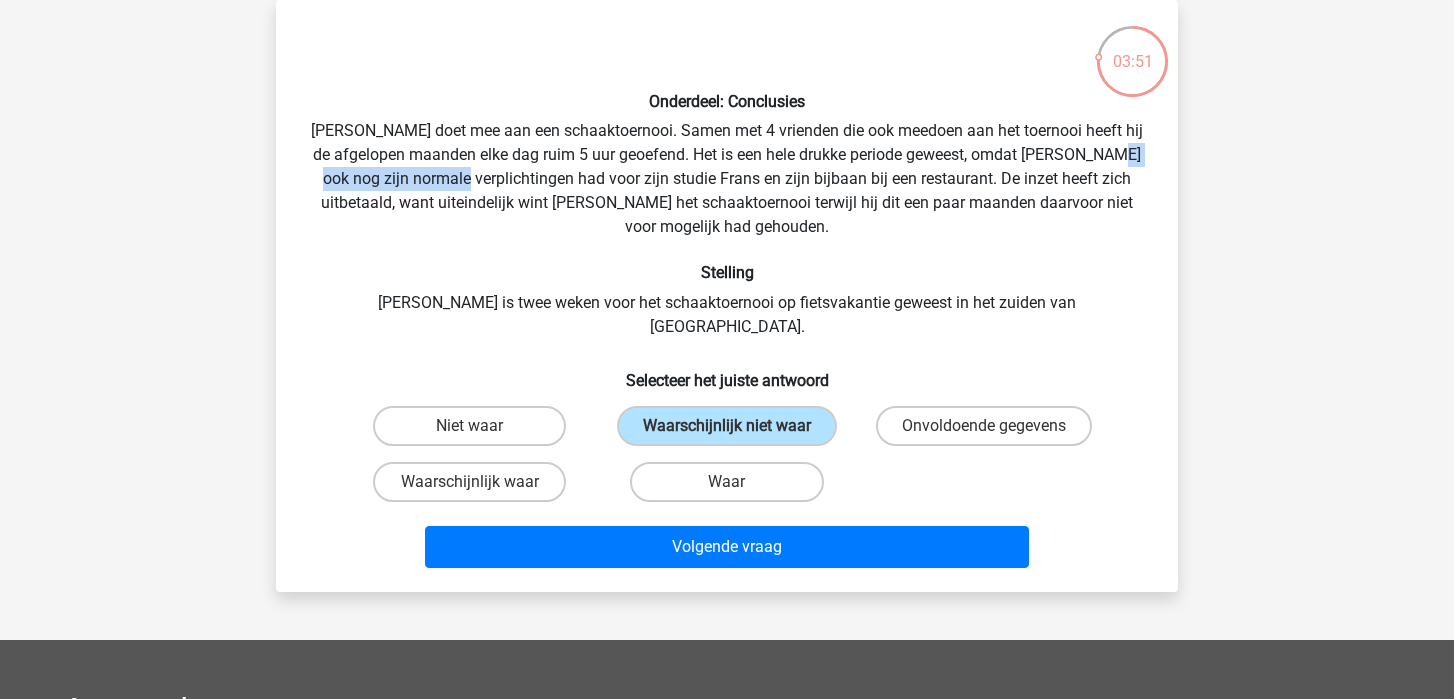 drag, startPoint x: 476, startPoint y: 185, endPoint x: 307, endPoint y: 181, distance: 169.04733 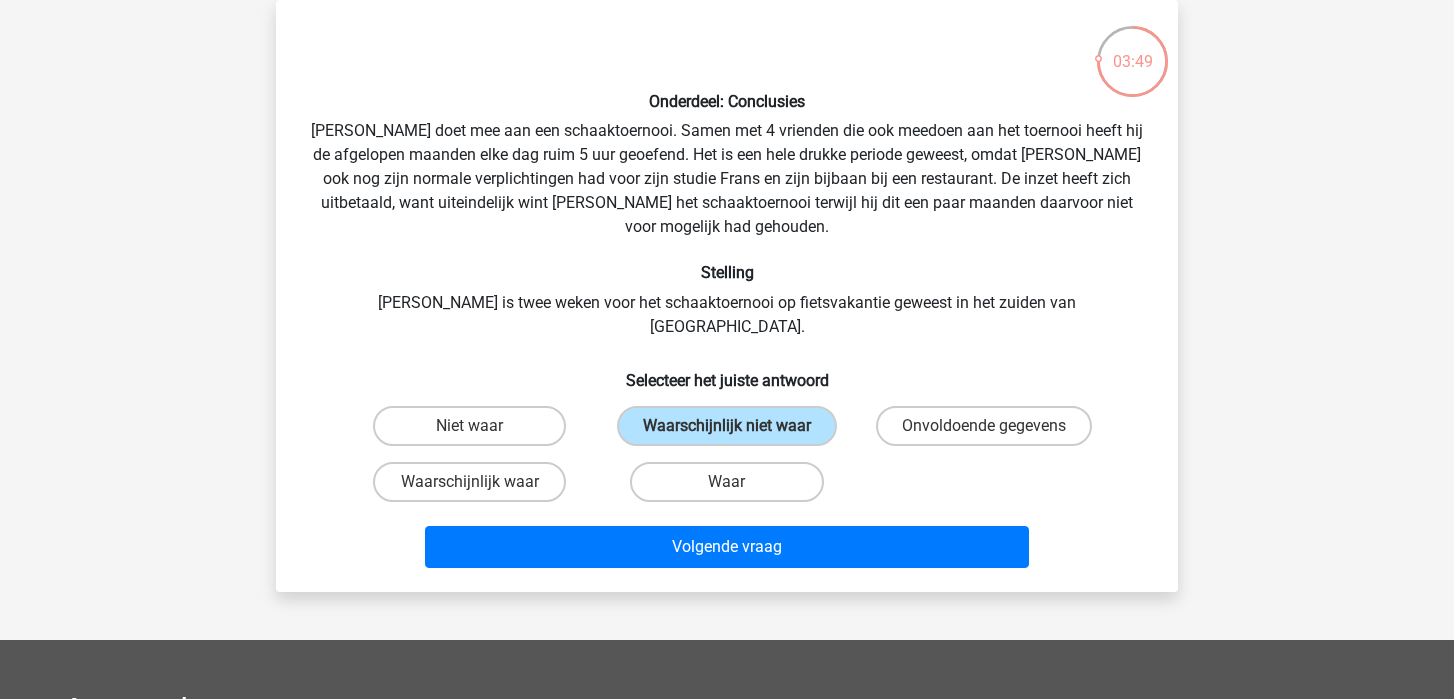 click on "Onderdeel: Conclusies Pablo doet mee aan een schaaktoernooi. Samen met 4 vrienden die ook meedoen aan het toernooi heeft hij de afgelopen maanden elke dag ruim 5 uur geoefend. Het is een hele drukke periode geweest, omdat Pablo ook nog zijn normale verplichtingen had voor zijn studie Frans en zijn bijbaan bij een restaurant. De inzet heeft zich uitbetaald, want uiteindelijk wint Pablo het schaaktoernooi terwijl hij dit een paar maanden daarvoor niet voor mogelijk had gehouden. Stelling Pablo is twee weken voor het schaaktoernooi op fietsvakantie geweest in het zuiden van Frankrijk.
Selecteer het juiste antwoord" at bounding box center [727, 296] 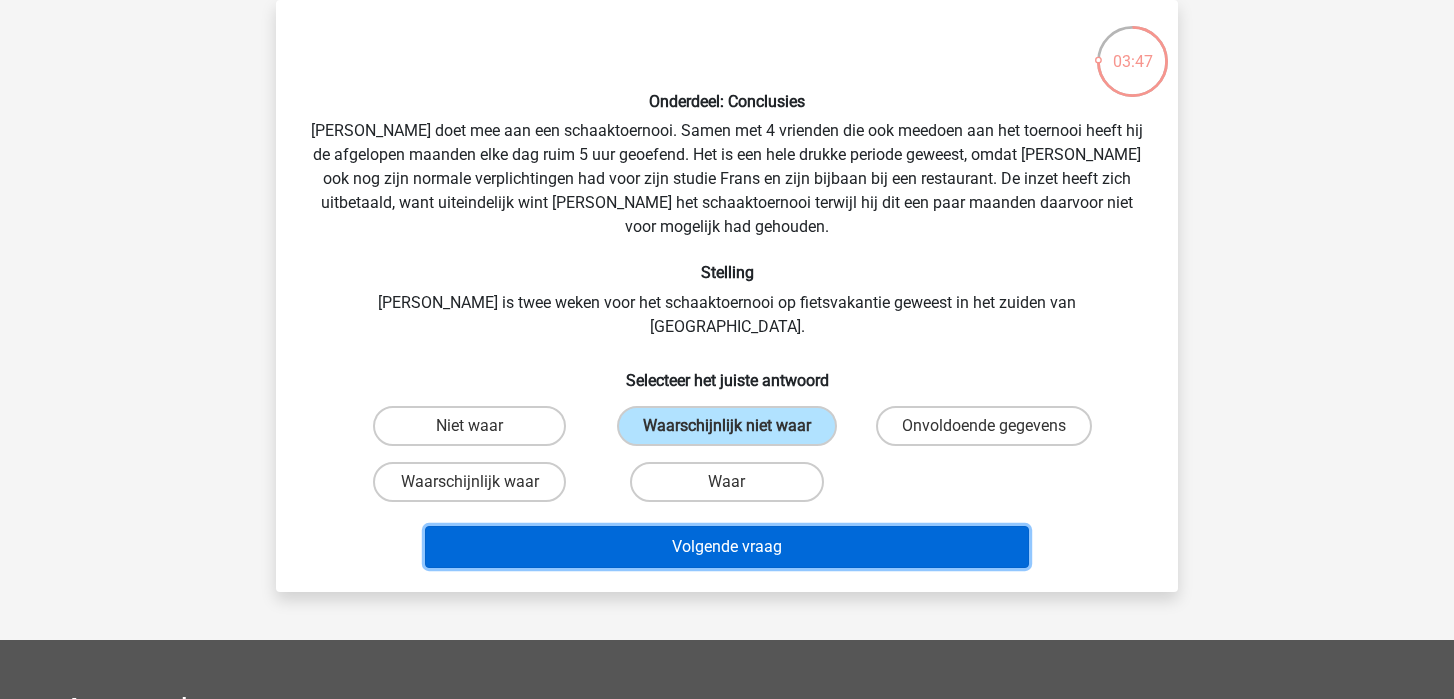 click on "Volgende vraag" at bounding box center [727, 547] 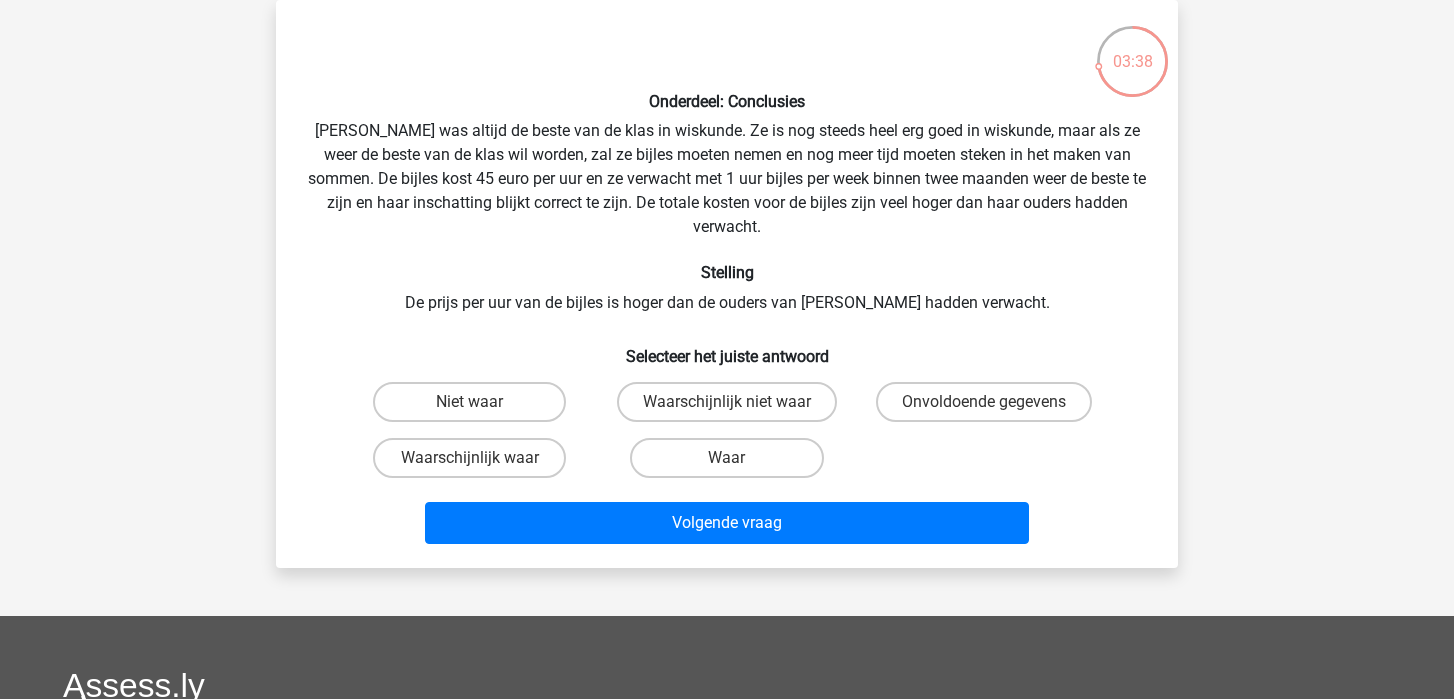 click on "Onderdeel: Conclusies Maria was altijd de beste van de klas in wiskunde. Ze is nog steeds heel erg goed in wiskunde, maar als ze weer de beste van de klas wil worden, zal ze bijles moeten nemen en nog meer tijd moeten steken in het maken van sommen. De bijles kost 45 euro per uur en ze verwacht met 1 uur bijles per week binnen twee maanden weer de beste te zijn en haar inschatting blijkt correct te zijn. De totale kosten voor de bijles zijn veel hoger dan haar ouders hadden verwacht. Stelling De prijs per uur van de bijles is hoger dan de ouders van Maria hadden verwacht.
Selecteer het juiste antwoord" at bounding box center (727, 284) 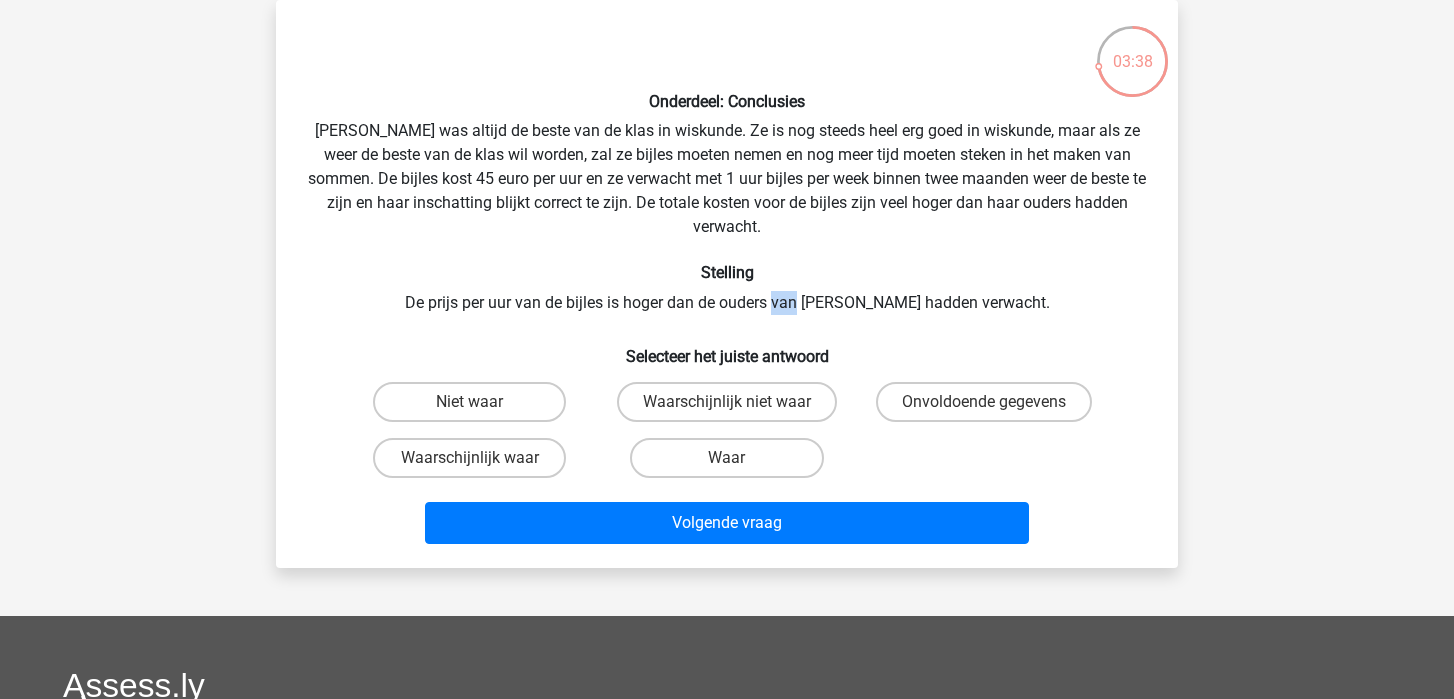 click on "Onderdeel: Conclusies Maria was altijd de beste van de klas in wiskunde. Ze is nog steeds heel erg goed in wiskunde, maar als ze weer de beste van de klas wil worden, zal ze bijles moeten nemen en nog meer tijd moeten steken in het maken van sommen. De bijles kost 45 euro per uur en ze verwacht met 1 uur bijles per week binnen twee maanden weer de beste te zijn en haar inschatting blijkt correct te zijn. De totale kosten voor de bijles zijn veel hoger dan haar ouders hadden verwacht. Stelling De prijs per uur van de bijles is hoger dan de ouders van Maria hadden verwacht.
Selecteer het juiste antwoord" at bounding box center [727, 284] 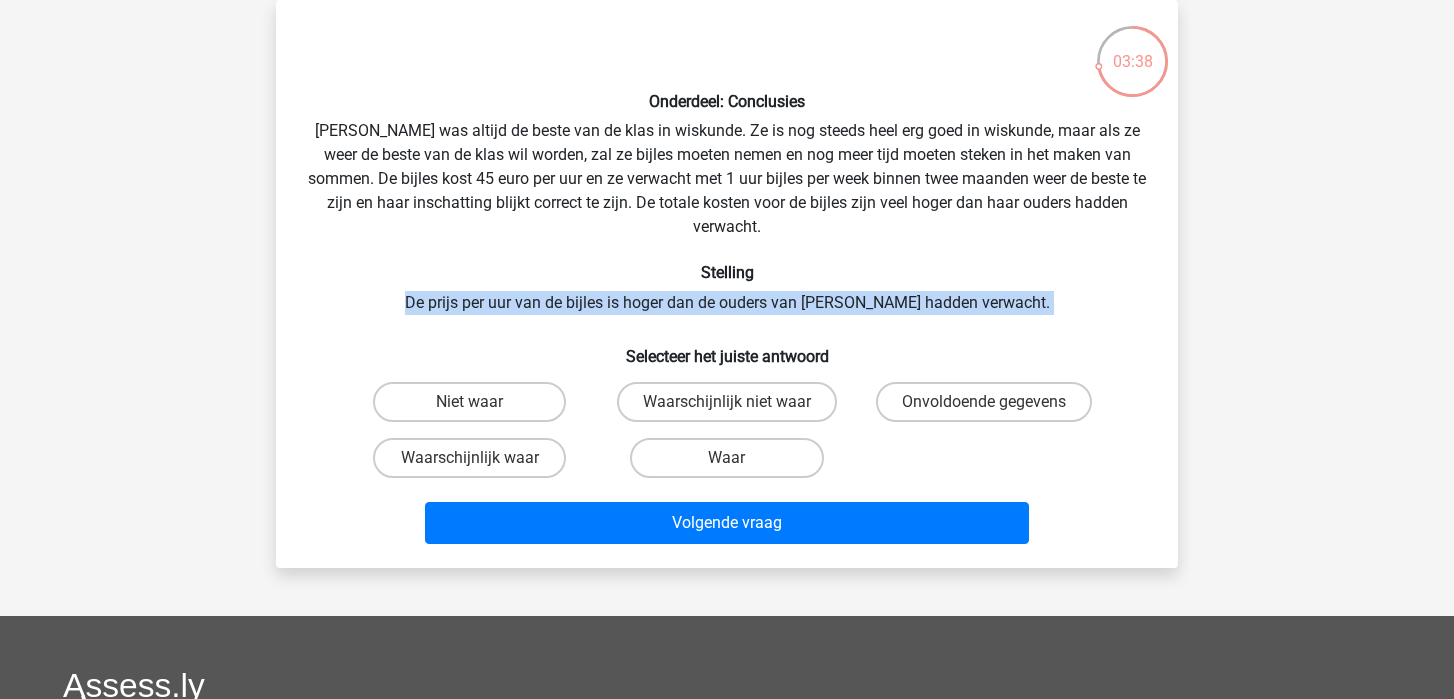 click on "Onderdeel: Conclusies Maria was altijd de beste van de klas in wiskunde. Ze is nog steeds heel erg goed in wiskunde, maar als ze weer de beste van de klas wil worden, zal ze bijles moeten nemen en nog meer tijd moeten steken in het maken van sommen. De bijles kost 45 euro per uur en ze verwacht met 1 uur bijles per week binnen twee maanden weer de beste te zijn en haar inschatting blijkt correct te zijn. De totale kosten voor de bijles zijn veel hoger dan haar ouders hadden verwacht. Stelling De prijs per uur van de bijles is hoger dan de ouders van Maria hadden verwacht.
Selecteer het juiste antwoord" at bounding box center (727, 284) 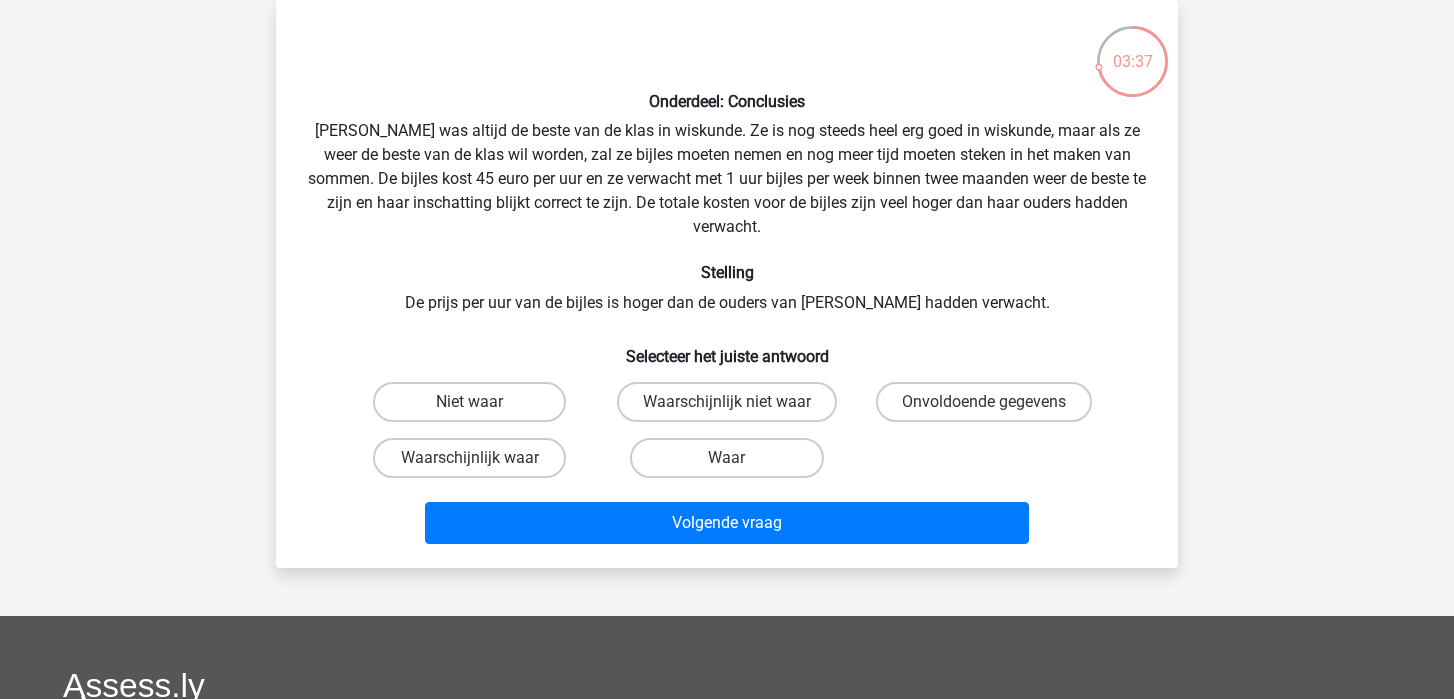 click on "Onderdeel: Conclusies Maria was altijd de beste van de klas in wiskunde. Ze is nog steeds heel erg goed in wiskunde, maar als ze weer de beste van de klas wil worden, zal ze bijles moeten nemen en nog meer tijd moeten steken in het maken van sommen. De bijles kost 45 euro per uur en ze verwacht met 1 uur bijles per week binnen twee maanden weer de beste te zijn en haar inschatting blijkt correct te zijn. De totale kosten voor de bijles zijn veel hoger dan haar ouders hadden verwacht. Stelling De prijs per uur van de bijles is hoger dan de ouders van Maria hadden verwacht.
Selecteer het juiste antwoord" at bounding box center [727, 284] 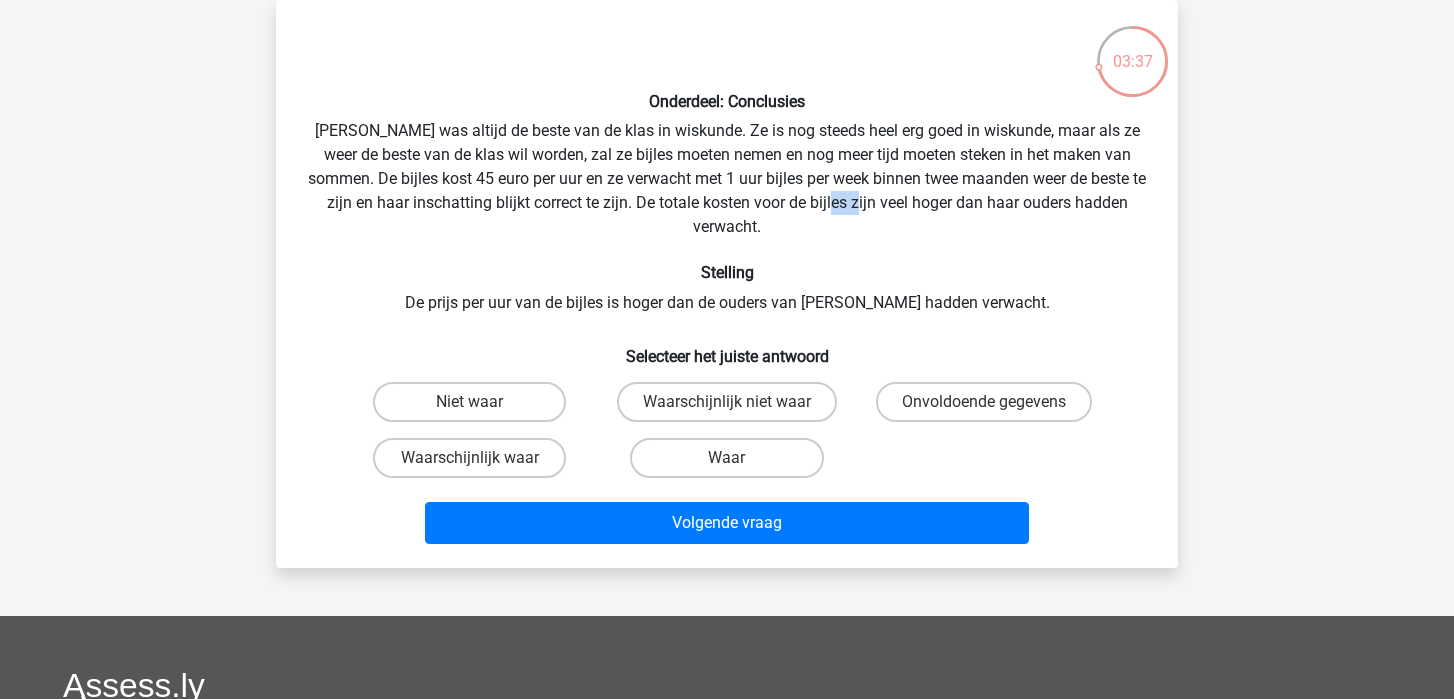 click on "Onderdeel: Conclusies Maria was altijd de beste van de klas in wiskunde. Ze is nog steeds heel erg goed in wiskunde, maar als ze weer de beste van de klas wil worden, zal ze bijles moeten nemen en nog meer tijd moeten steken in het maken van sommen. De bijles kost 45 euro per uur en ze verwacht met 1 uur bijles per week binnen twee maanden weer de beste te zijn en haar inschatting blijkt correct te zijn. De totale kosten voor de bijles zijn veel hoger dan haar ouders hadden verwacht. Stelling De prijs per uur van de bijles is hoger dan de ouders van Maria hadden verwacht.
Selecteer het juiste antwoord" at bounding box center [727, 284] 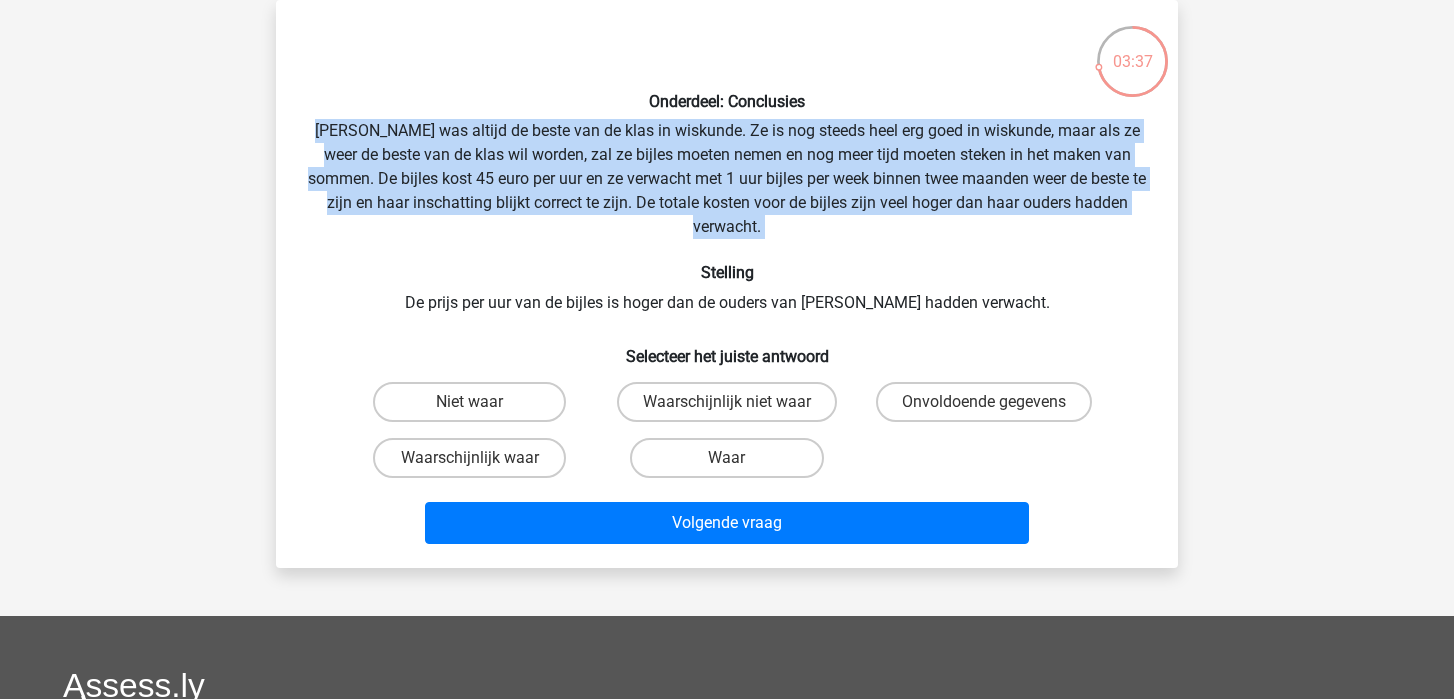 click on "Onderdeel: Conclusies Maria was altijd de beste van de klas in wiskunde. Ze is nog steeds heel erg goed in wiskunde, maar als ze weer de beste van de klas wil worden, zal ze bijles moeten nemen en nog meer tijd moeten steken in het maken van sommen. De bijles kost 45 euro per uur en ze verwacht met 1 uur bijles per week binnen twee maanden weer de beste te zijn en haar inschatting blijkt correct te zijn. De totale kosten voor de bijles zijn veel hoger dan haar ouders hadden verwacht. Stelling De prijs per uur van de bijles is hoger dan de ouders van Maria hadden verwacht.
Selecteer het juiste antwoord" at bounding box center (727, 284) 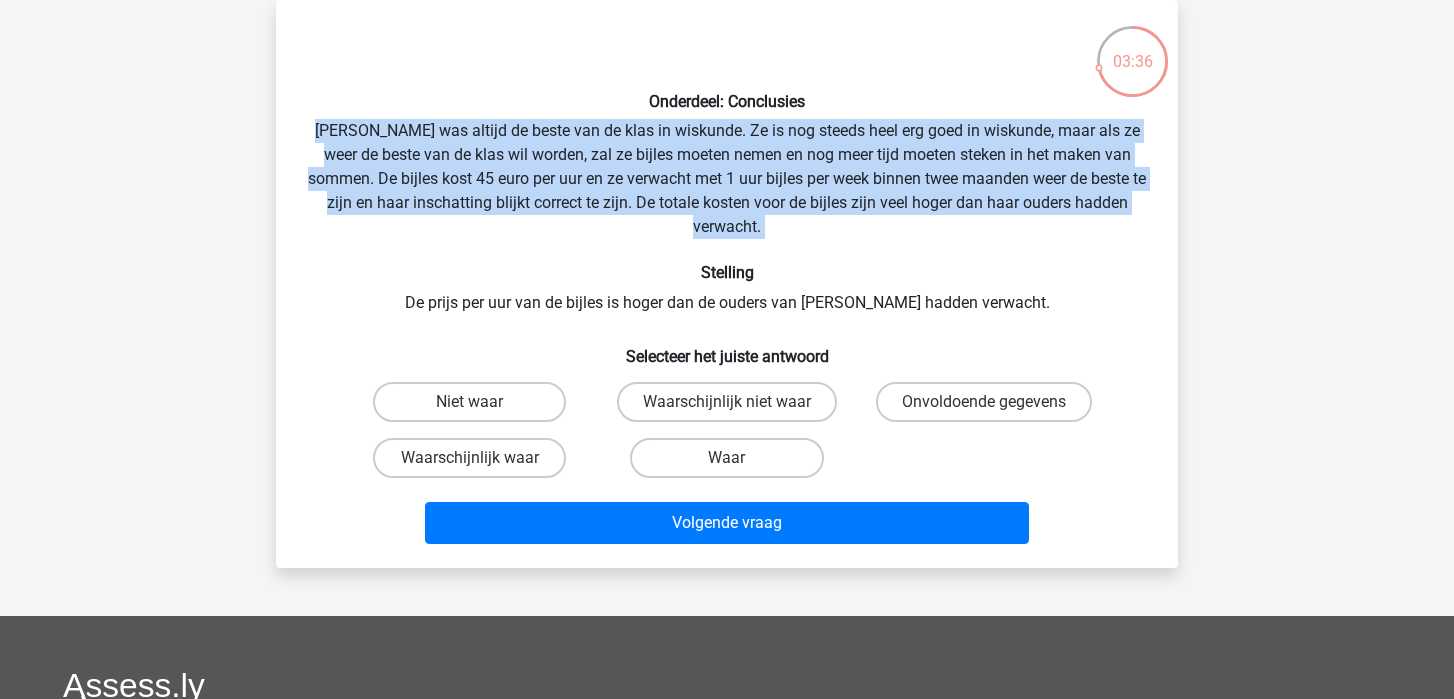click on "Onderdeel: Conclusies Maria was altijd de beste van de klas in wiskunde. Ze is nog steeds heel erg goed in wiskunde, maar als ze weer de beste van de klas wil worden, zal ze bijles moeten nemen en nog meer tijd moeten steken in het maken van sommen. De bijles kost 45 euro per uur en ze verwacht met 1 uur bijles per week binnen twee maanden weer de beste te zijn en haar inschatting blijkt correct te zijn. De totale kosten voor de bijles zijn veel hoger dan haar ouders hadden verwacht. Stelling De prijs per uur van de bijles is hoger dan de ouders van Maria hadden verwacht.
Selecteer het juiste antwoord" at bounding box center [727, 284] 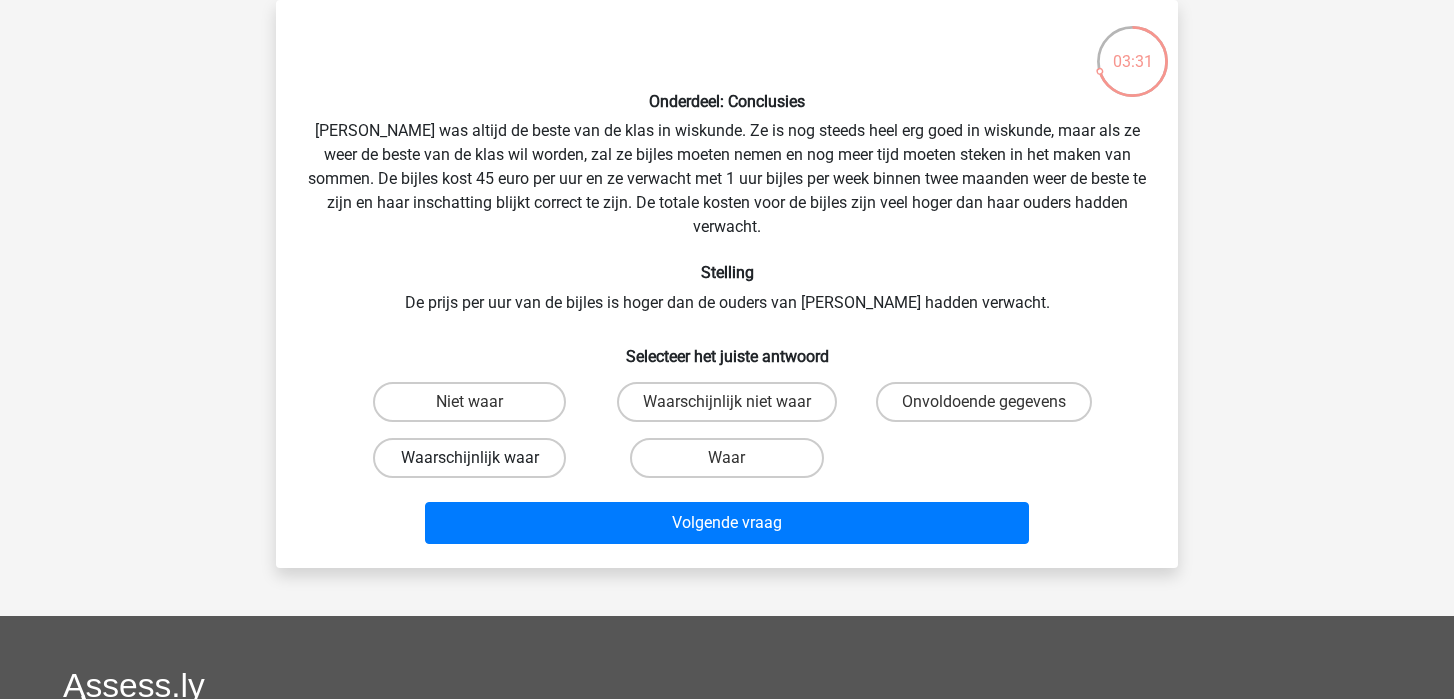 click on "Waarschijnlijk waar" at bounding box center (469, 458) 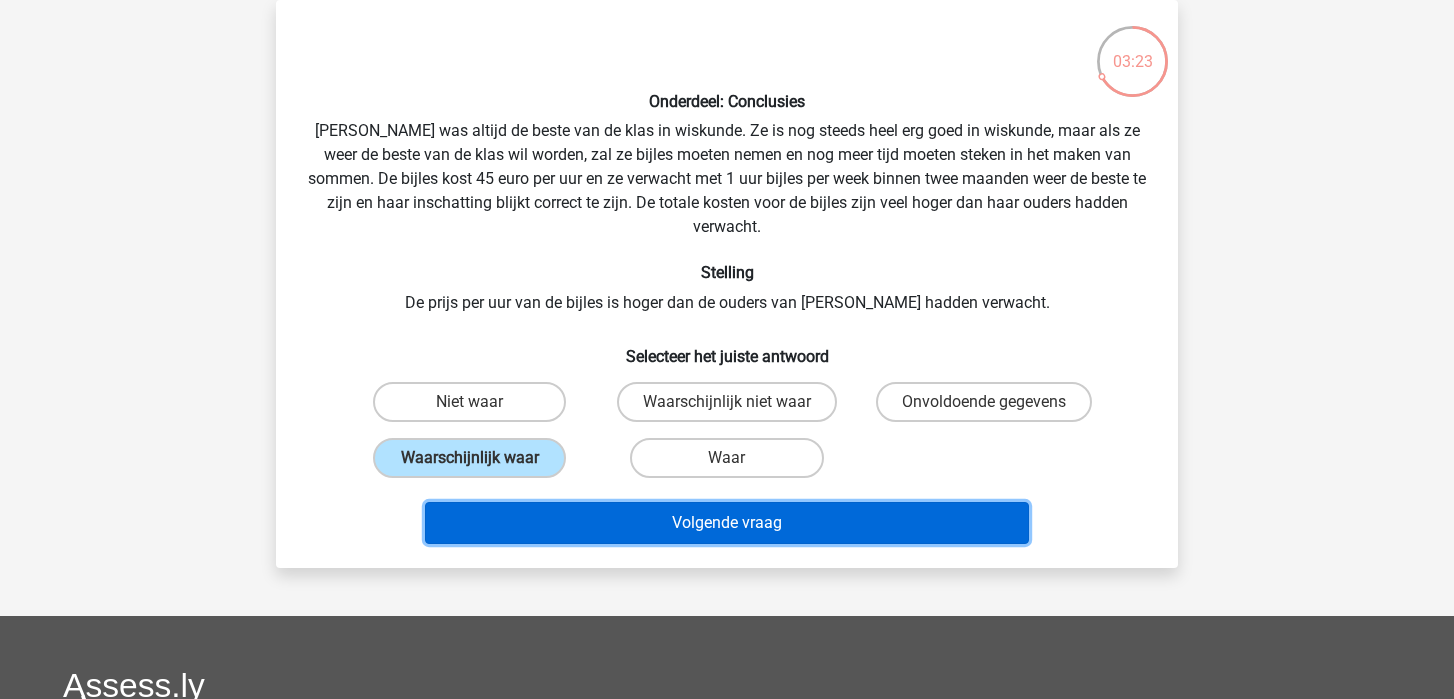 click on "Volgende vraag" at bounding box center [727, 523] 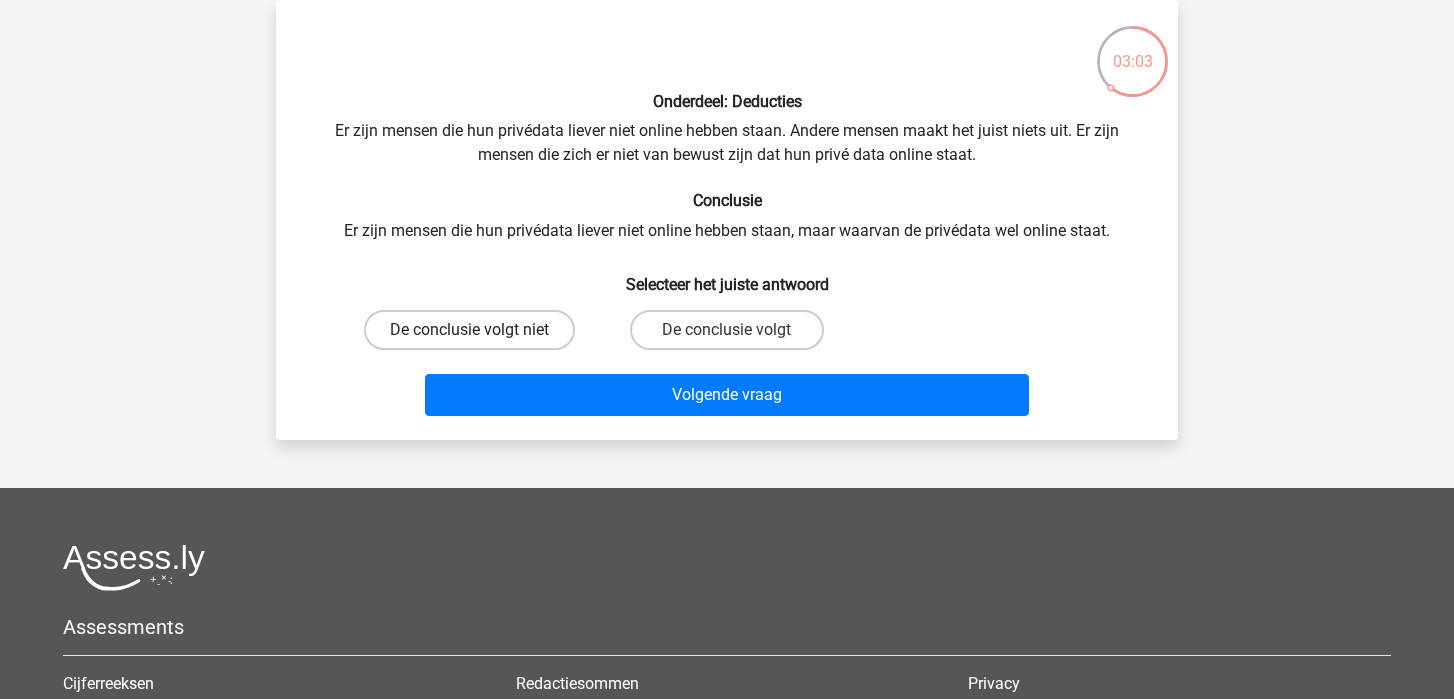 click on "De conclusie volgt niet" at bounding box center [469, 330] 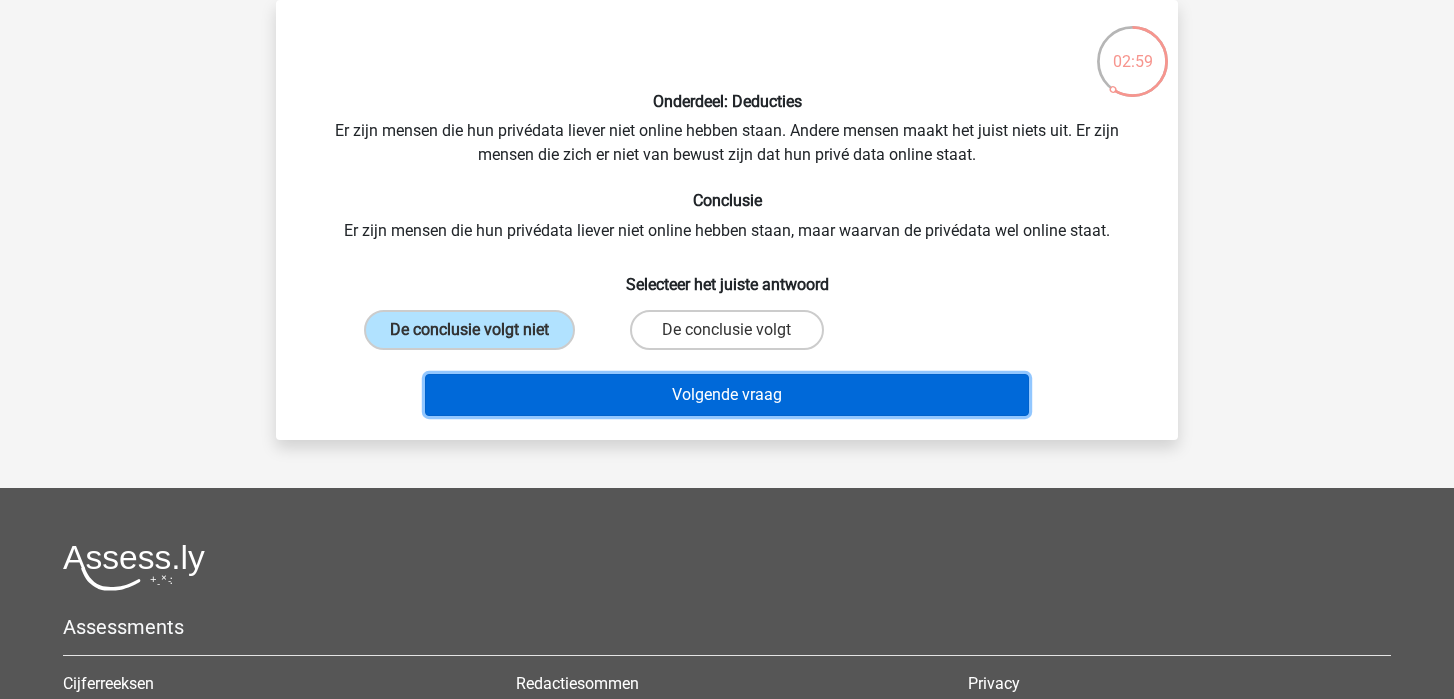 click on "Volgende vraag" at bounding box center (727, 395) 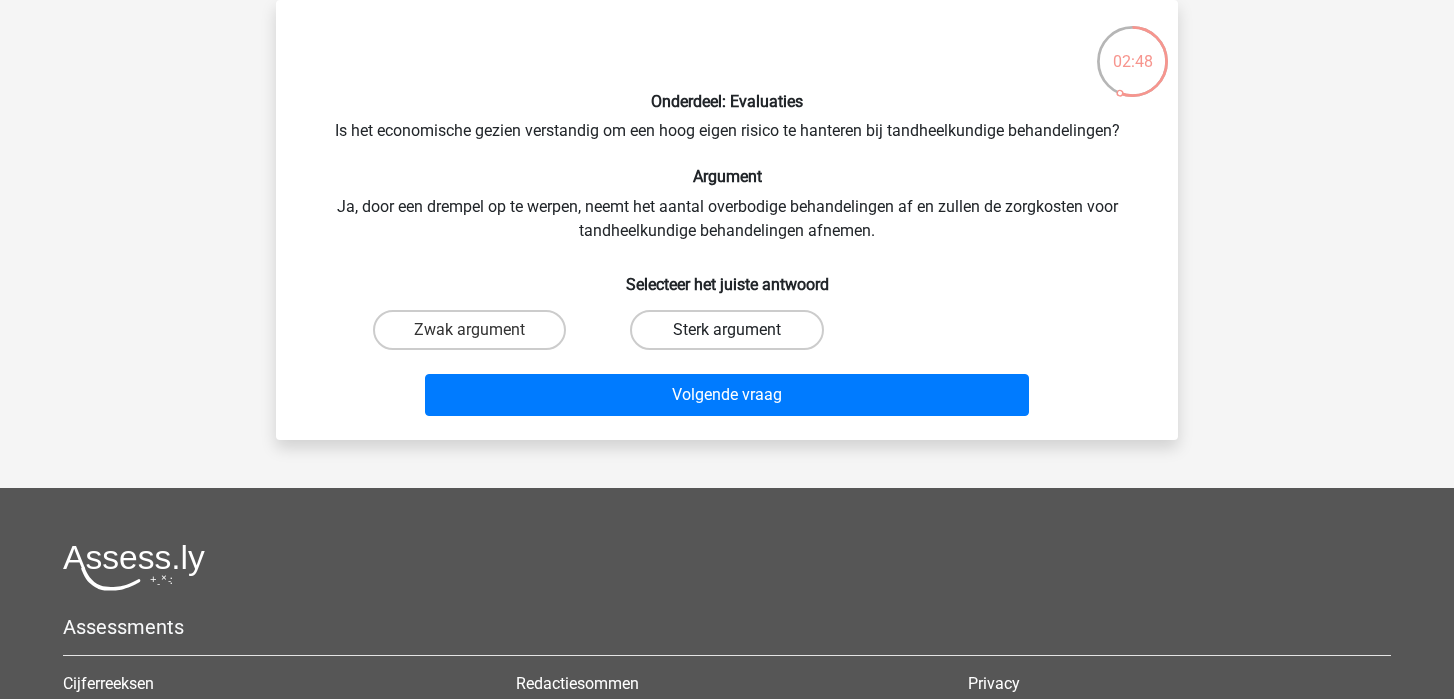 click on "Sterk argument" at bounding box center (726, 330) 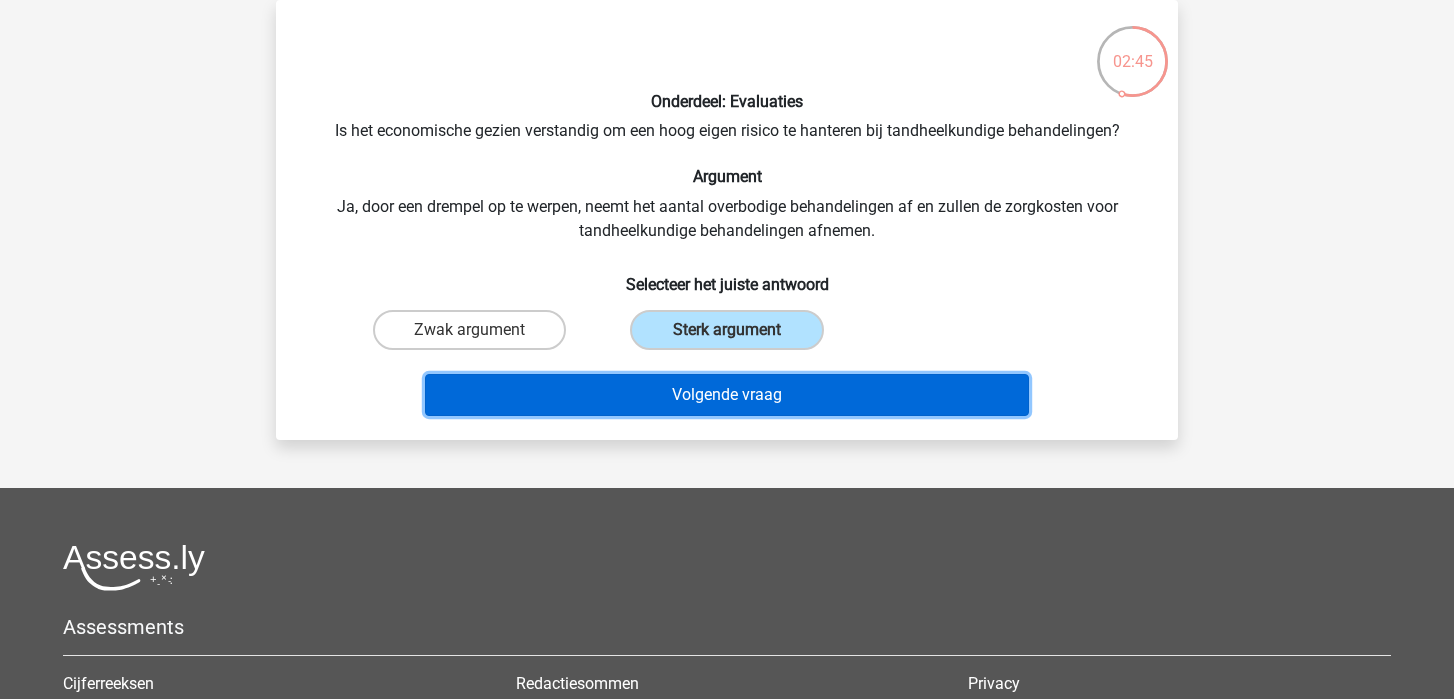 click on "Volgende vraag" at bounding box center [727, 395] 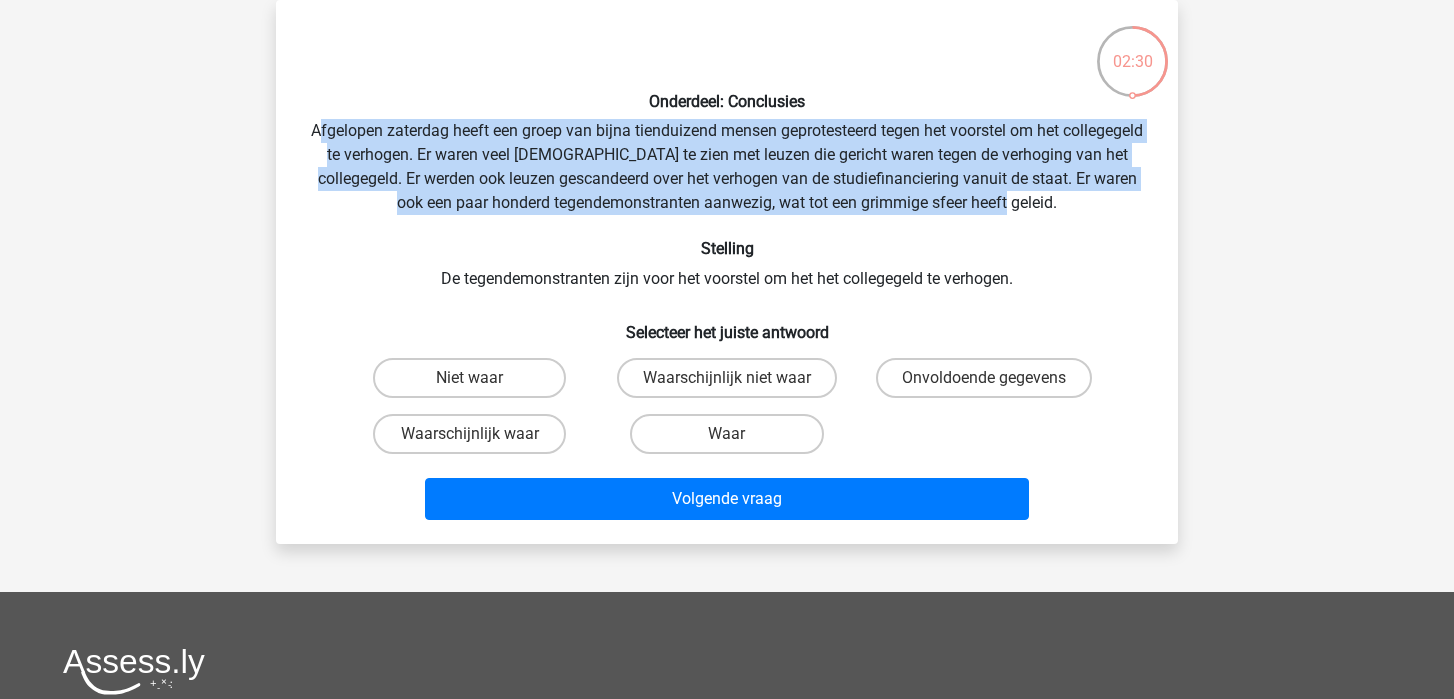 drag, startPoint x: 1073, startPoint y: 207, endPoint x: 360, endPoint y: 133, distance: 716.82983 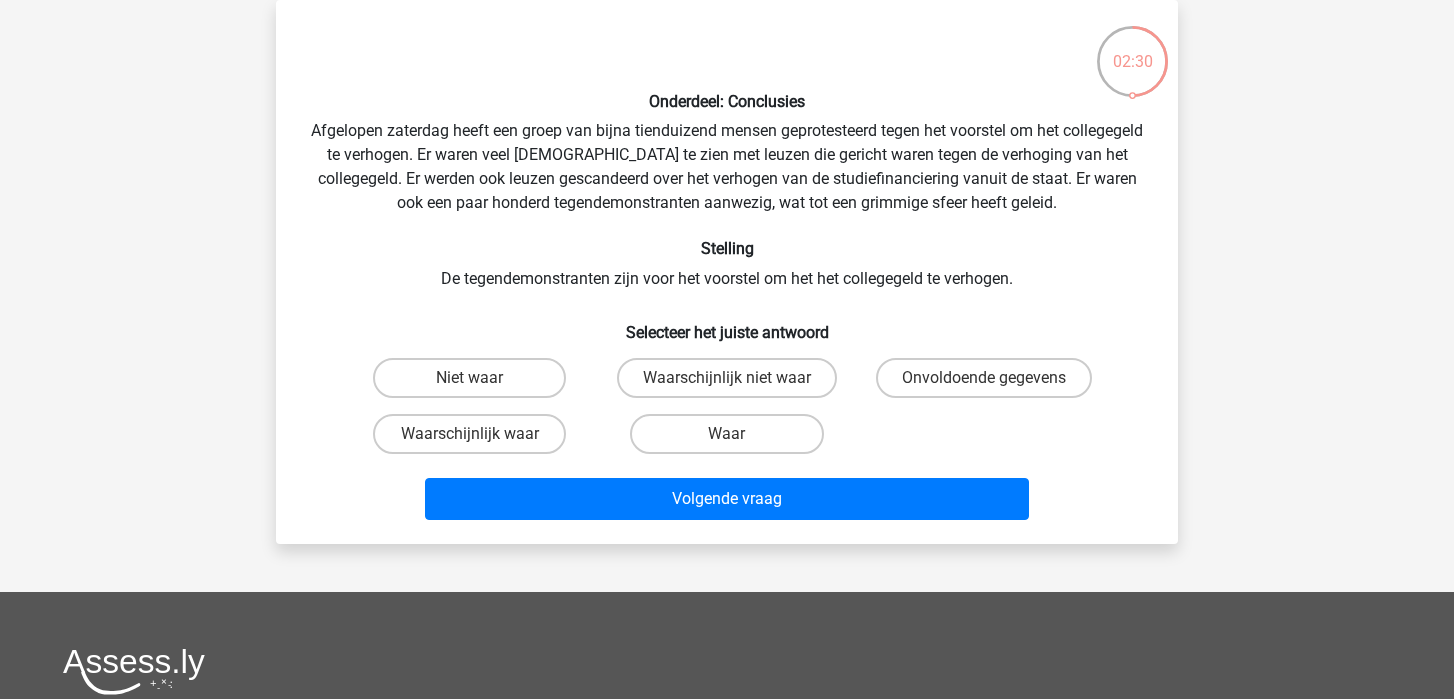click on "Onderdeel: Conclusies Afgelopen zaterdag heeft een groep van bijna tienduizend mensen geprotesteerd tegen het voorstel om het collegegeld te verhogen. Er waren veel spandoeken te zien met leuzen die gericht waren tegen de verhoging van het collegegeld. Er werden ook leuzen gescandeerd over het verhogen van de studiefinanciering vanuit de staat. Er waren ook een paar honderd tegendemonstranten aanwezig, wat tot een grimmige sfeer heeft geleid. Stelling De tegendemonstranten zijn voor het voorstel om het het collegegeld te verhogen.
Selecteer het juiste antwoord
Niet waar" at bounding box center [727, 272] 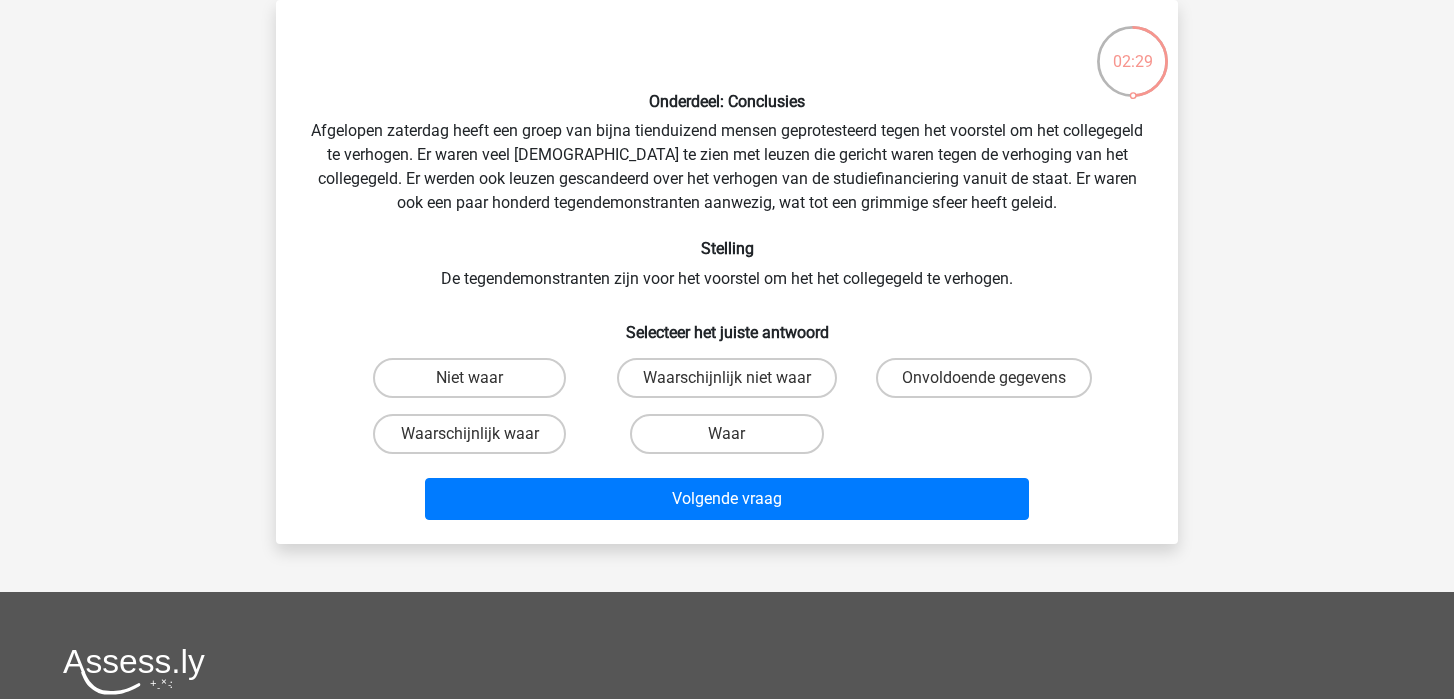click on "Onderdeel: Conclusies Afgelopen zaterdag heeft een groep van bijna tienduizend mensen geprotesteerd tegen het voorstel om het collegegeld te verhogen. Er waren veel spandoeken te zien met leuzen die gericht waren tegen de verhoging van het collegegeld. Er werden ook leuzen gescandeerd over het verhogen van de studiefinanciering vanuit de staat. Er waren ook een paar honderd tegendemonstranten aanwezig, wat tot een grimmige sfeer heeft geleid. Stelling De tegendemonstranten zijn voor het voorstel om het het collegegeld te verhogen.
Selecteer het juiste antwoord
Niet waar" at bounding box center [727, 272] 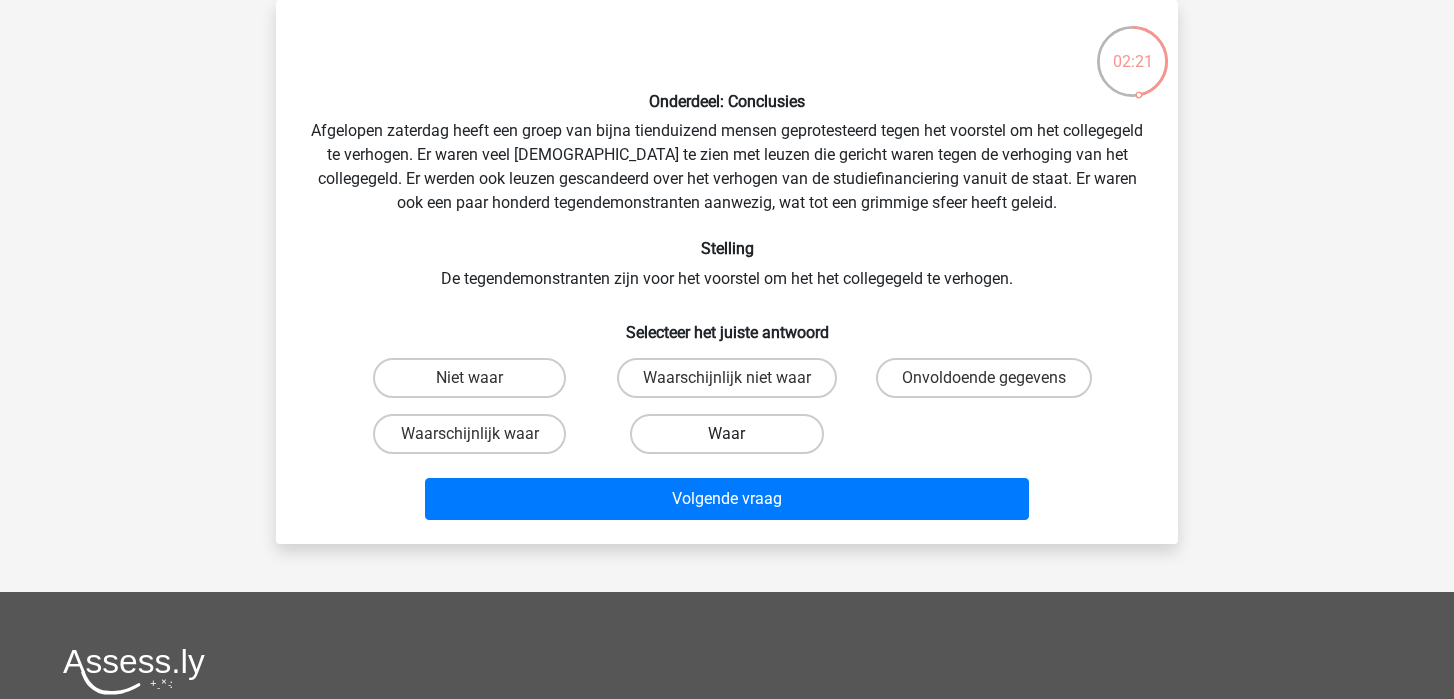 click on "Waar" at bounding box center (726, 434) 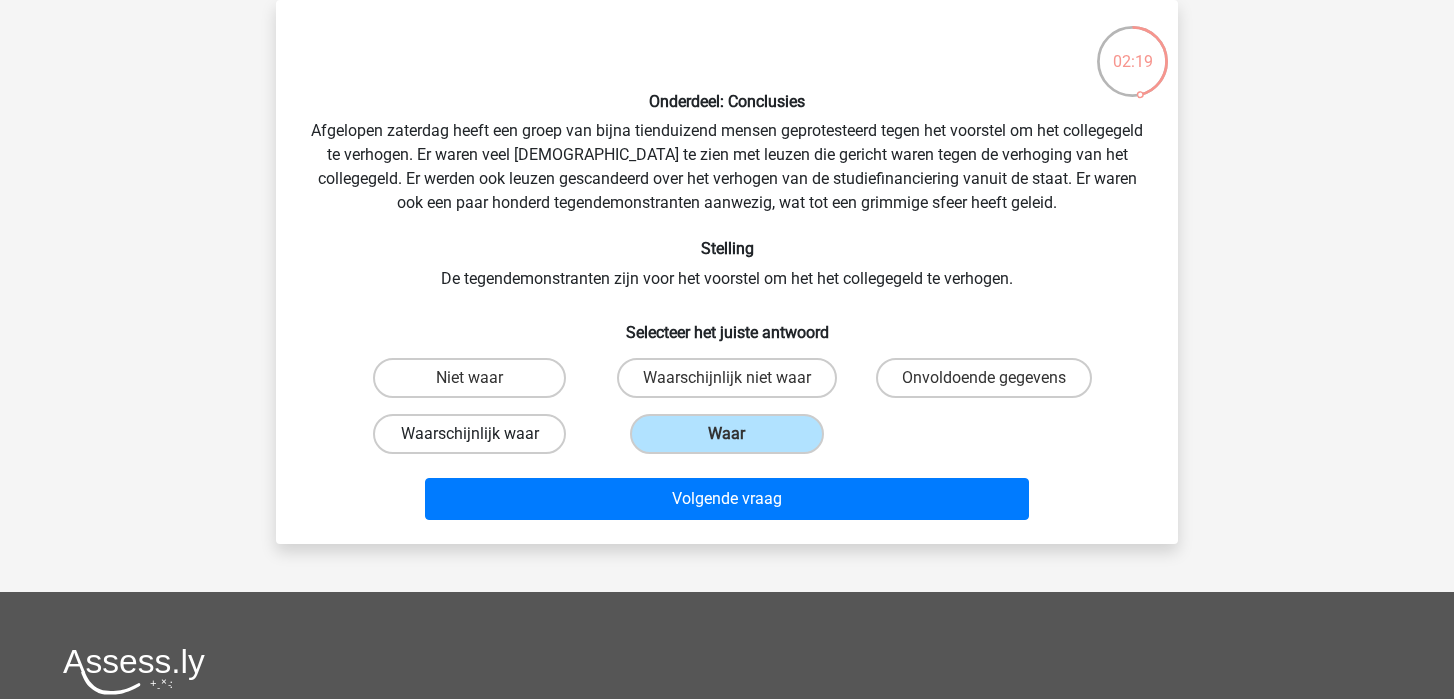 click on "Waarschijnlijk waar" at bounding box center [469, 434] 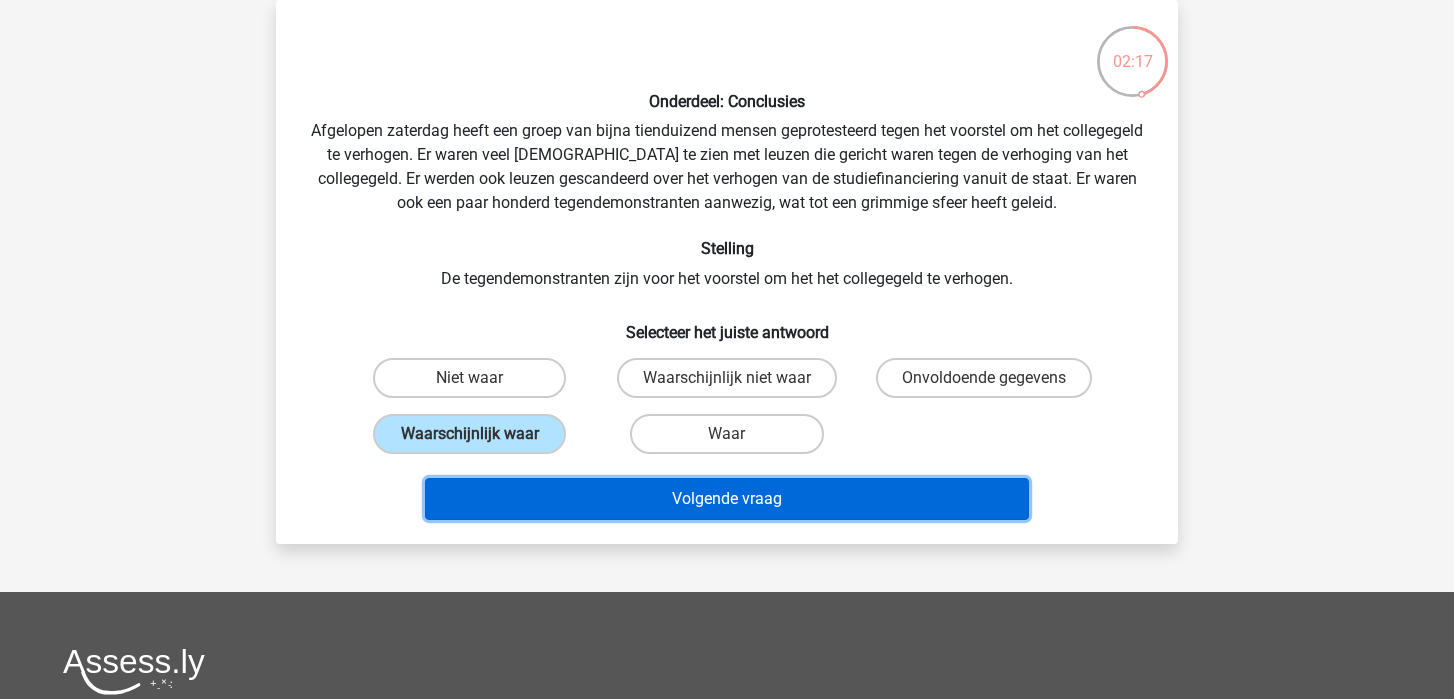 click on "Volgende vraag" at bounding box center [727, 499] 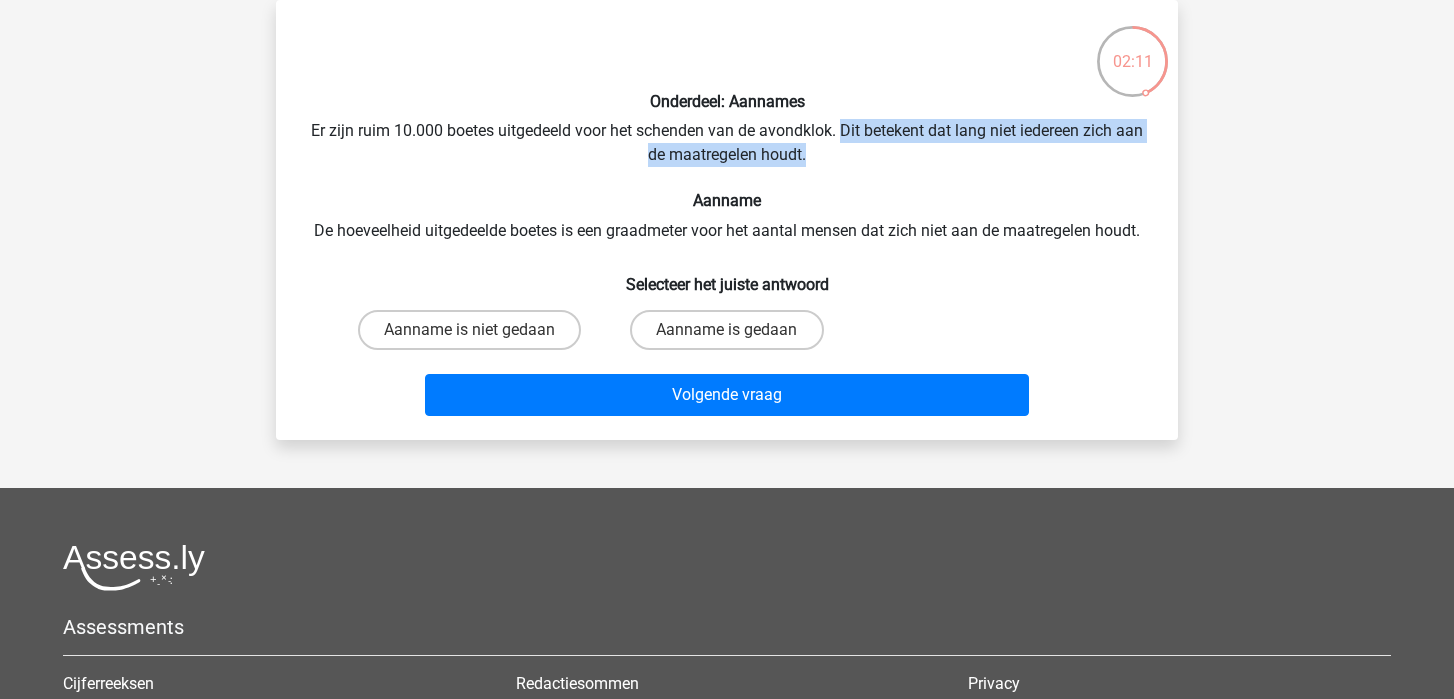 drag, startPoint x: 882, startPoint y: 165, endPoint x: 855, endPoint y: 135, distance: 40.36087 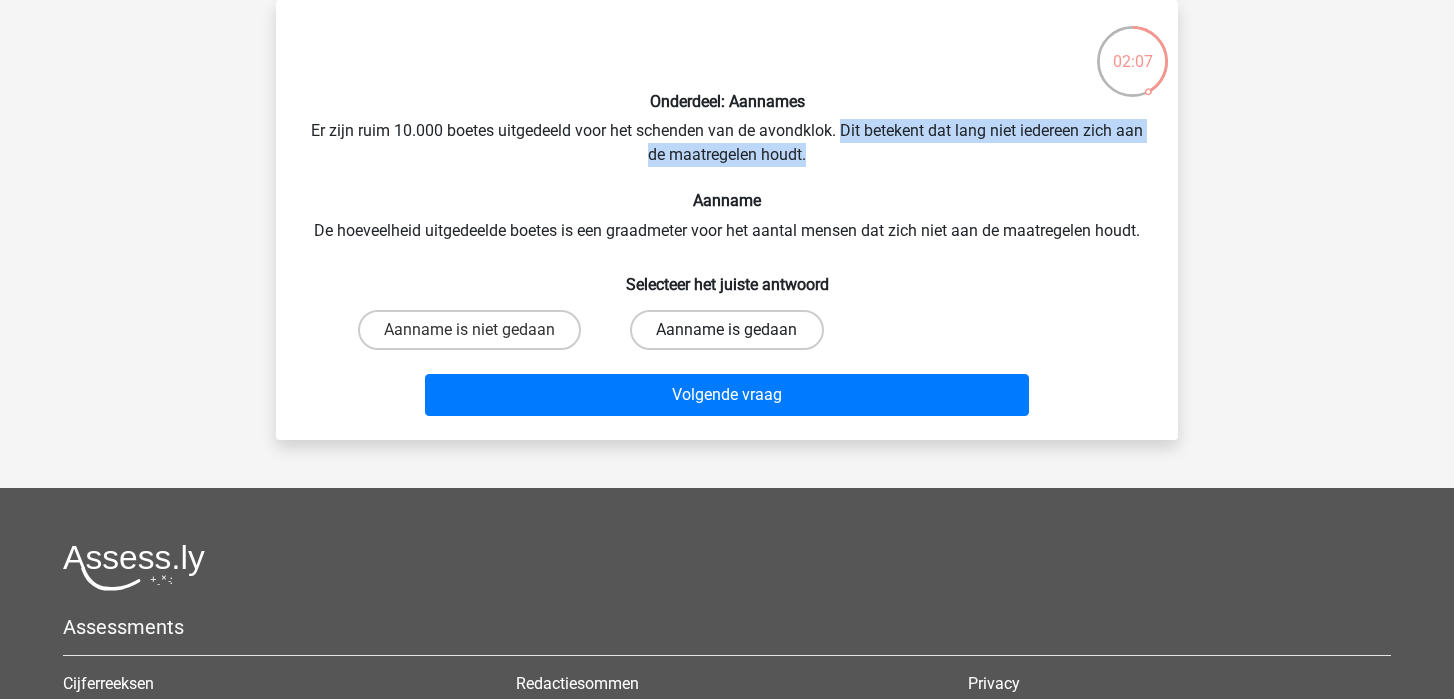click on "Aanname is gedaan" at bounding box center (726, 330) 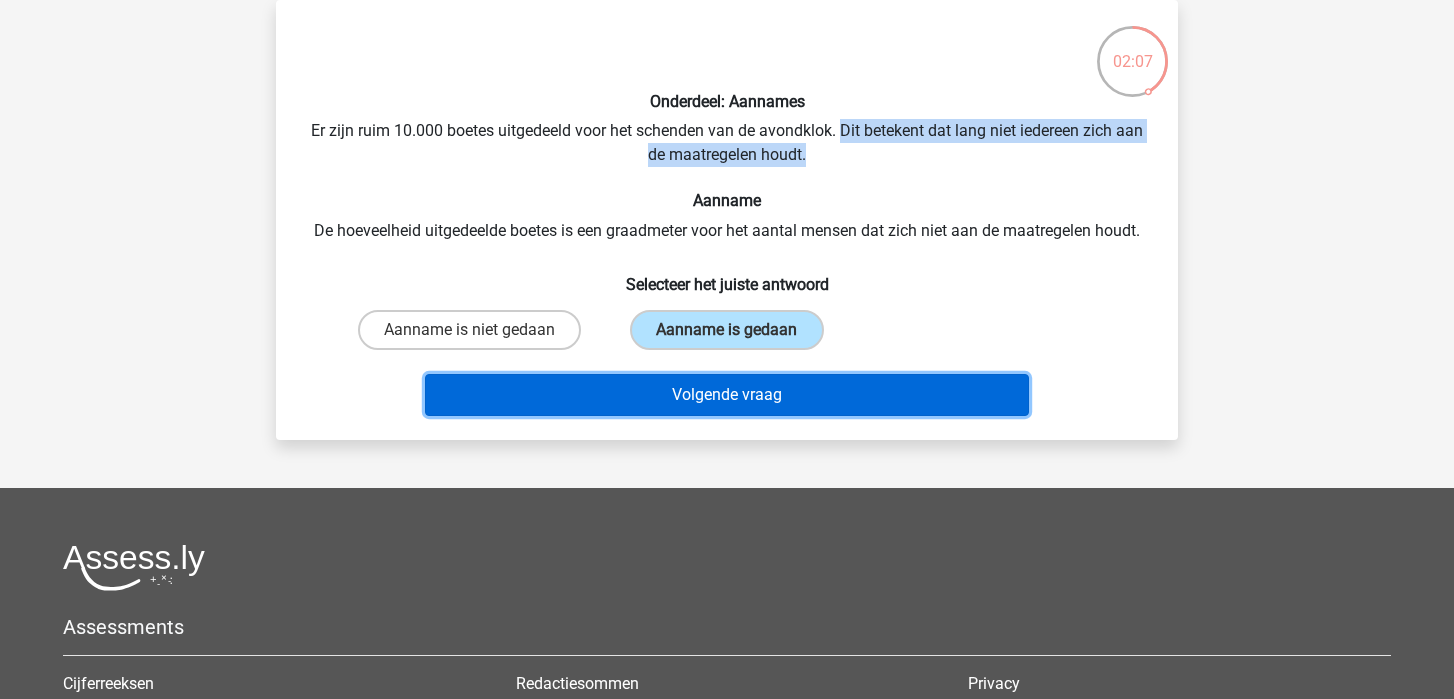 click on "Volgende vraag" at bounding box center (727, 395) 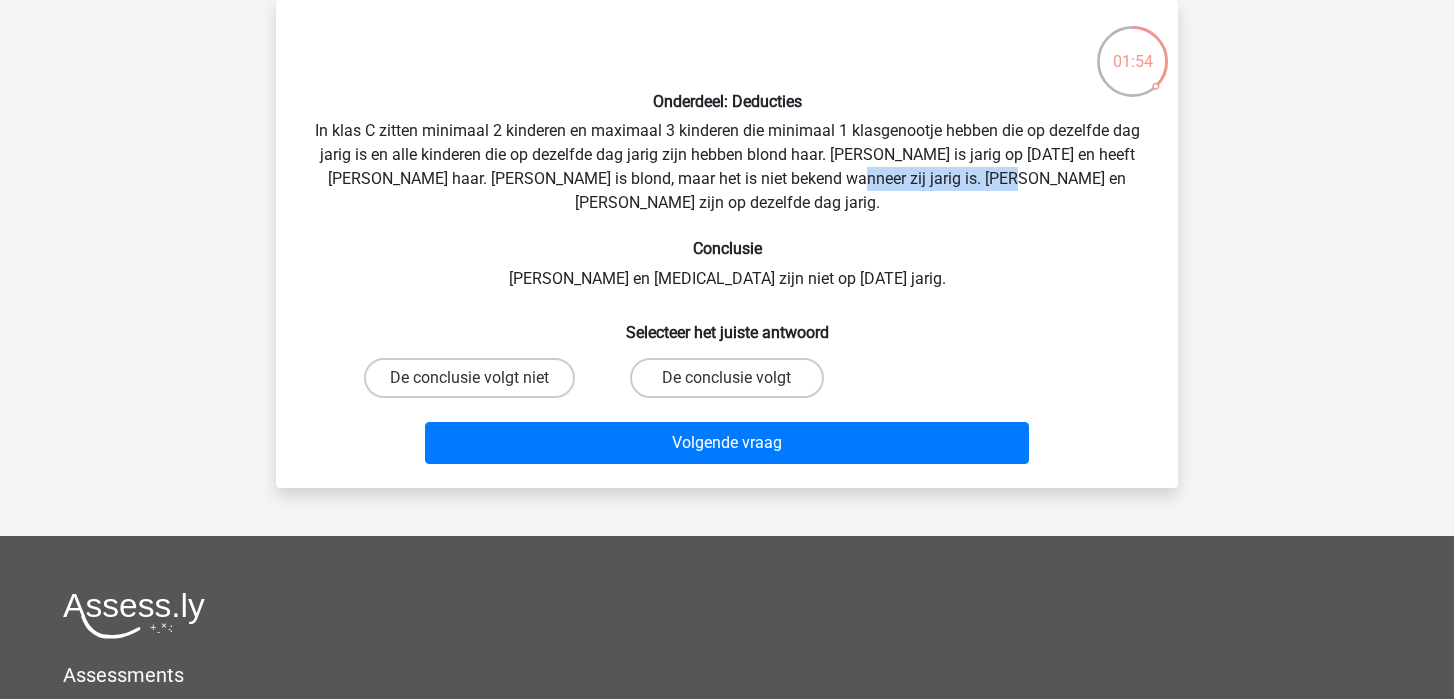 drag, startPoint x: 823, startPoint y: 179, endPoint x: 989, endPoint y: 181, distance: 166.01205 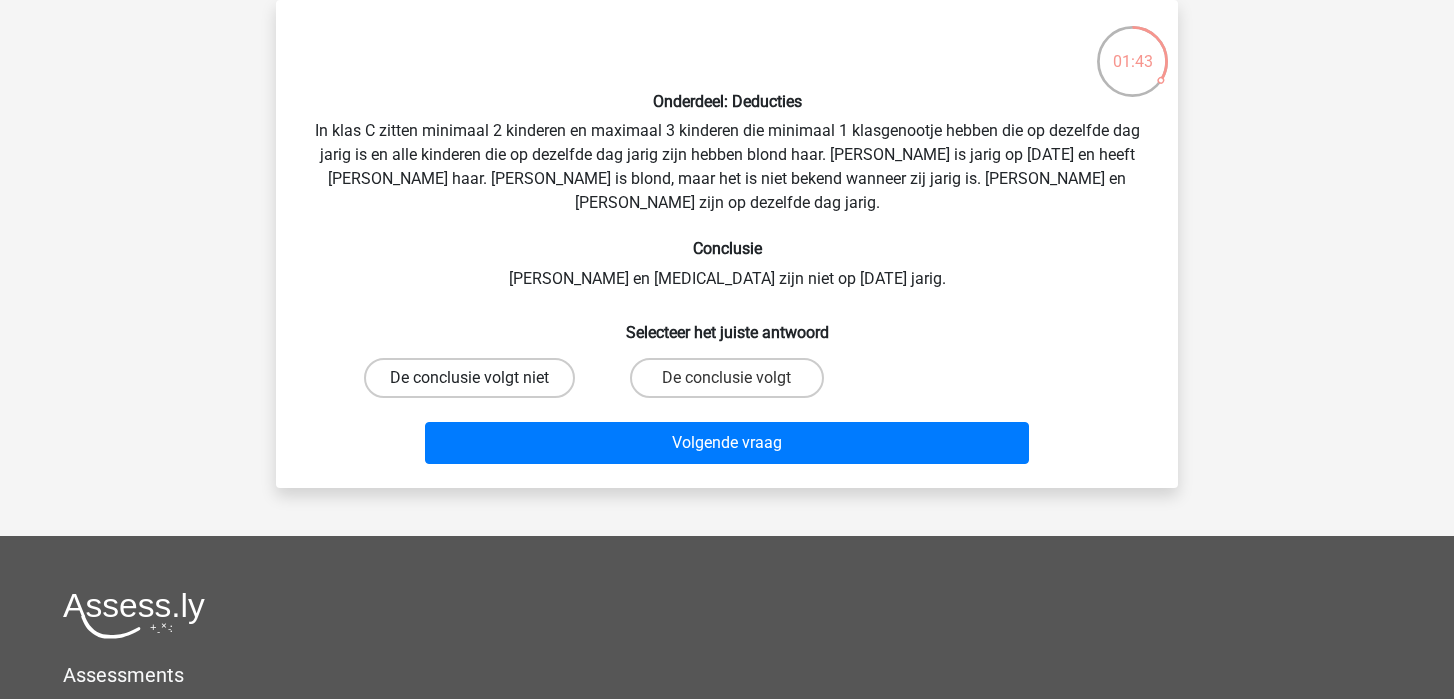 click on "De conclusie volgt niet" at bounding box center [469, 378] 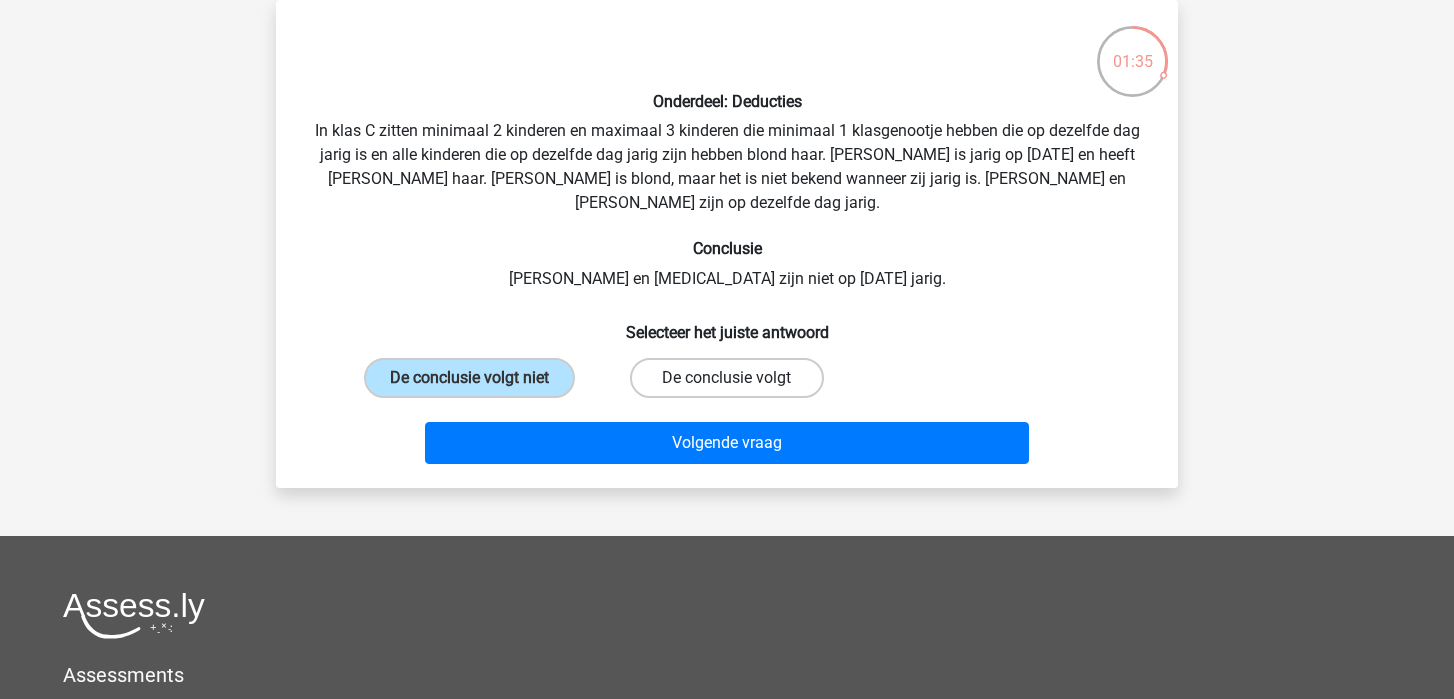click on "De conclusie volgt" at bounding box center (726, 378) 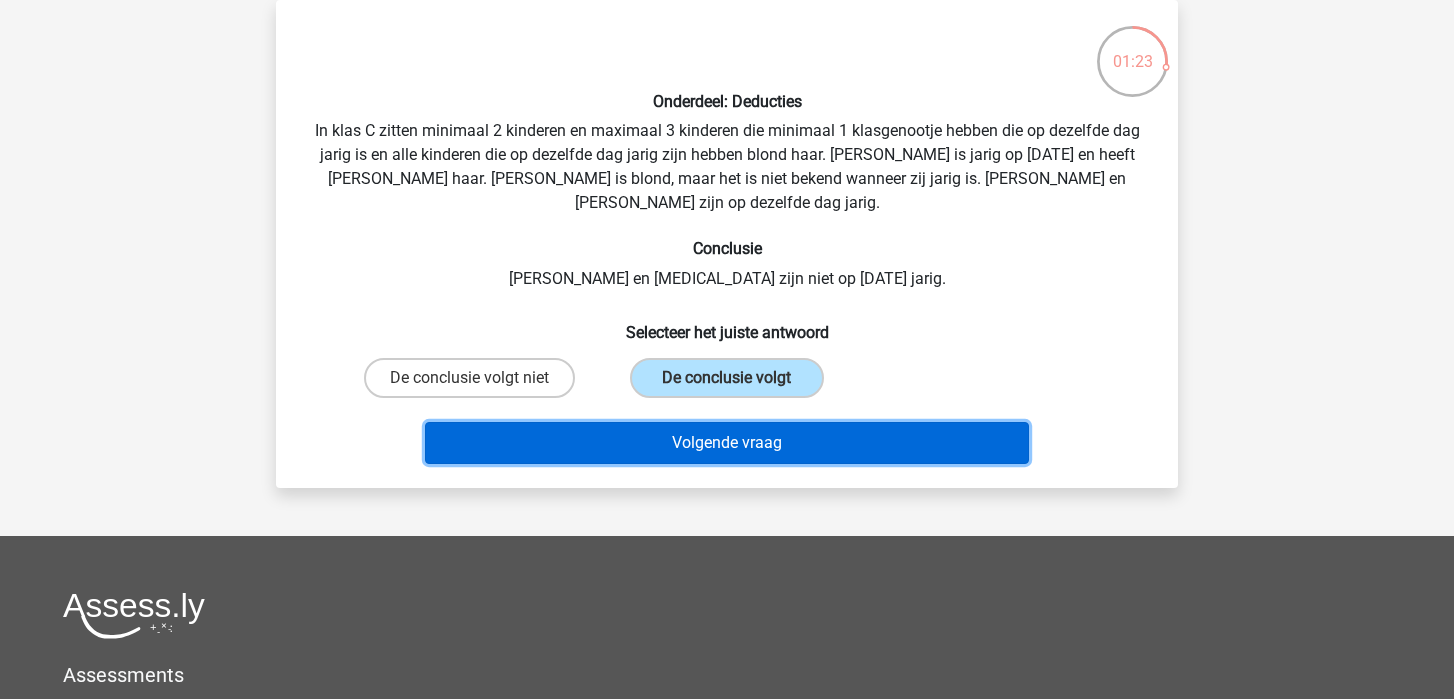 click on "Volgende vraag" at bounding box center (727, 443) 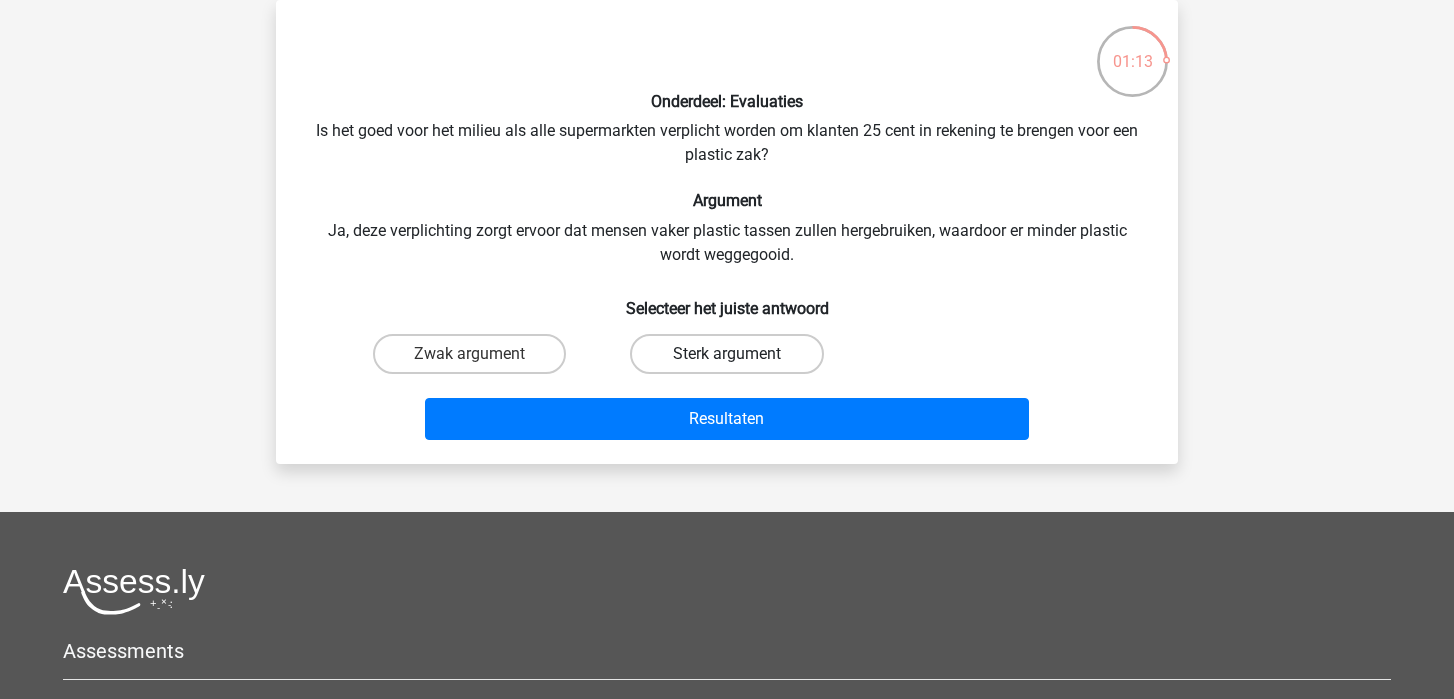 click on "Sterk argument" at bounding box center [726, 354] 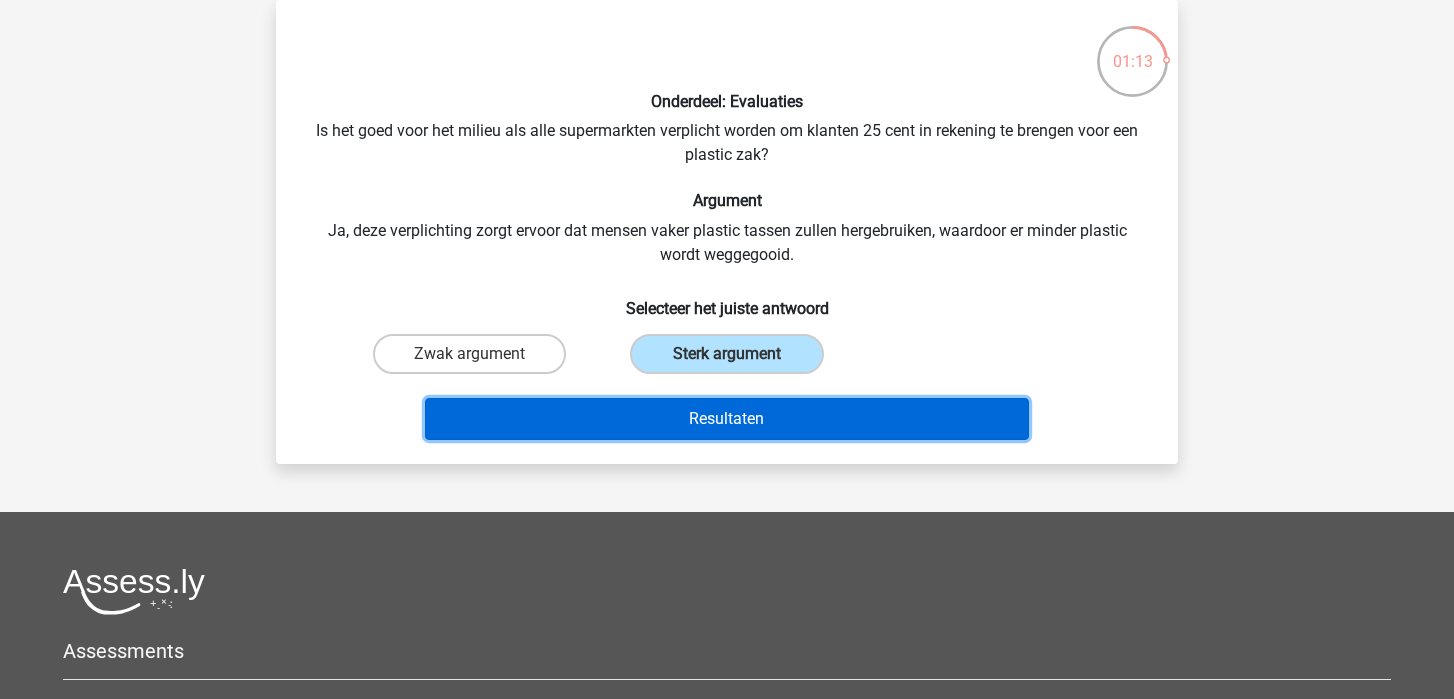 click on "Resultaten" at bounding box center (727, 419) 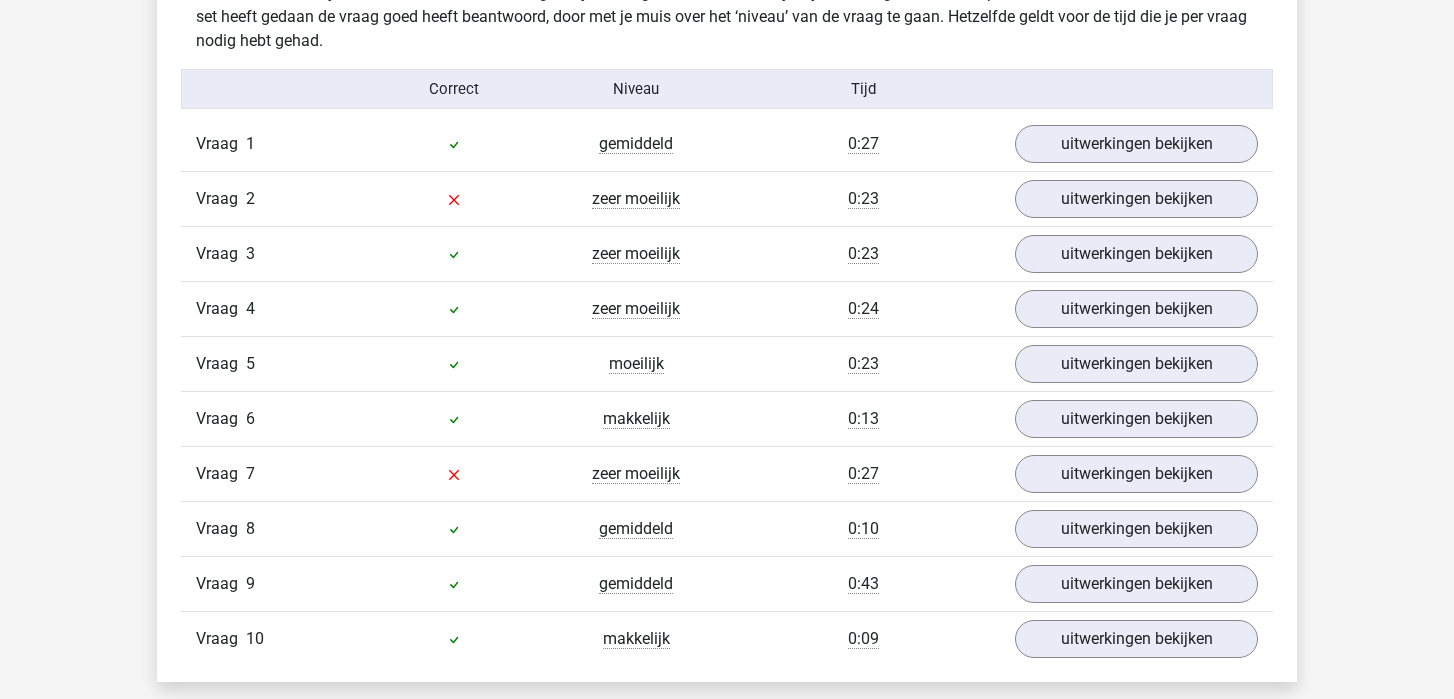 scroll, scrollTop: 1253, scrollLeft: 0, axis: vertical 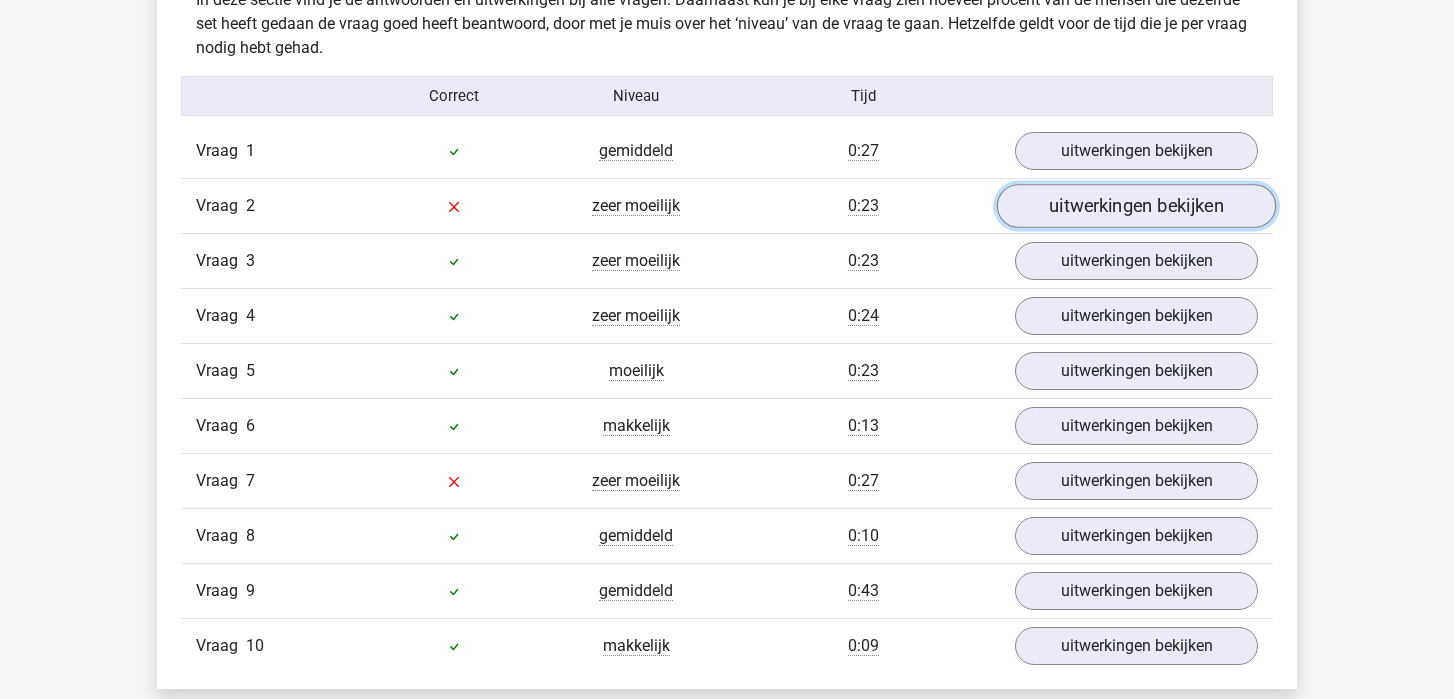 click on "uitwerkingen bekijken" at bounding box center (1136, 206) 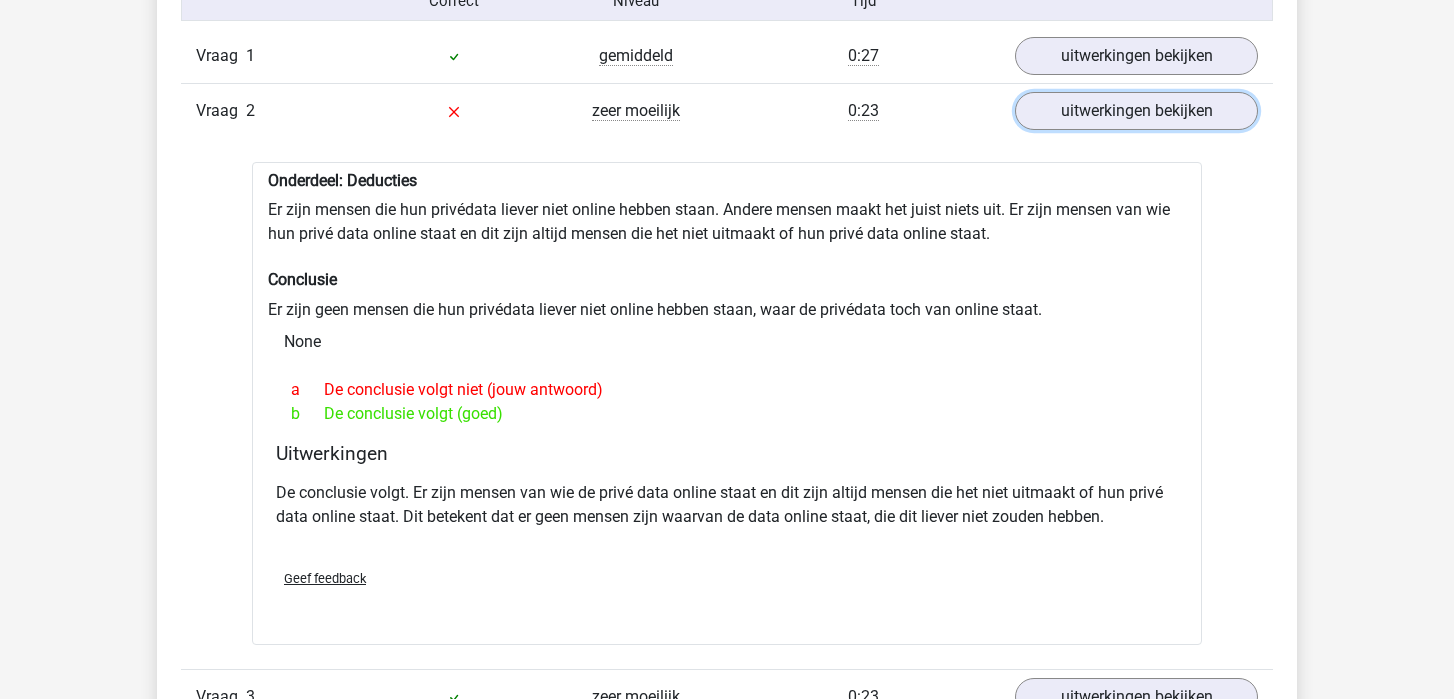 scroll, scrollTop: 1360, scrollLeft: 0, axis: vertical 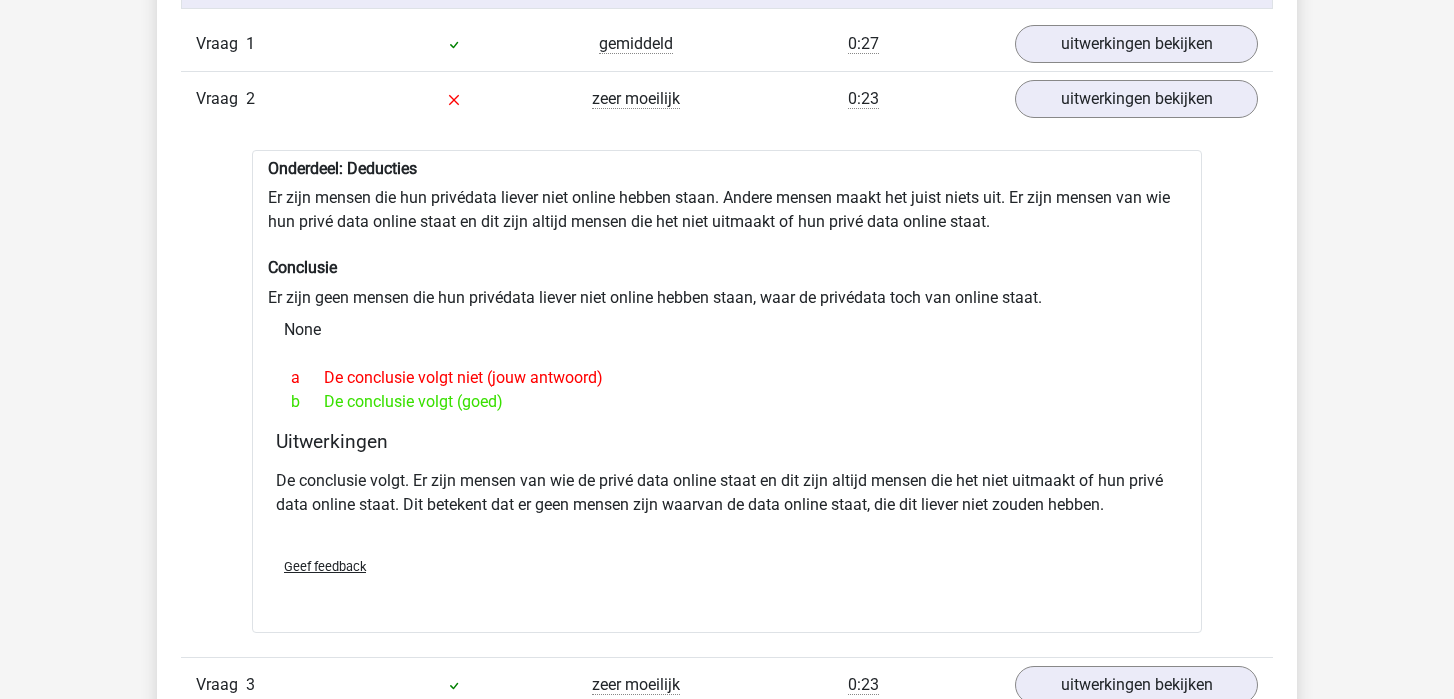 click on "De conclusie volgt. Er zijn mensen van wie de privé data online staat en dit zijn altijd mensen die het niet uitmaakt of hun privé data online staat. Dit betekent dat er geen mensen zijn waarvan de data online staat, die dit liever niet zouden hebben." at bounding box center [727, 493] 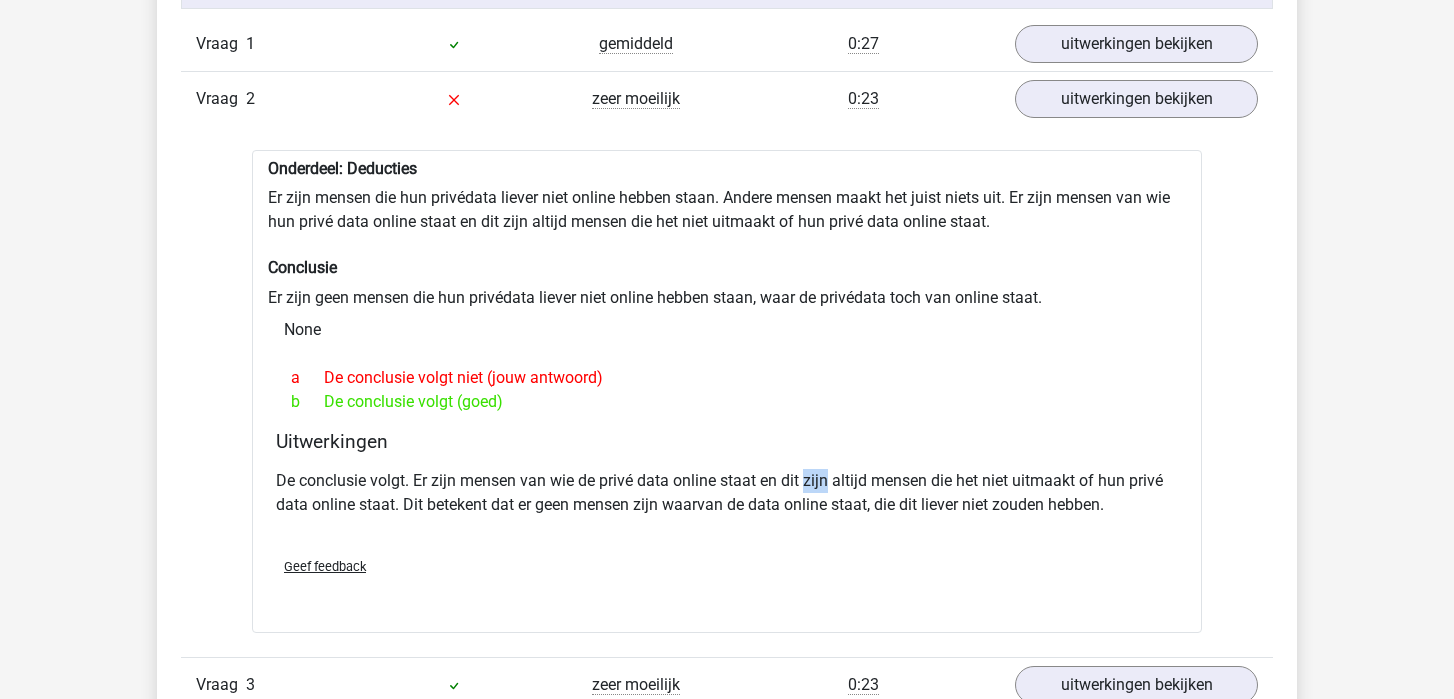click on "De conclusie volgt. Er zijn mensen van wie de privé data online staat en dit zijn altijd mensen die het niet uitmaakt of hun privé data online staat. Dit betekent dat er geen mensen zijn waarvan de data online staat, die dit liever niet zouden hebben." at bounding box center (727, 493) 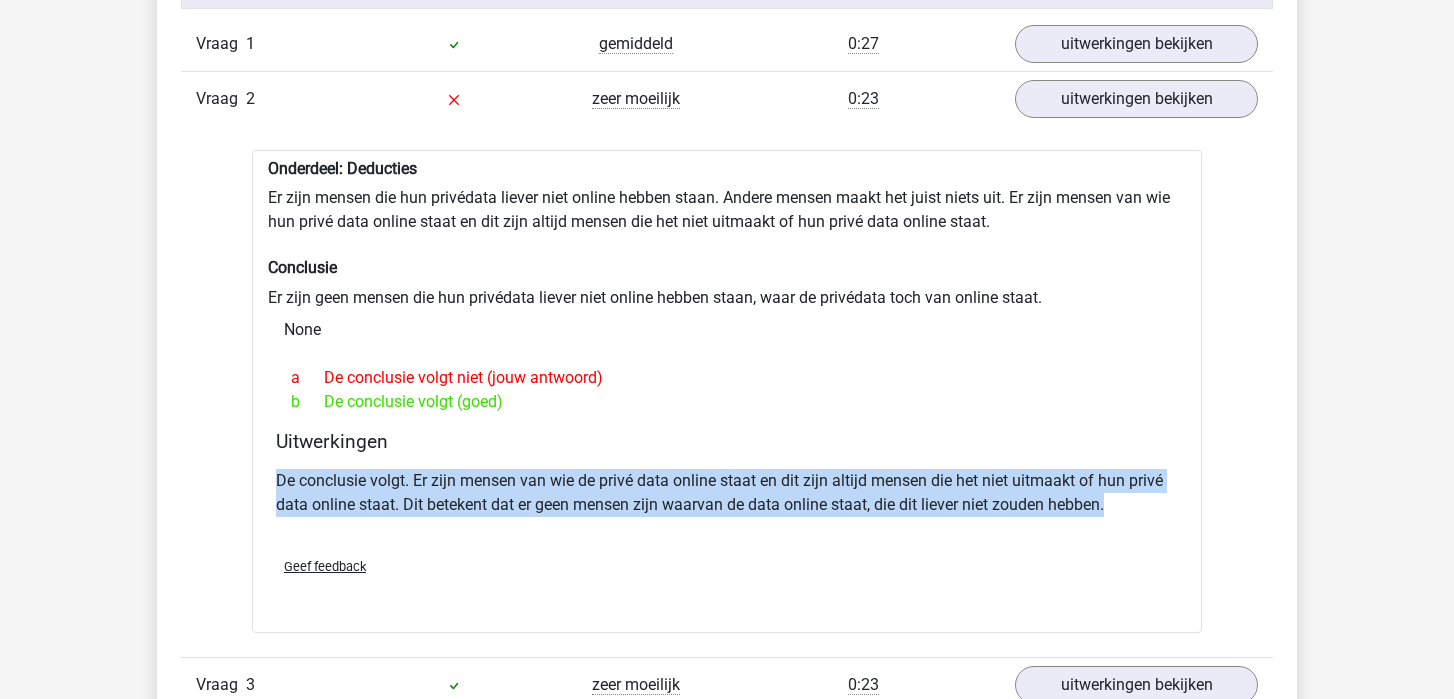 click on "De conclusie volgt. Er zijn mensen van wie de privé data online staat en dit zijn altijd mensen die het niet uitmaakt of hun privé data online staat. Dit betekent dat er geen mensen zijn waarvan de data online staat, die dit liever niet zouden hebben." at bounding box center [727, 493] 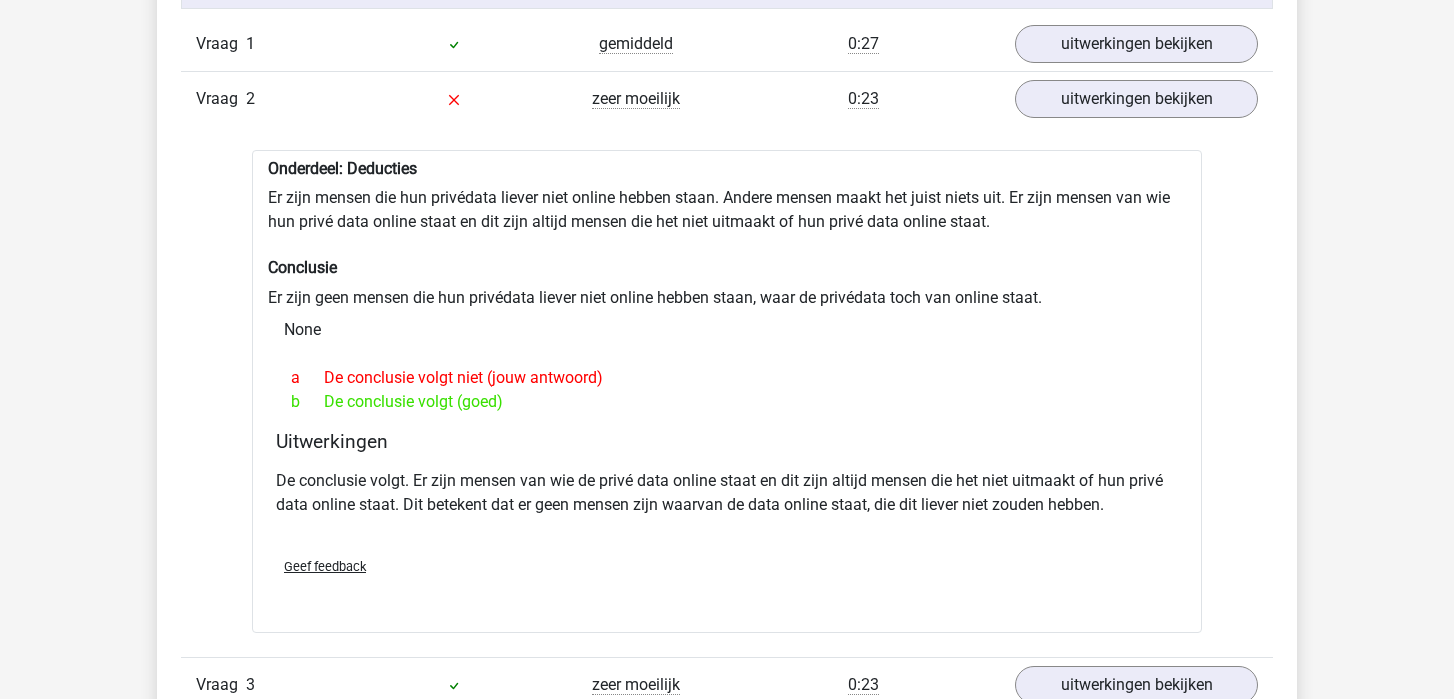 click on "a
De conclusie volgt niet
(jouw antwoord)
b
De conclusie volgt
(goed)" at bounding box center (727, 390) 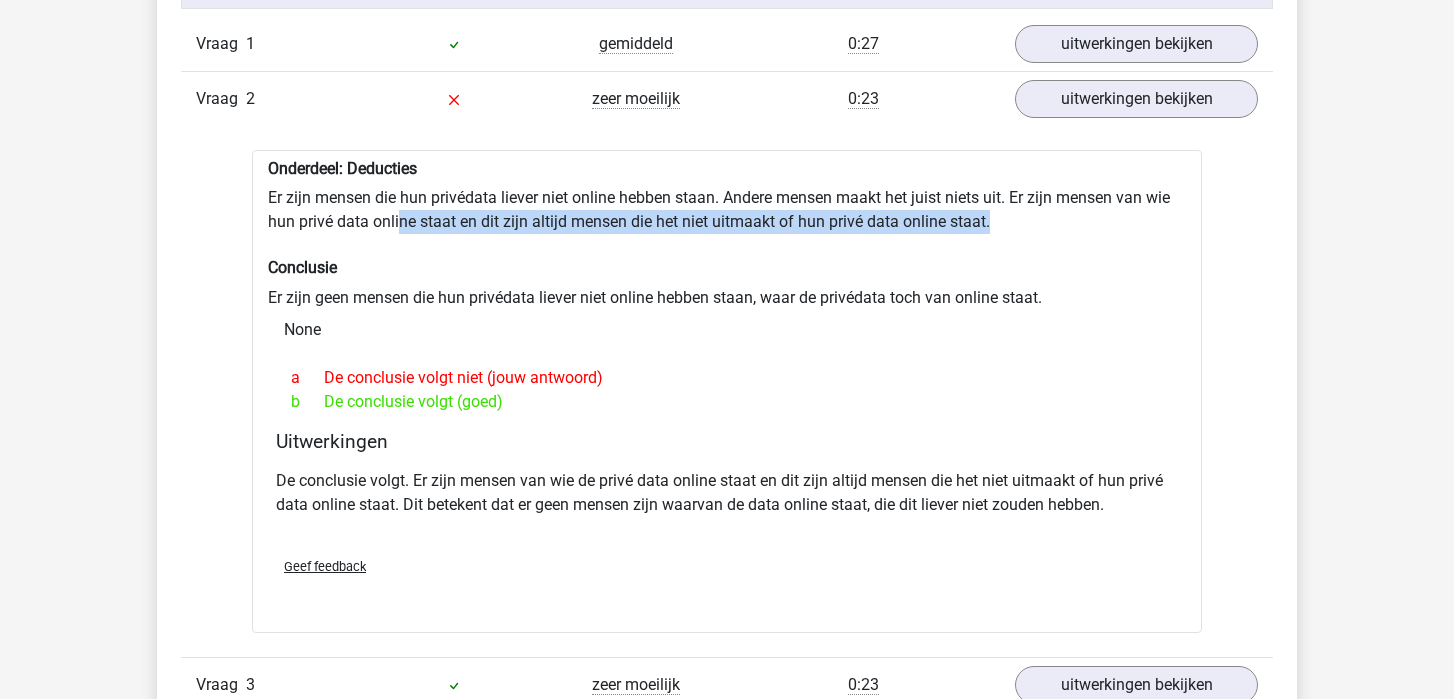 drag, startPoint x: 996, startPoint y: 225, endPoint x: 401, endPoint y: 228, distance: 595.00757 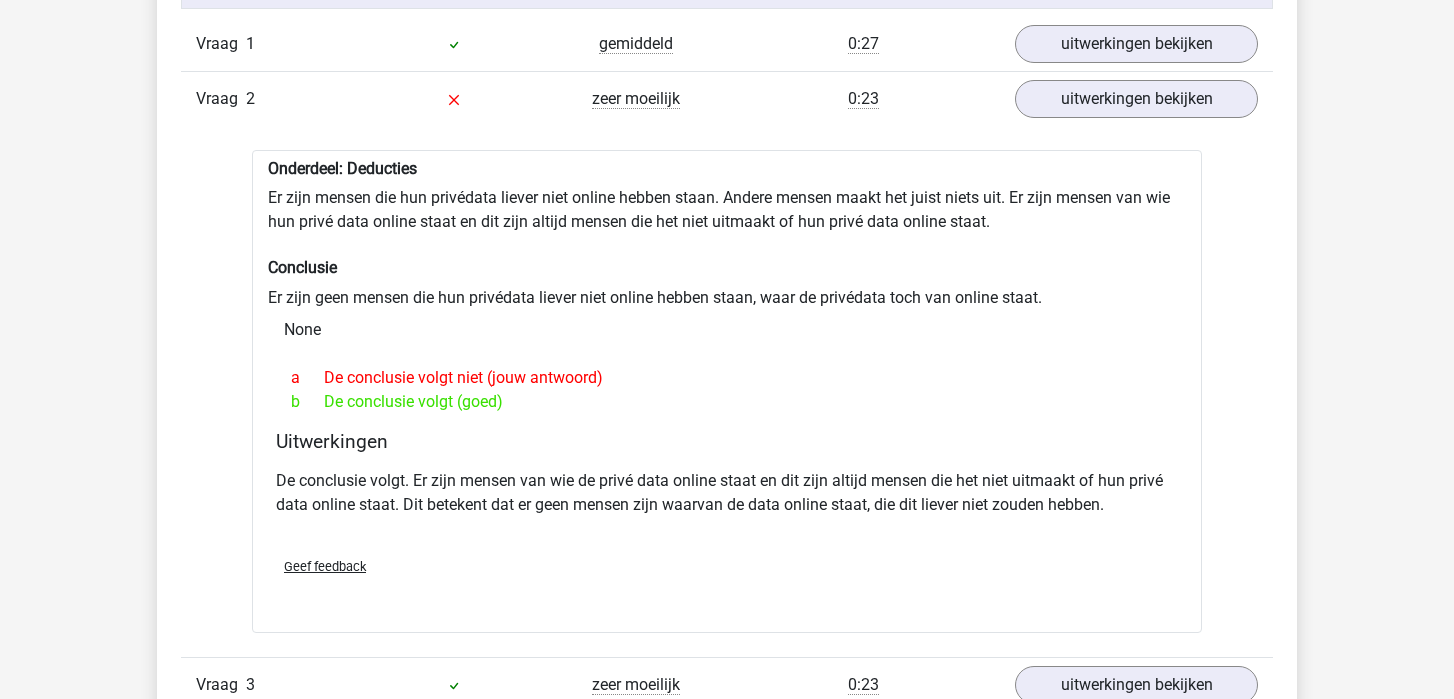 click on "Uitwerkingen
De conclusie volgt. Er zijn mensen van wie de privé data online staat en dit zijn altijd mensen die het niet uitmaakt of hun privé data online staat. Dit betekent dat er geen mensen zijn waarvan de data online staat, die dit liever niet zouden hebben." at bounding box center (727, 485) 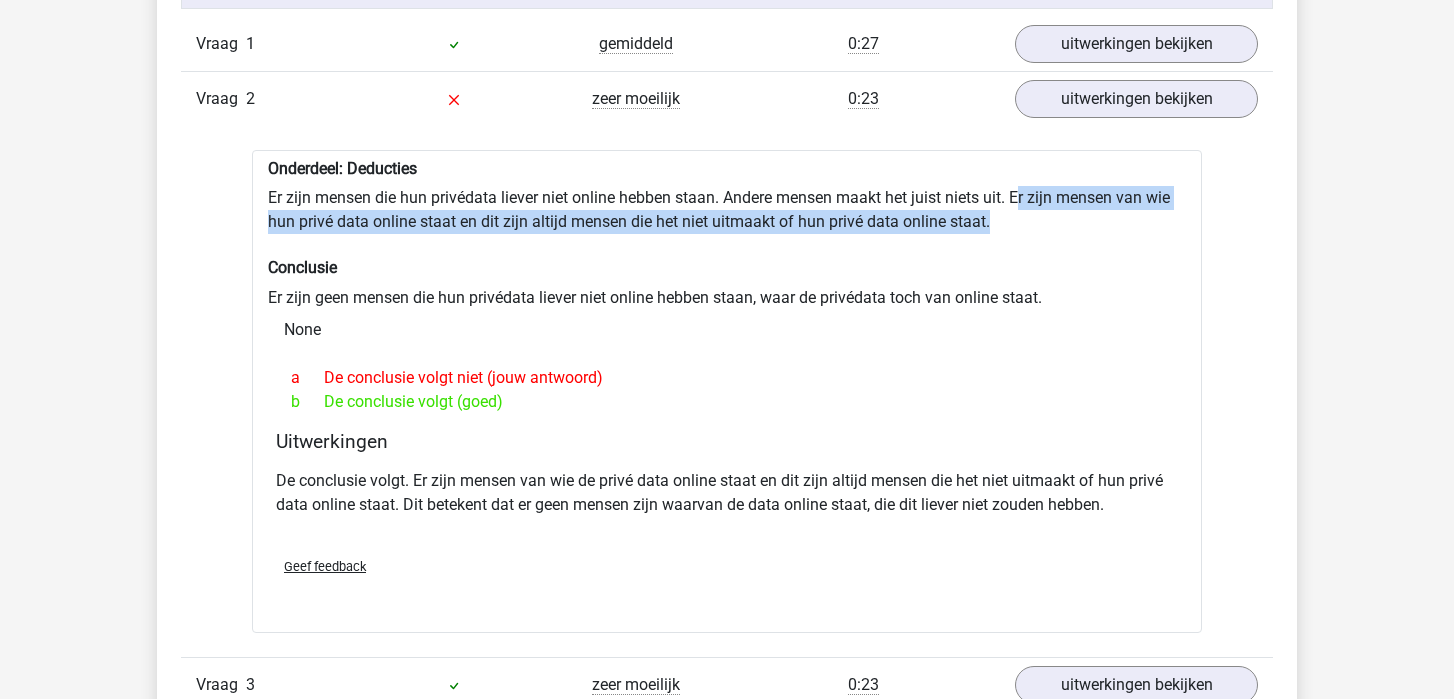 drag, startPoint x: 1021, startPoint y: 200, endPoint x: 1021, endPoint y: 225, distance: 25 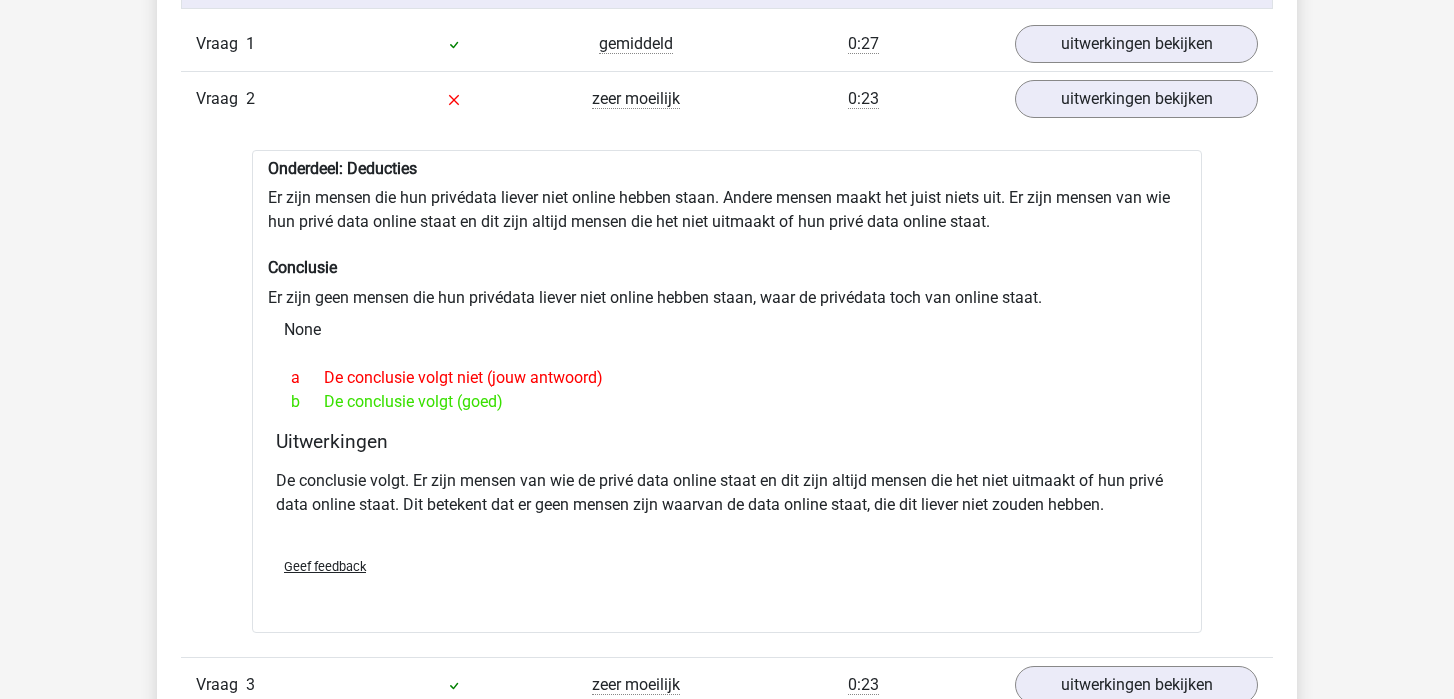 click on "None" at bounding box center [727, 330] 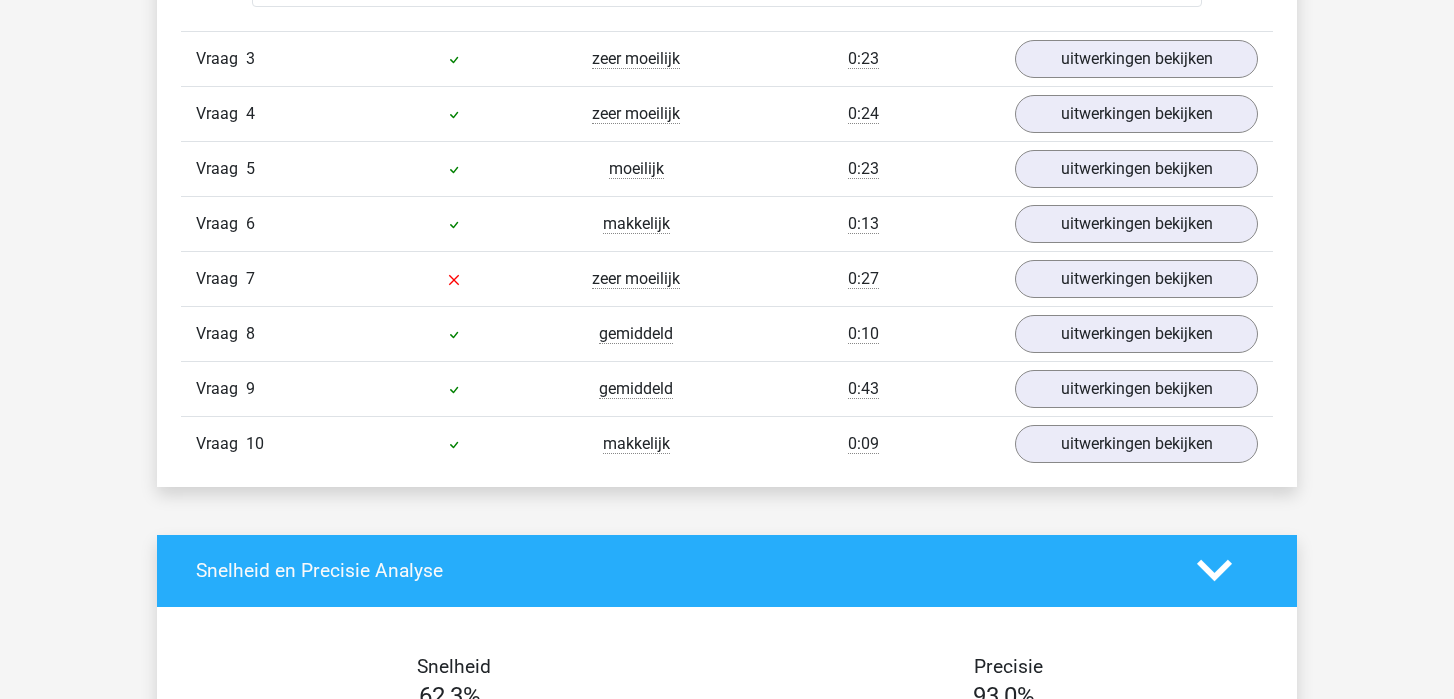 scroll, scrollTop: 2031, scrollLeft: 0, axis: vertical 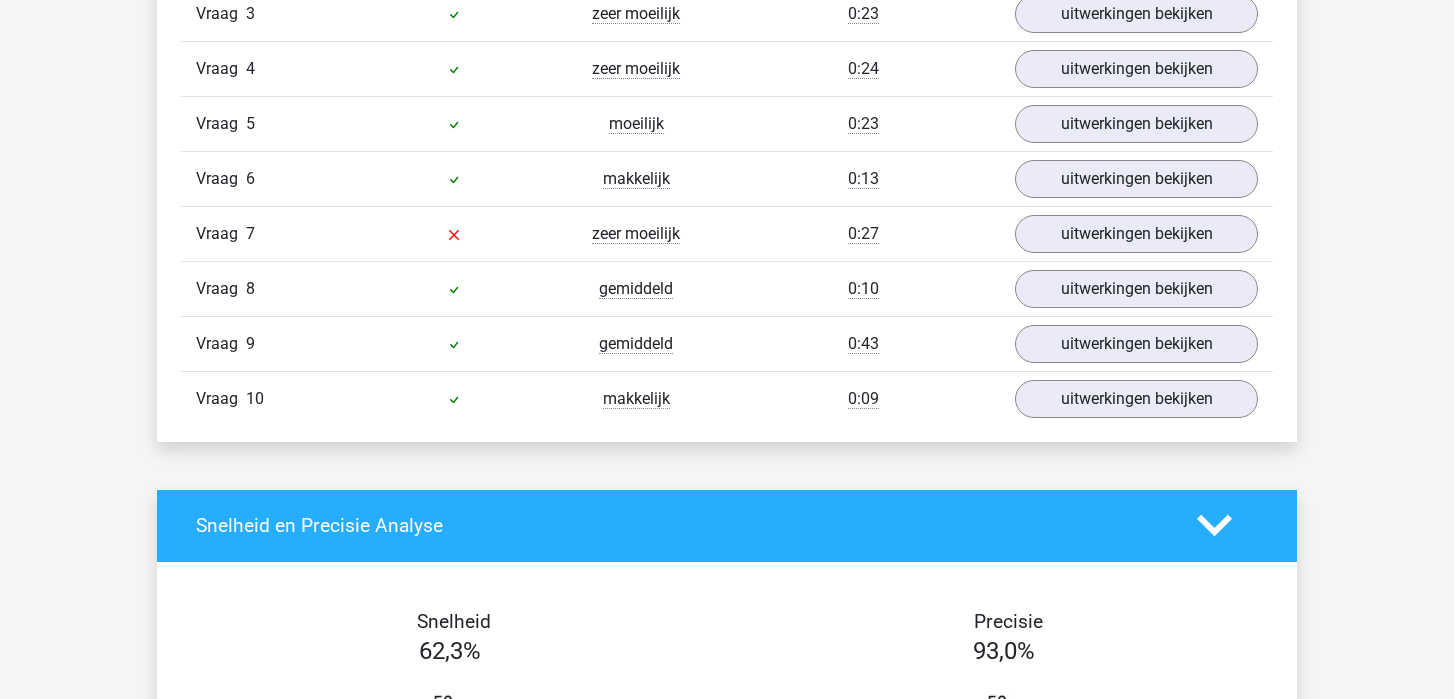 click on "uitwerkingen bekijken" at bounding box center (1136, 234) 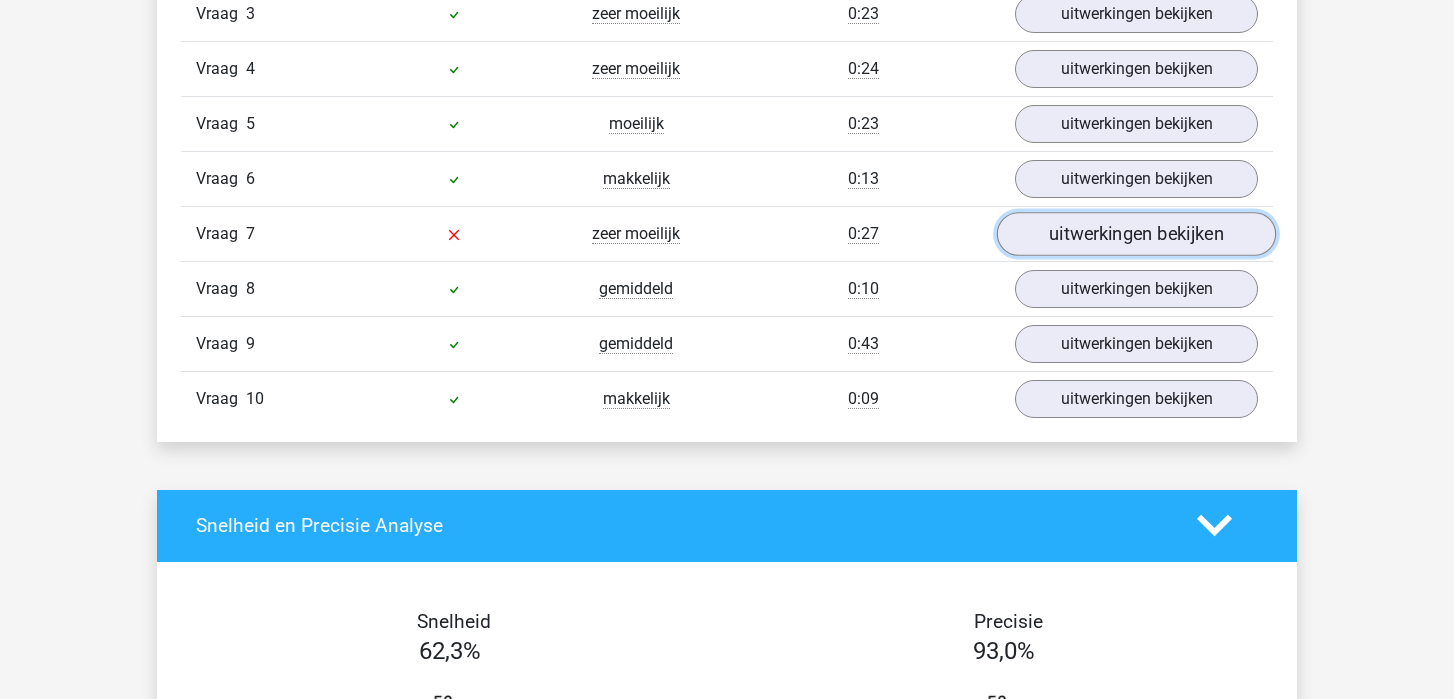 click on "uitwerkingen bekijken" at bounding box center [1136, 234] 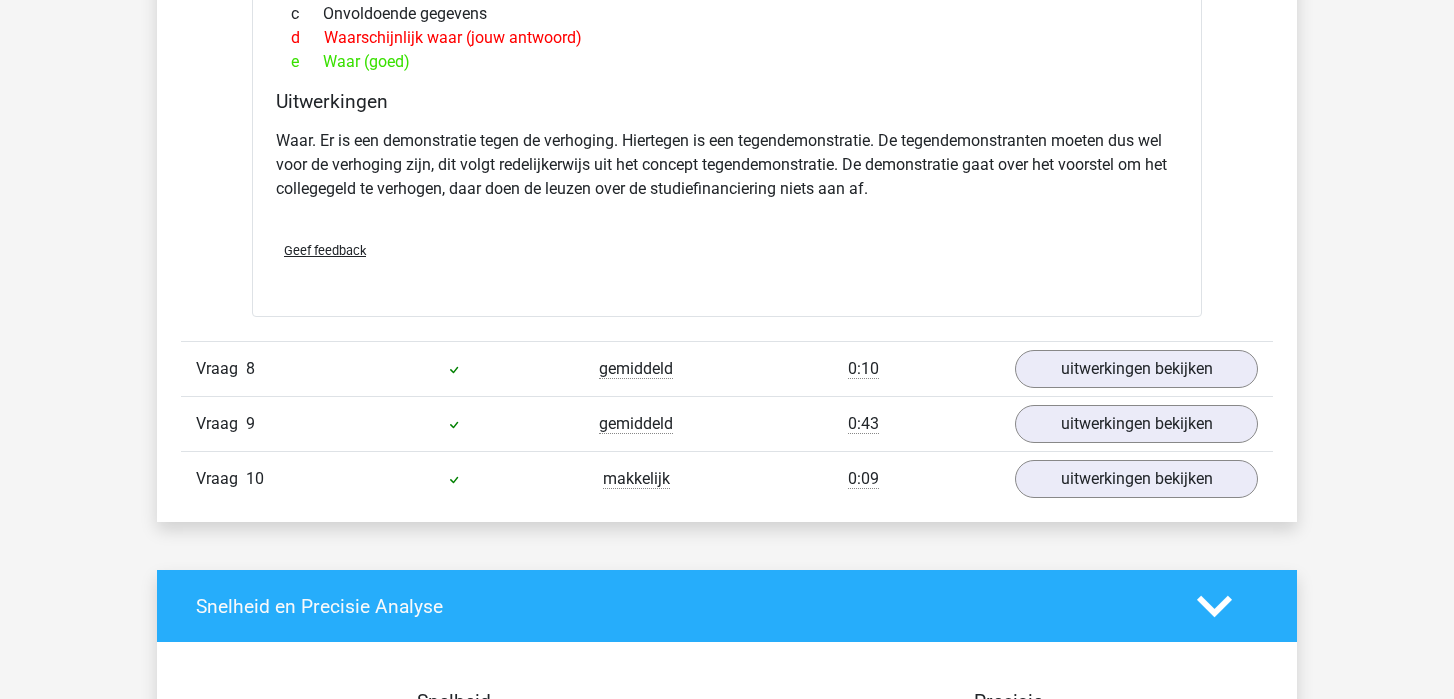 scroll, scrollTop: 2784, scrollLeft: 0, axis: vertical 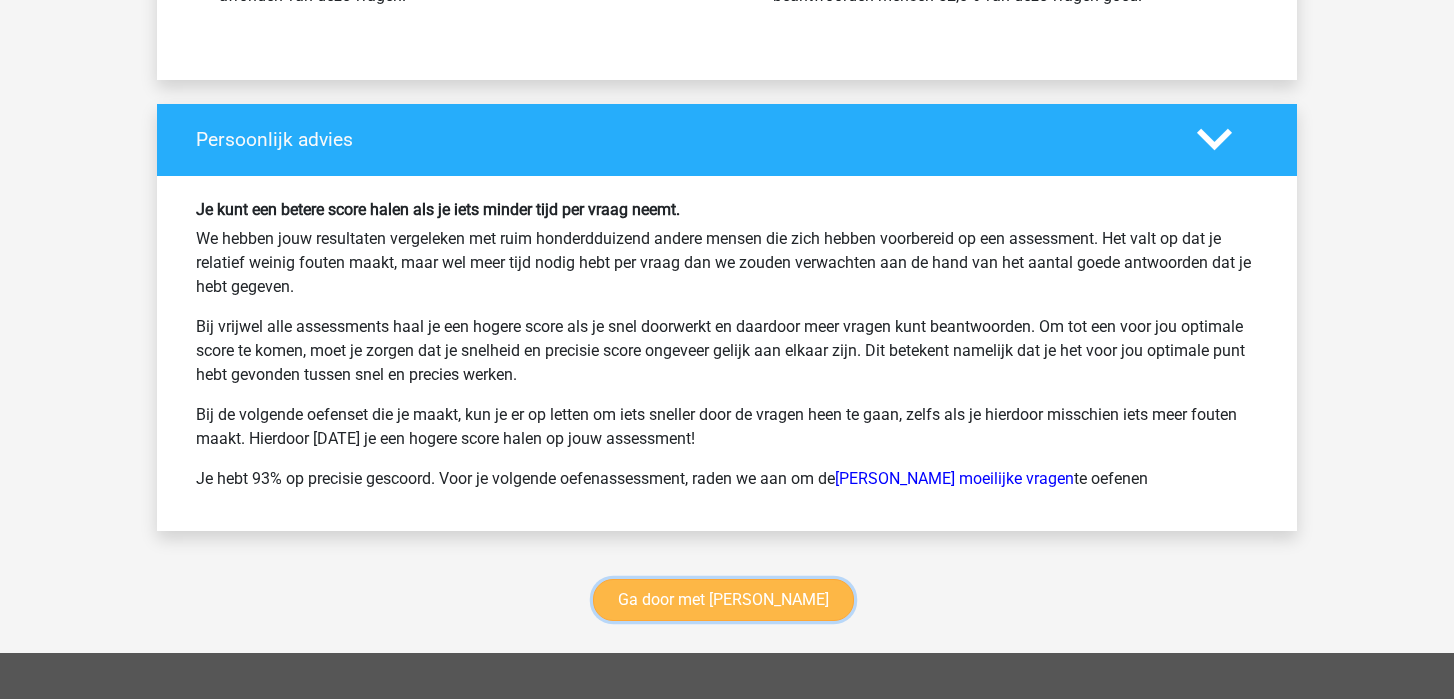click on "Ga door met watson glaser" at bounding box center (723, 600) 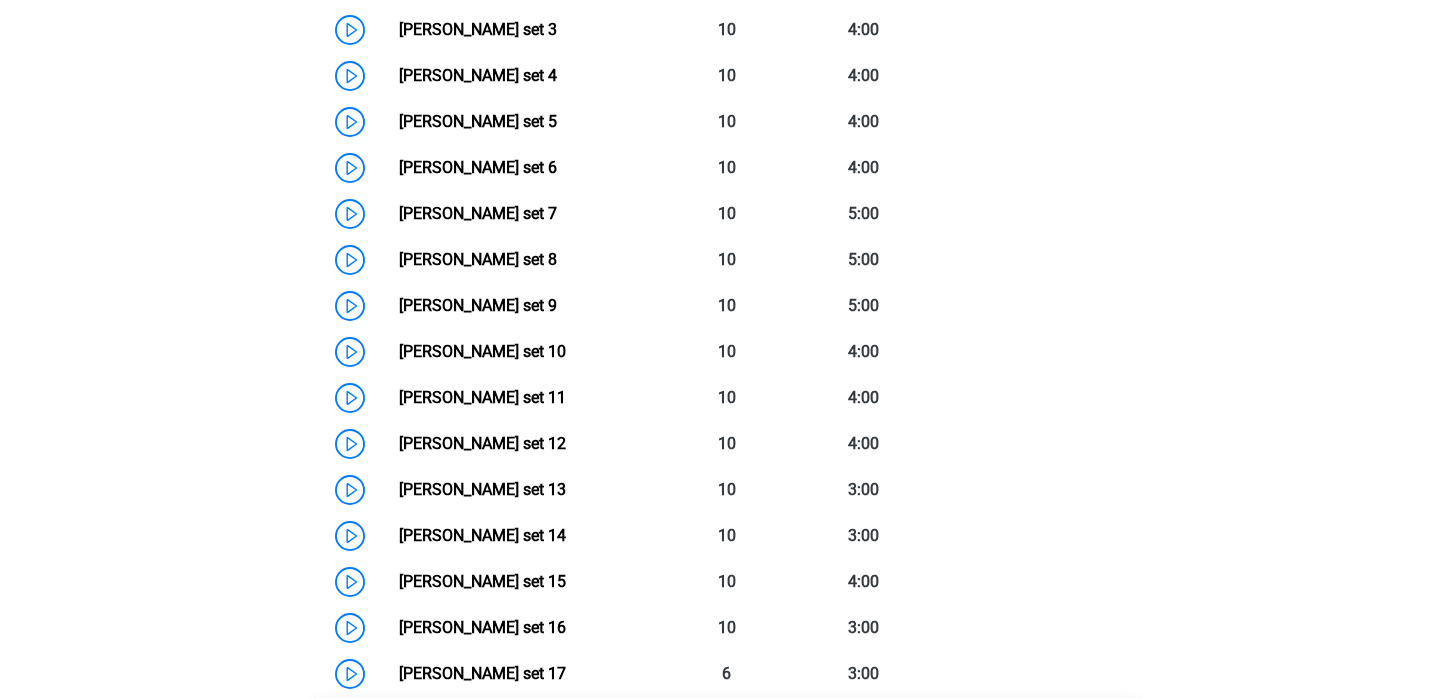 scroll, scrollTop: 1077, scrollLeft: 0, axis: vertical 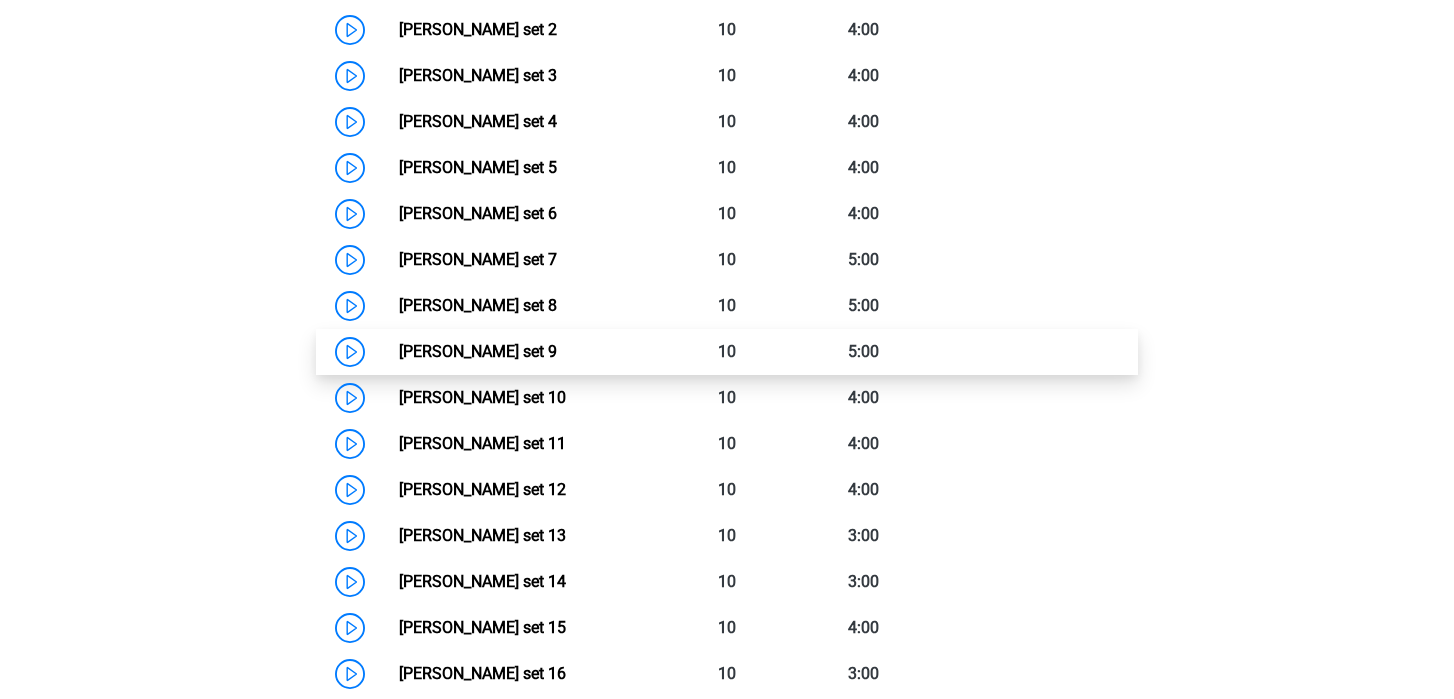 click on "Watson Glaser
set 9" at bounding box center [478, 351] 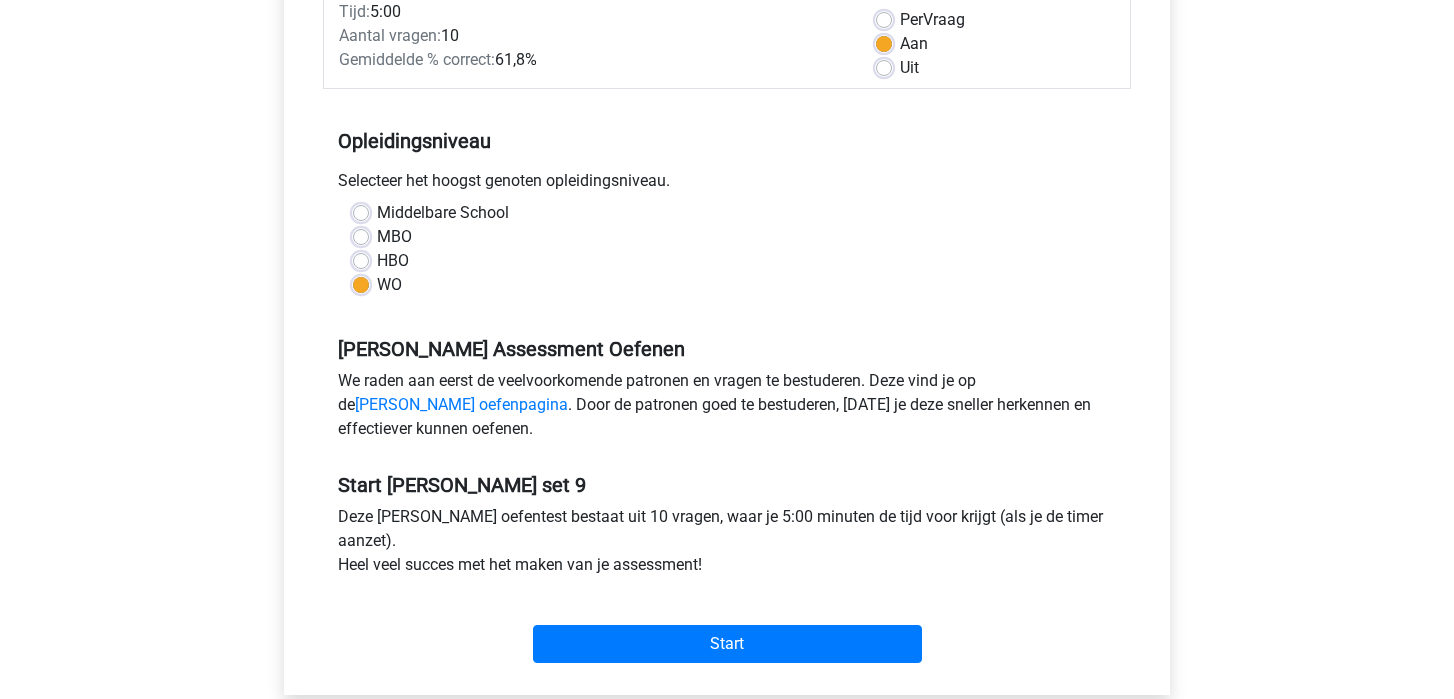 scroll, scrollTop: 424, scrollLeft: 0, axis: vertical 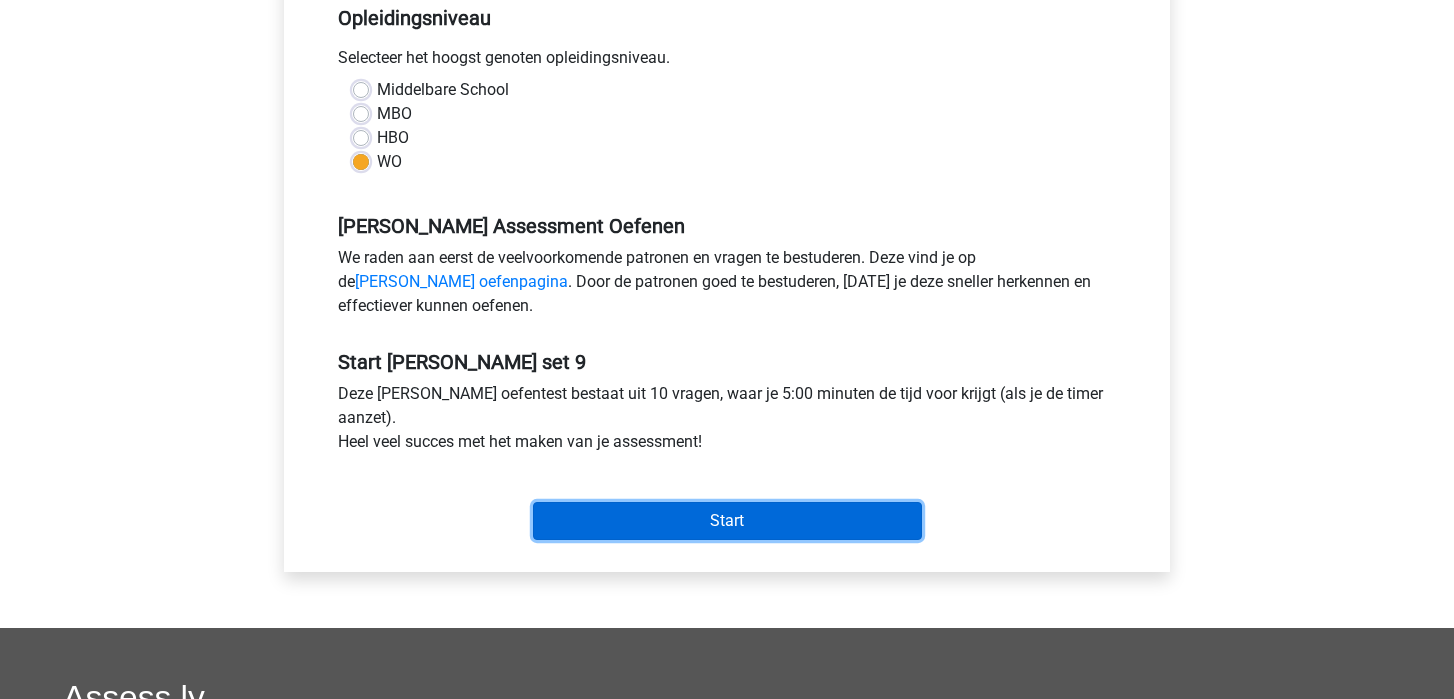click on "Start" at bounding box center (727, 521) 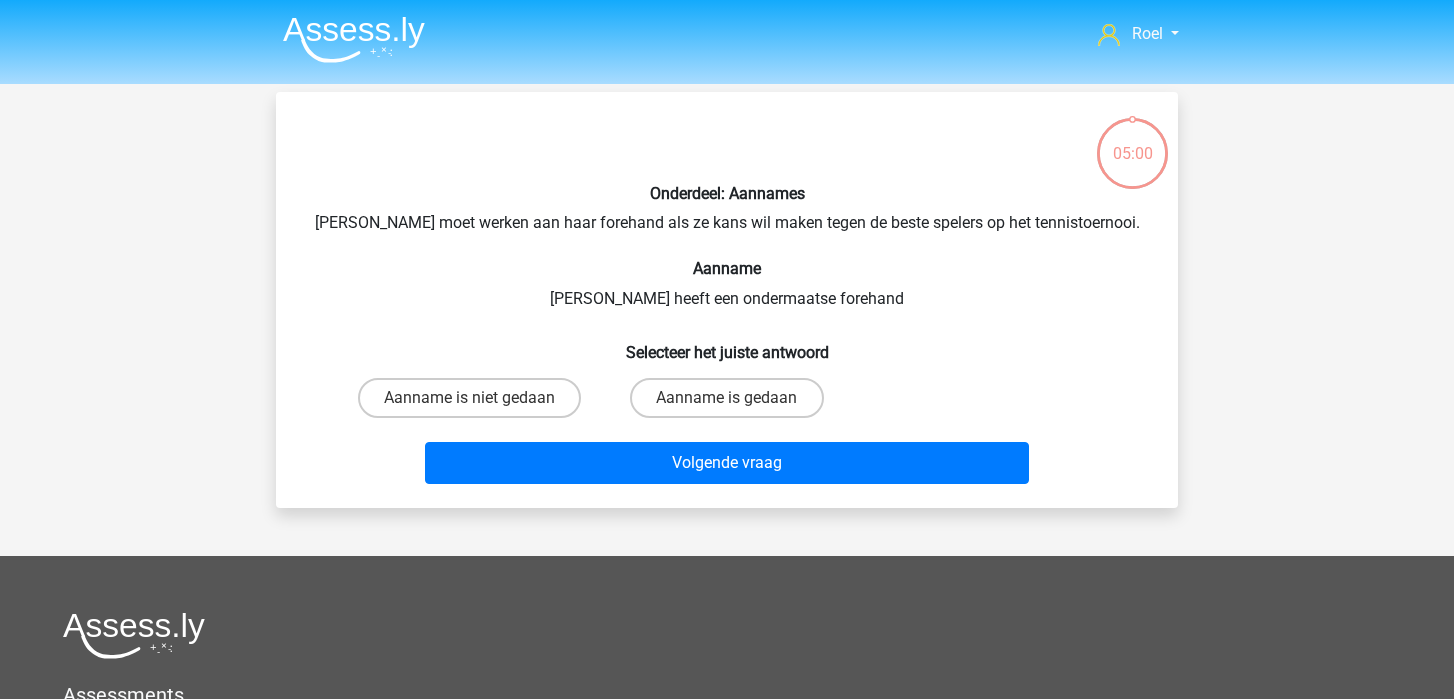 scroll, scrollTop: 0, scrollLeft: 0, axis: both 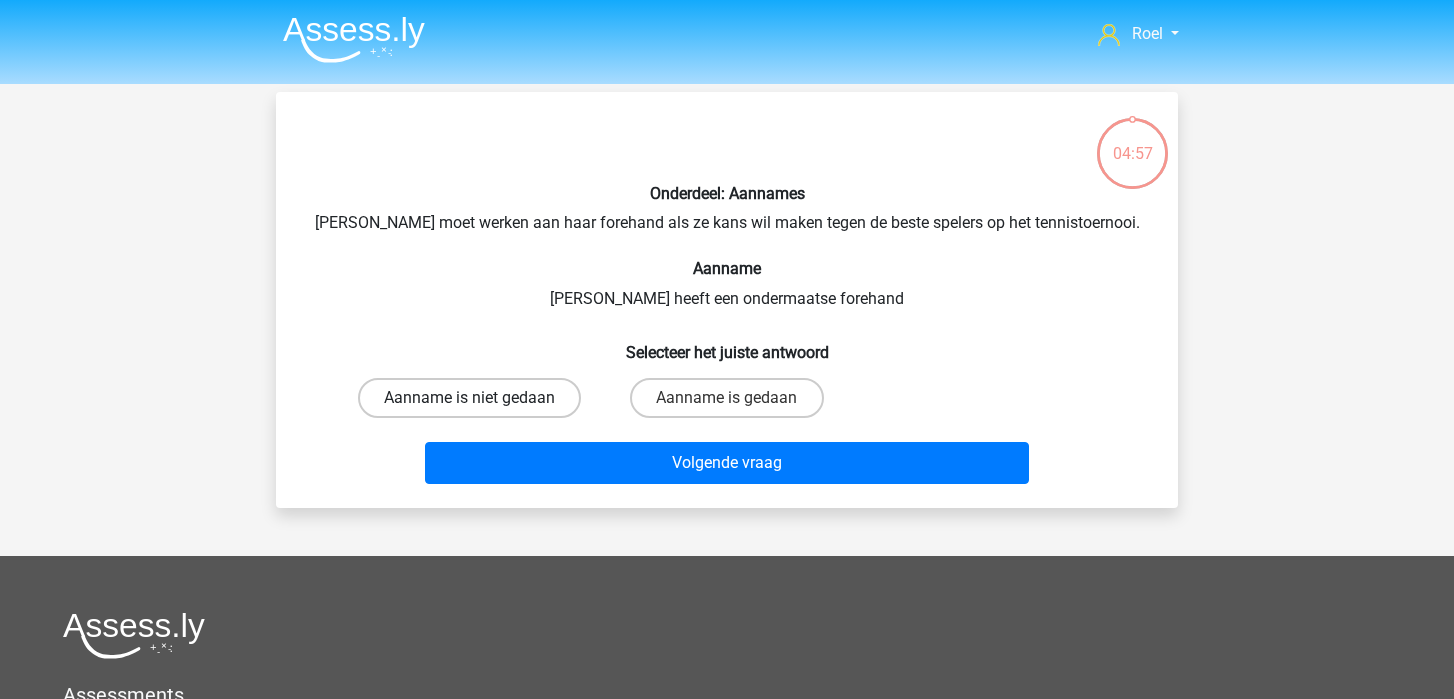 click on "Aanname is niet gedaan" at bounding box center (469, 398) 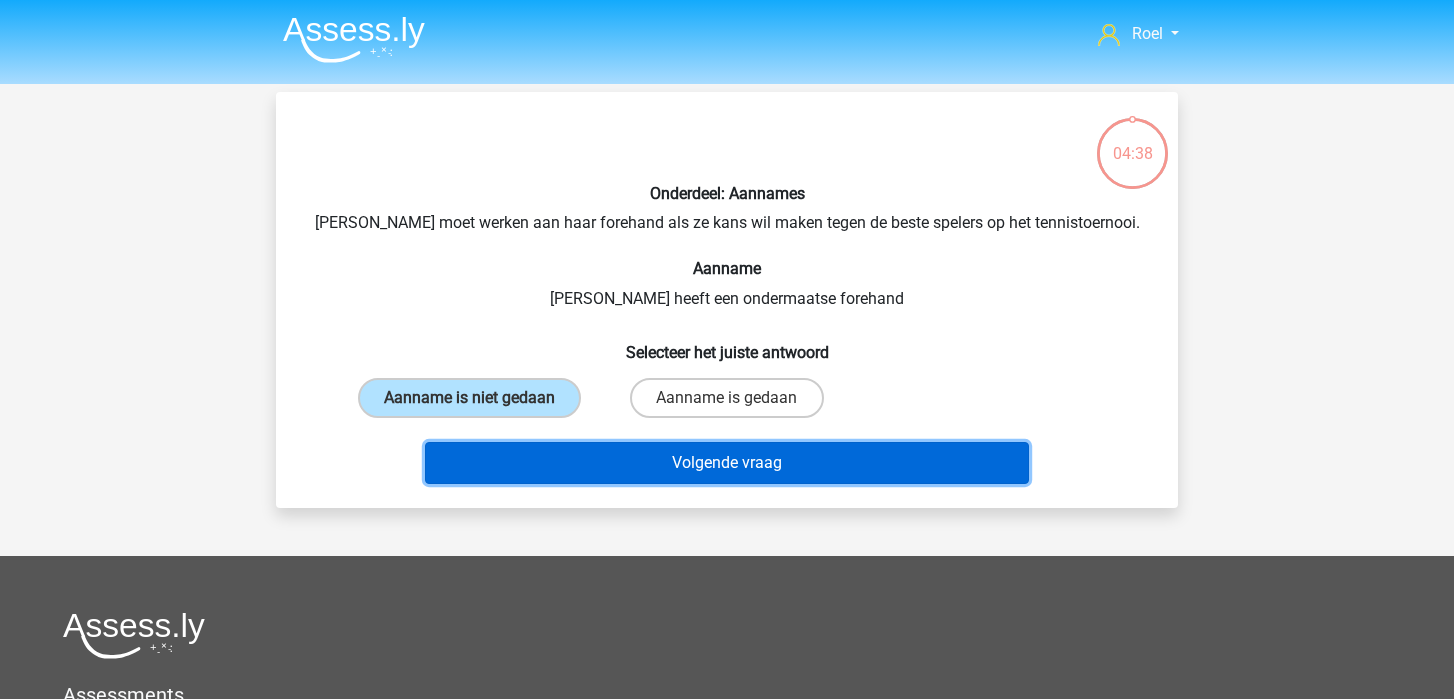 click on "Volgende vraag" at bounding box center [727, 463] 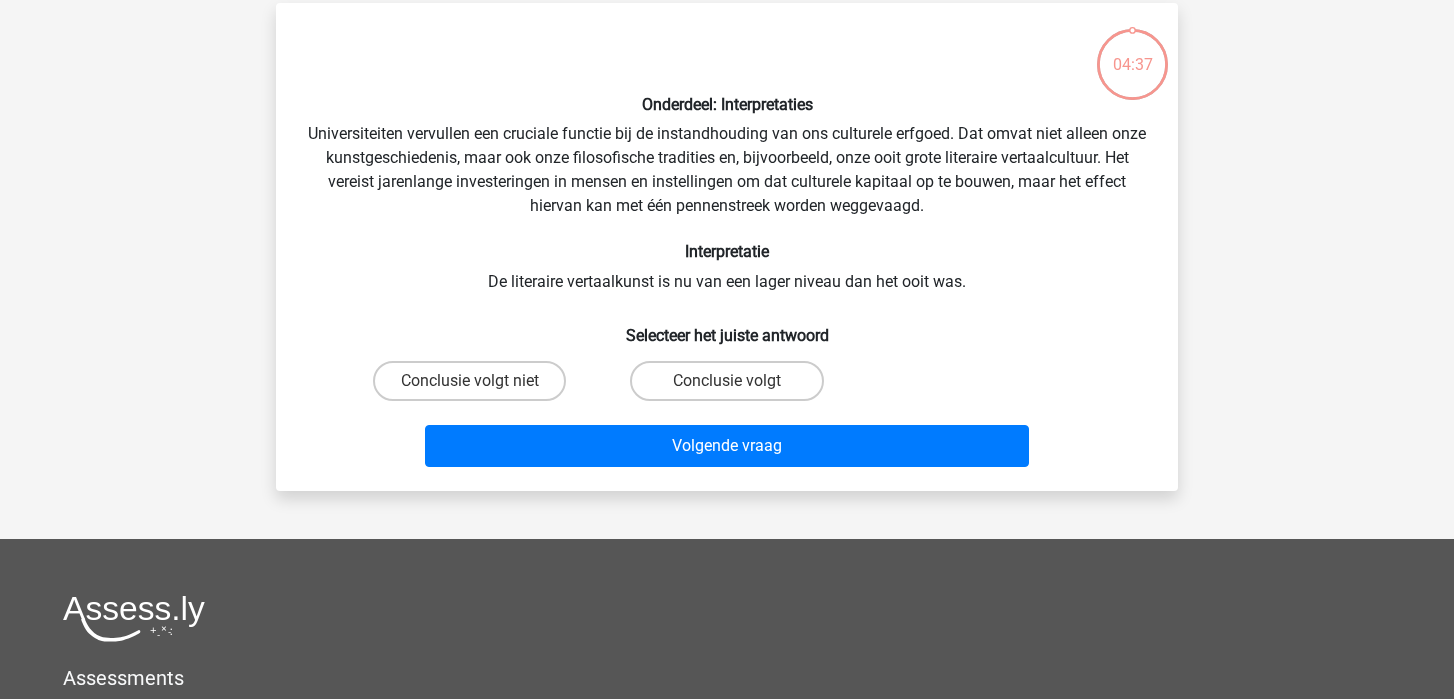 scroll, scrollTop: 92, scrollLeft: 0, axis: vertical 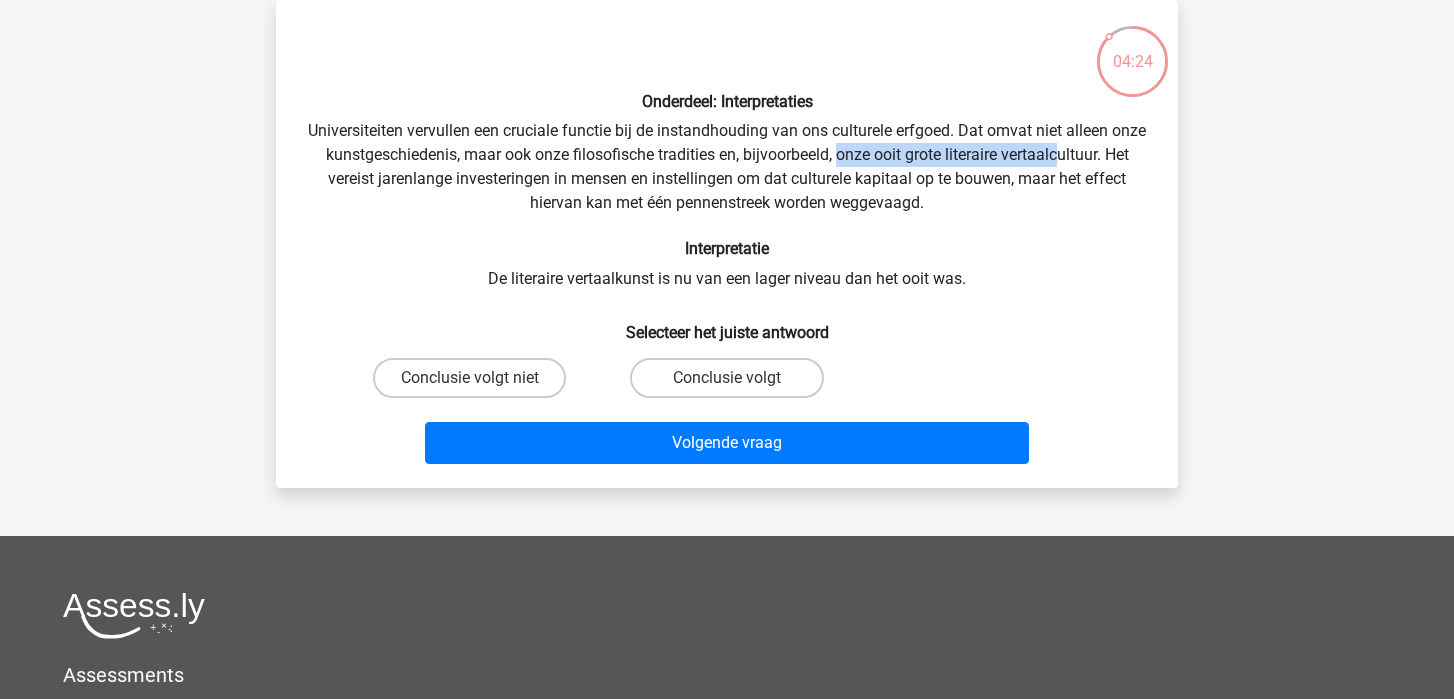 drag, startPoint x: 868, startPoint y: 157, endPoint x: 1091, endPoint y: 149, distance: 223.14345 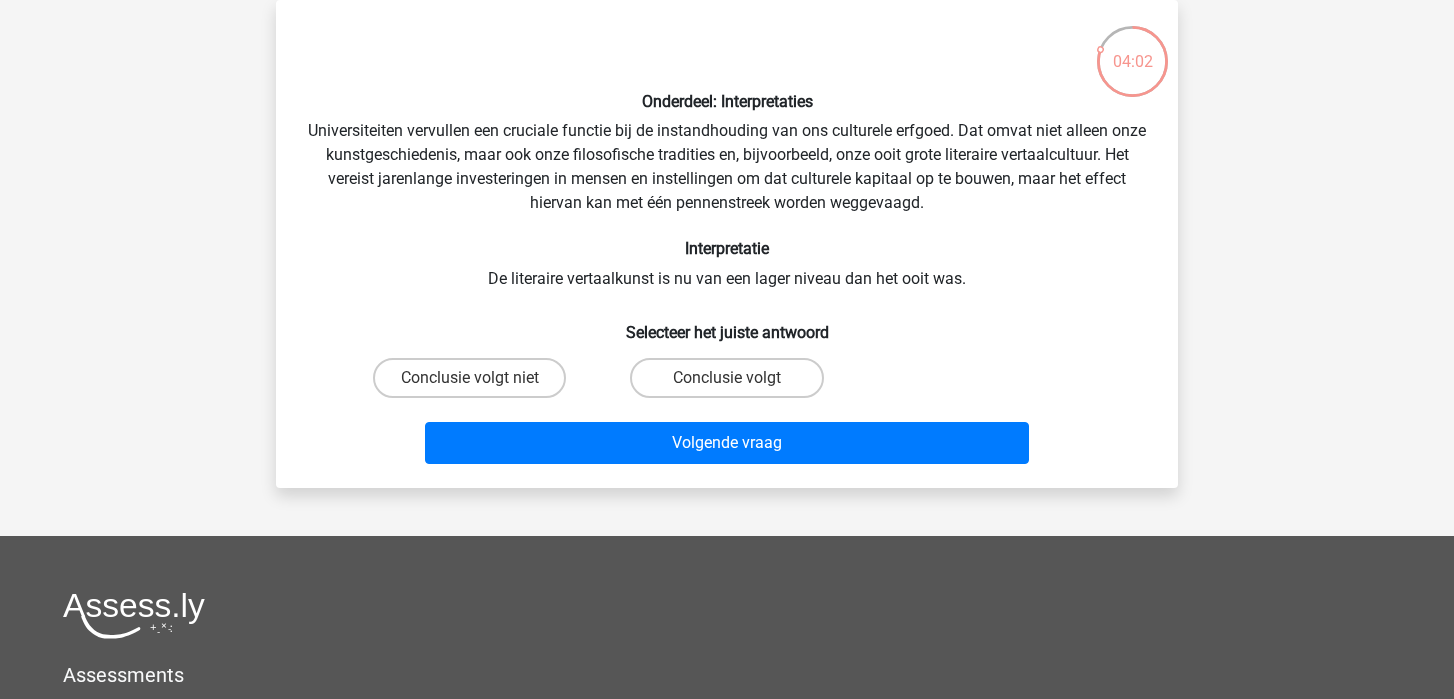 click on "Onderdeel: Interpretaties Universiteiten vervullen een cruciale functie bij de instandhouding van ons culturele erfgoed. Dat omvat niet alleen onze kunstgeschiedenis, maar ook onze filosofische tradities en, bijvoorbeeld, onze ooit grote literaire vertaalcultuur. Het vereist jarenlange investeringen in mensen en instellingen om dat culturele kapitaal op te bouwen, maar het effect hiervan kan met één pennenstreek worden weggevaagd. Interpretatie De literaire vertaalkunst is nu van een lager niveau dan het ooit was.
Selecteer het juiste antwoord
Conclusie volgt niet" at bounding box center (727, 244) 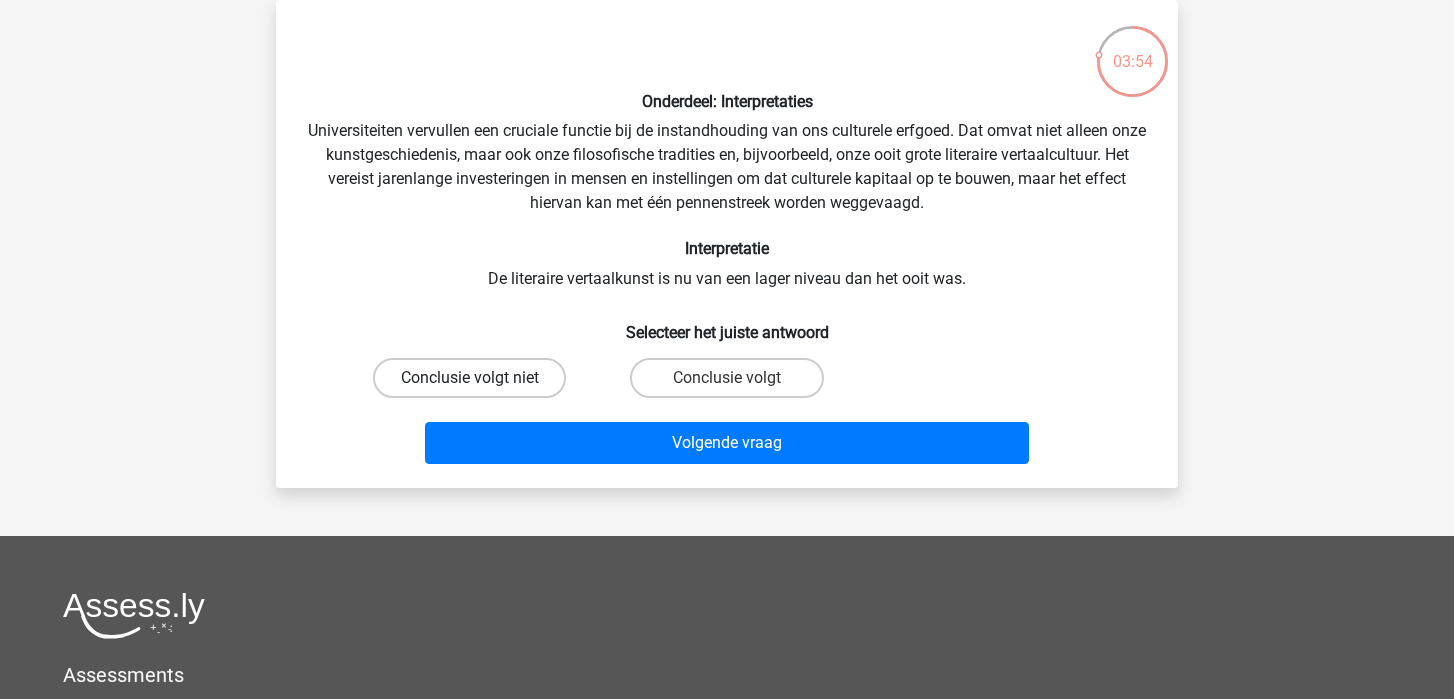 click on "Conclusie volgt niet" at bounding box center (469, 378) 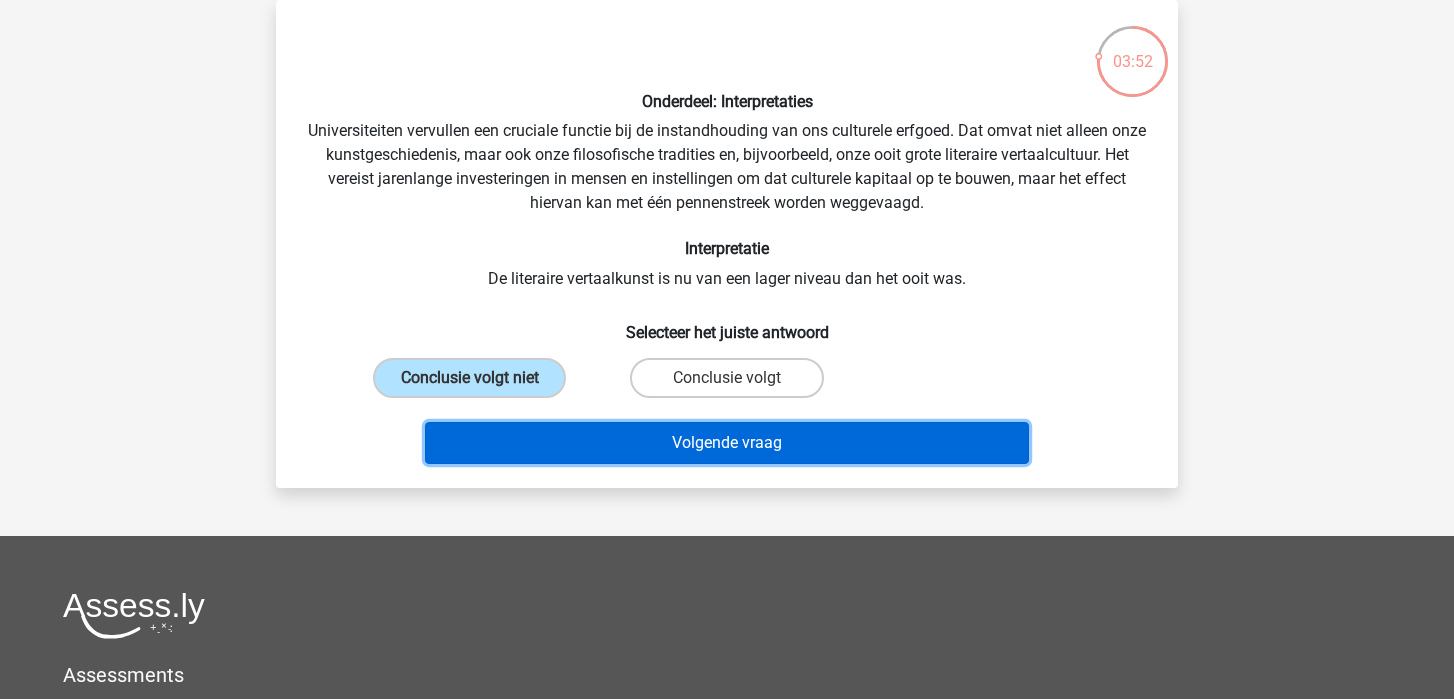 click on "Volgende vraag" at bounding box center [727, 443] 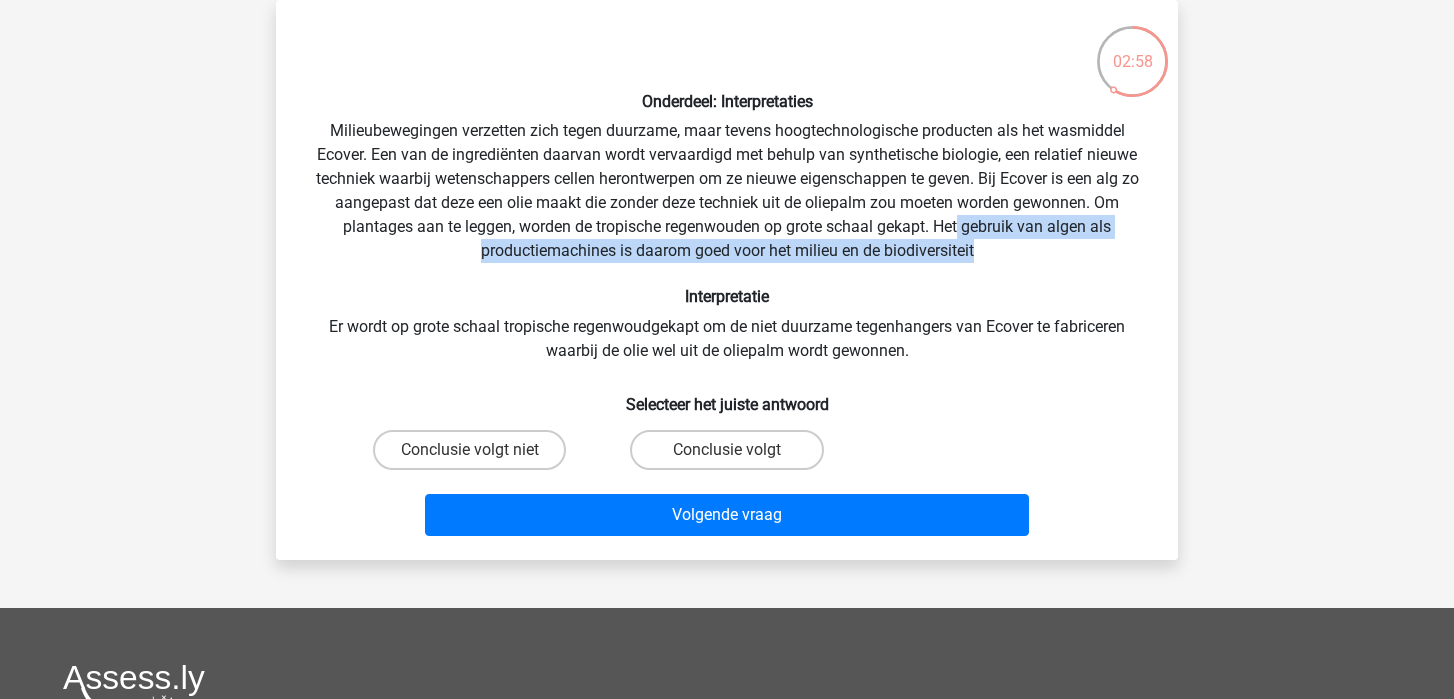 drag, startPoint x: 979, startPoint y: 256, endPoint x: 960, endPoint y: 233, distance: 29.832869 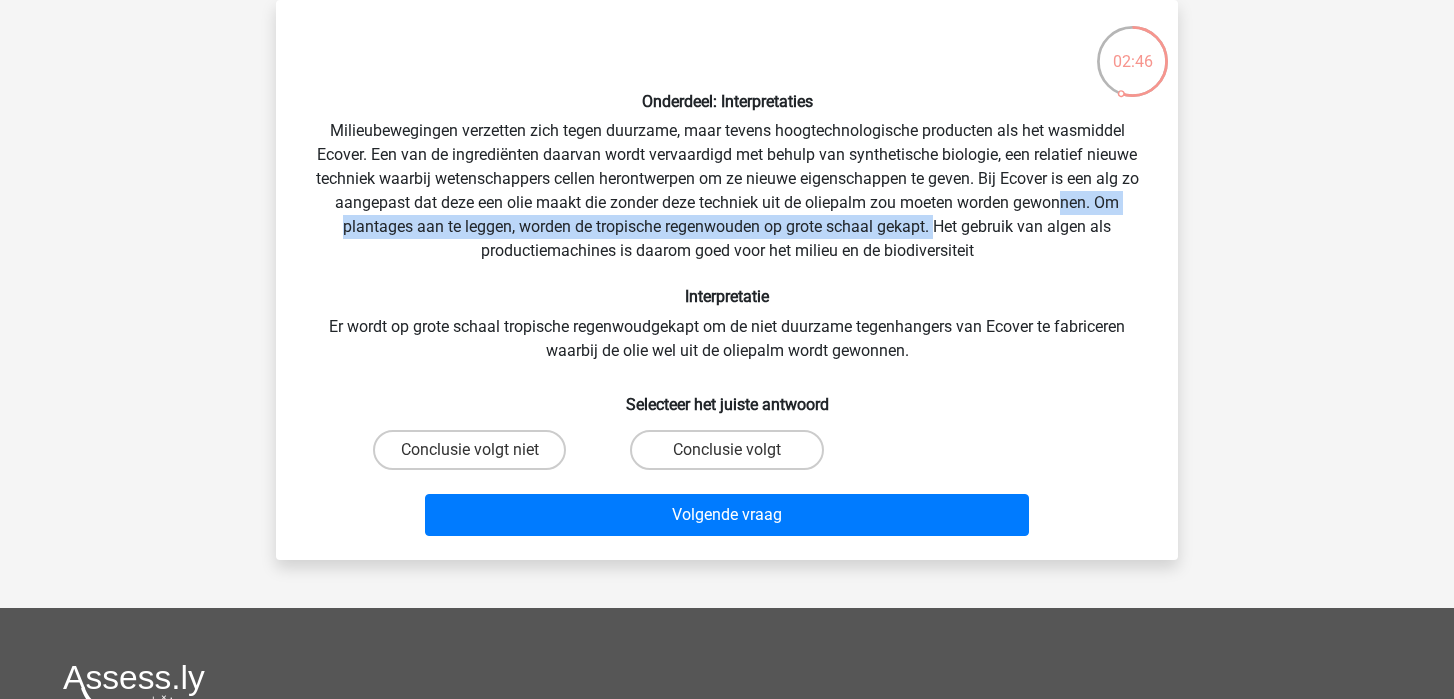 drag, startPoint x: 1065, startPoint y: 204, endPoint x: 941, endPoint y: 235, distance: 127.81628 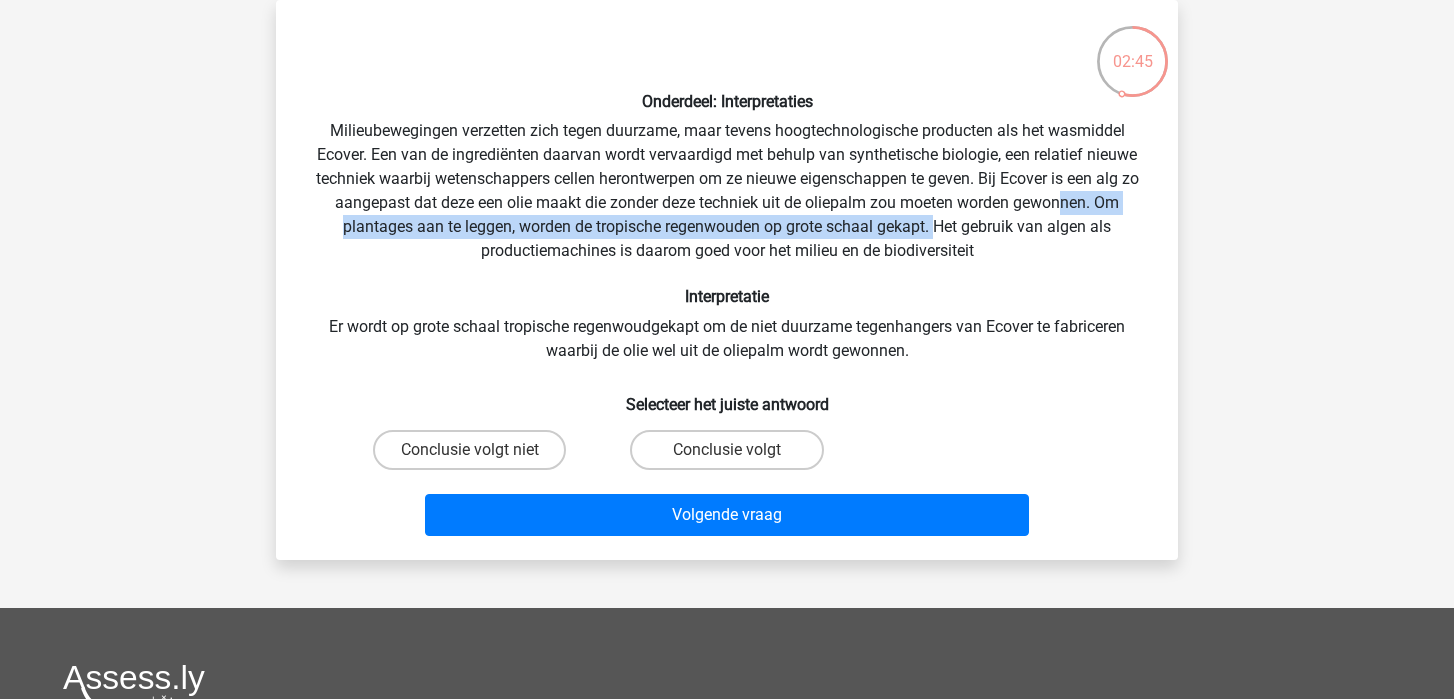 click on "Onderdeel: Interpretaties Milieubewegingen verzetten zich tegen duurzame, maar tevens hoogtechnologische producten als het wasmiddel Ecover. Een van de ingrediënten daarvan wordt vervaardigd met behulp van synthetische biologie, een relatief nieuwe techniek waarbij wetenschappers cellen herontwerpen om ze nieuwe eigenschappen te geven. Bij Ecover is een alg zo aangepast dat deze een olie maakt die zonder deze techniek uit de oliepalm zou moeten worden gewonnen. Om plantages aan te leggen, worden de tropische regenwouden op grote schaal gekapt. Het gebruik van algen als productiemachines is daarom goed voor het milieu en de biodiversiteit Interpretatie Er wordt op grote schaal tropische regenwoudgekapt om de niet duurzame tegenhangers van Ecover te fabriceren waarbij de olie wel uit de oliepalm wordt gewonnen." at bounding box center [727, 280] 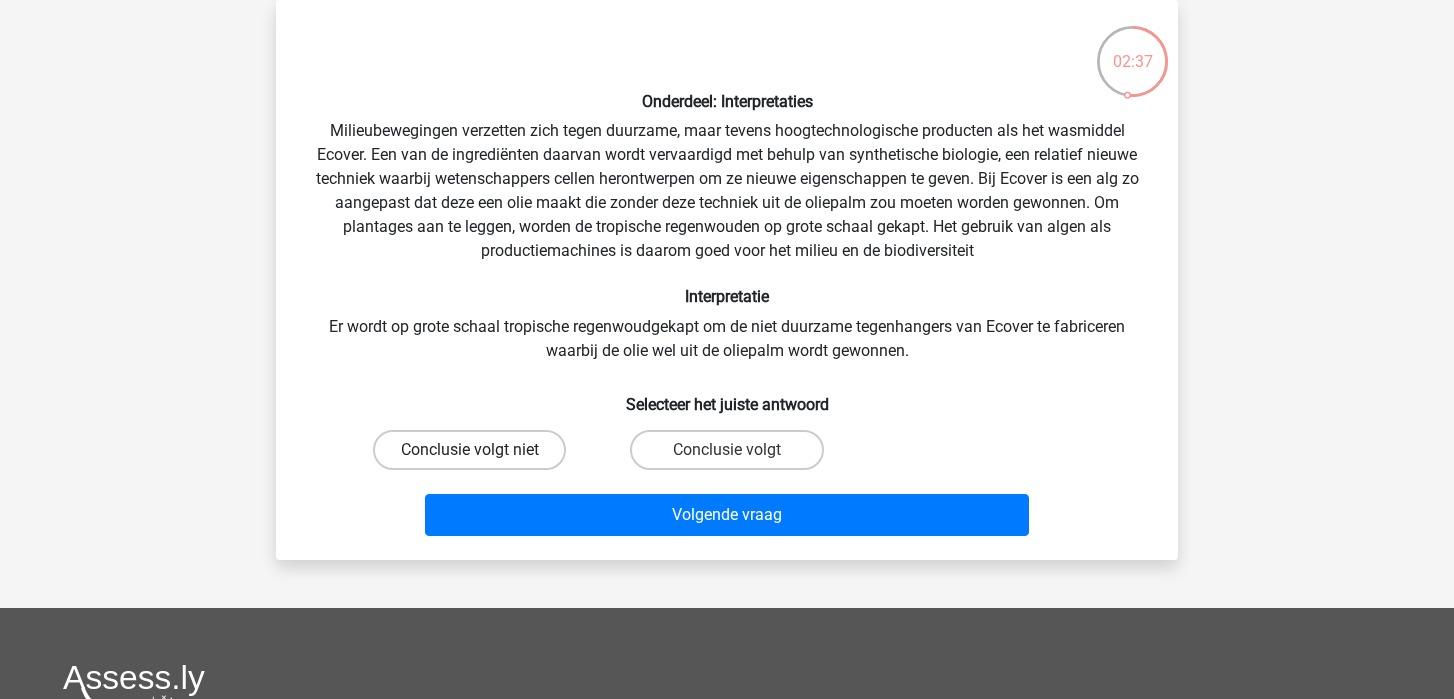 click on "Conclusie volgt niet" at bounding box center [469, 450] 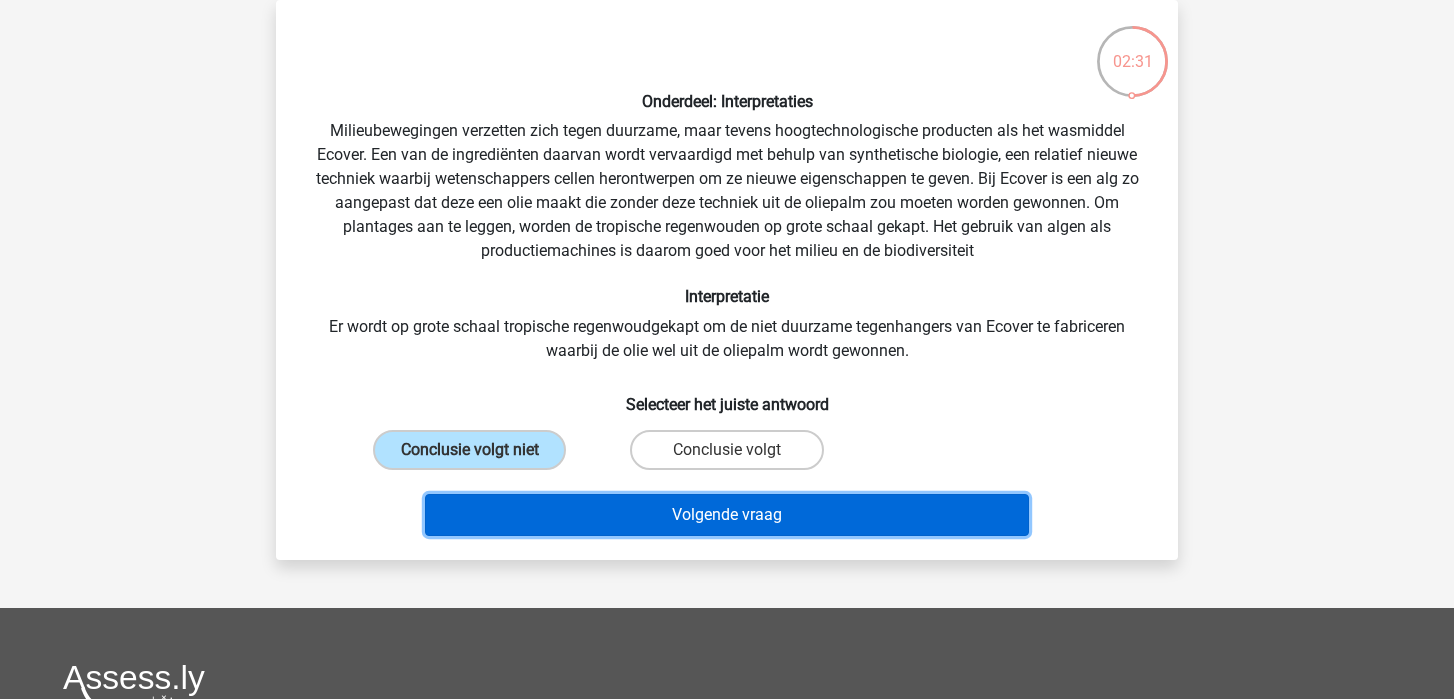 click on "Volgende vraag" at bounding box center [727, 515] 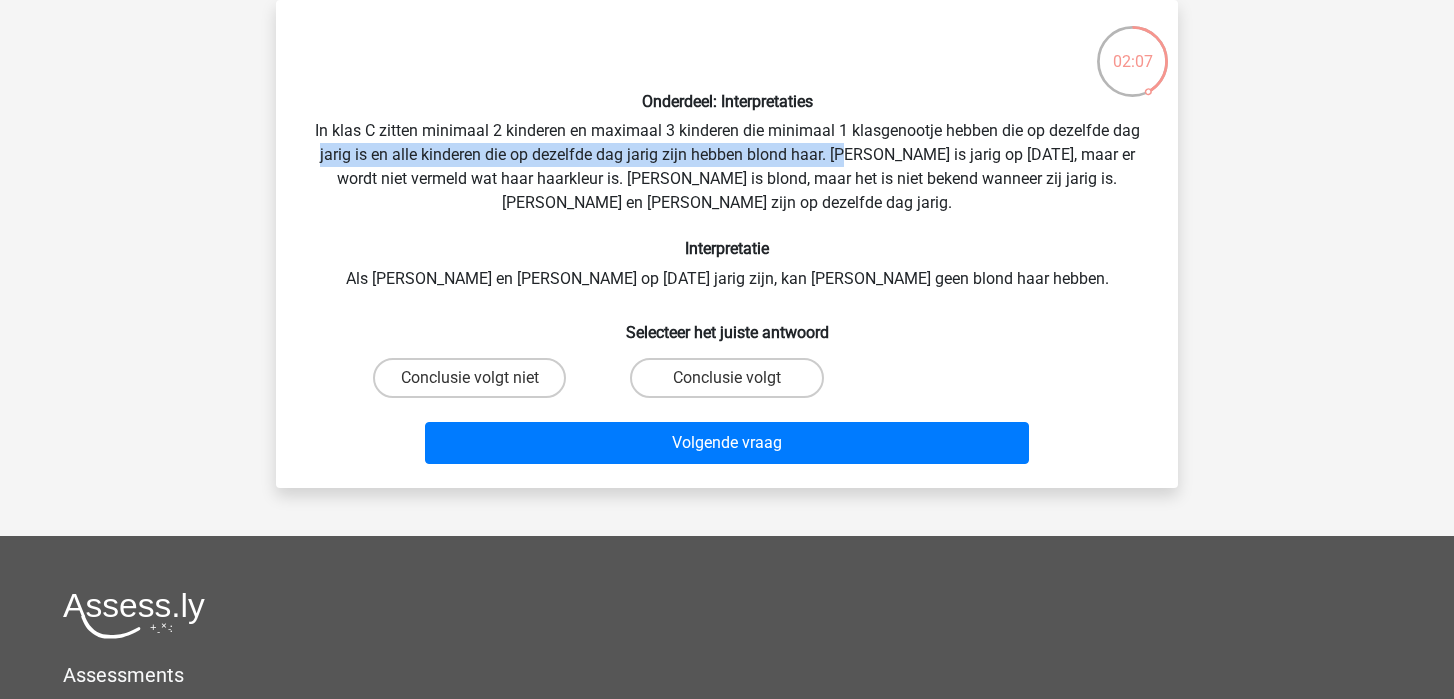 drag, startPoint x: 833, startPoint y: 155, endPoint x: 302, endPoint y: 146, distance: 531.0763 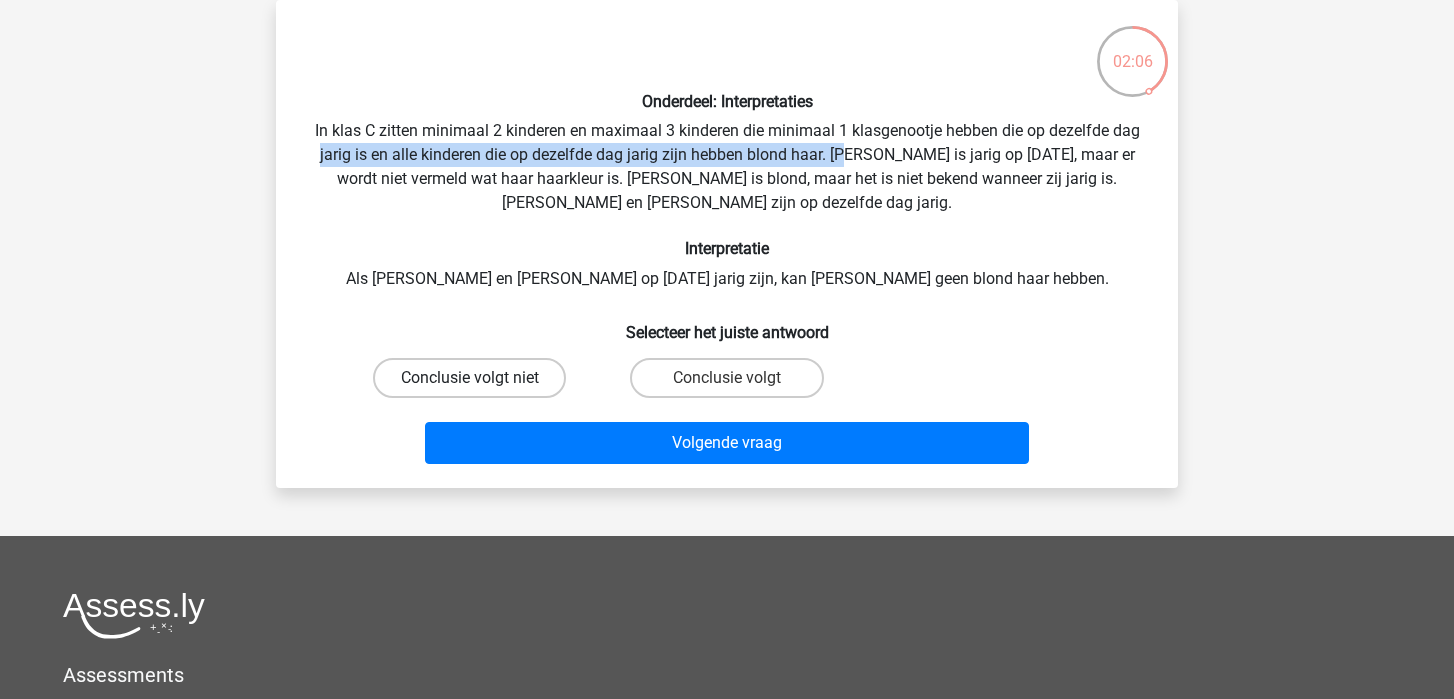 click on "Conclusie volgt niet" at bounding box center (469, 378) 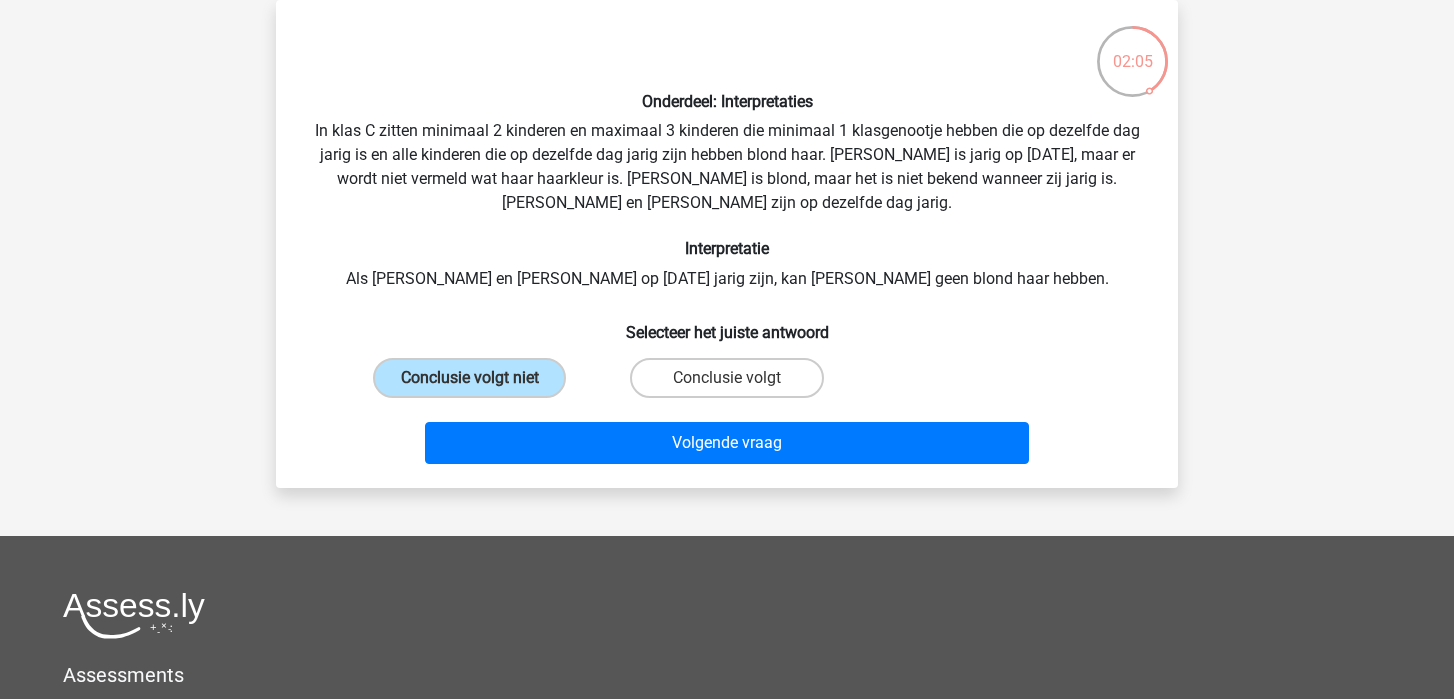 click on "Onderdeel: Interpretaties In klas C zitten minimaal 2 kinderen en maximaal 3 kinderen die minimaal 1 klasgenootje hebben die op dezelfde dag jarig is en alle kinderen die op dezelfde dag jarig zijn hebben blond haar. [PERSON_NAME] is jarig op [DATE], maar er wordt niet vermeld wat haar haarkleur is. [PERSON_NAME] is blond, maar het is niet bekend wanneer zij jarig is. [PERSON_NAME] en [PERSON_NAME] zijn op dezelfde dag jarig. Interpretatie Als [PERSON_NAME] en [MEDICAL_DATA] op [DATE] jarig zijn, kan [PERSON_NAME] geen blond haar hebben.
Selecteer het juiste antwoord
Conclusie volgt niet" at bounding box center (727, 244) 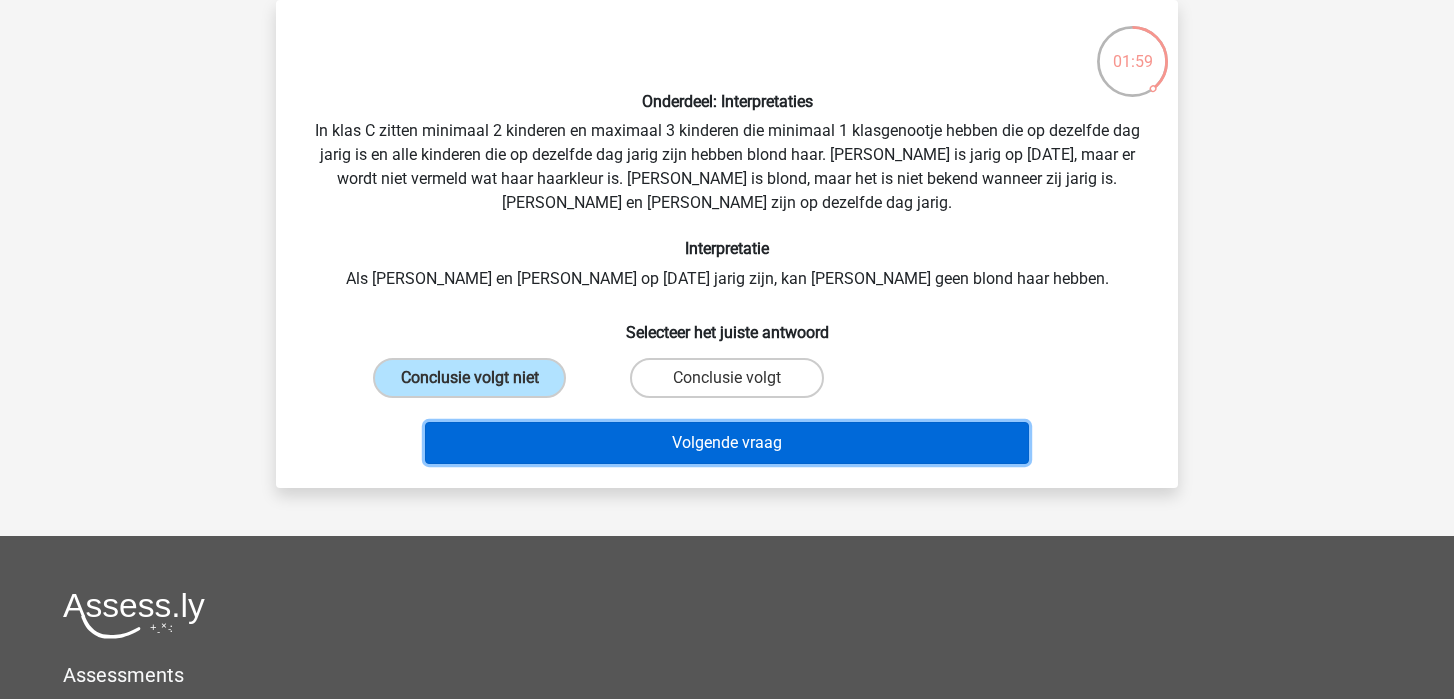 click on "Volgende vraag" at bounding box center [727, 443] 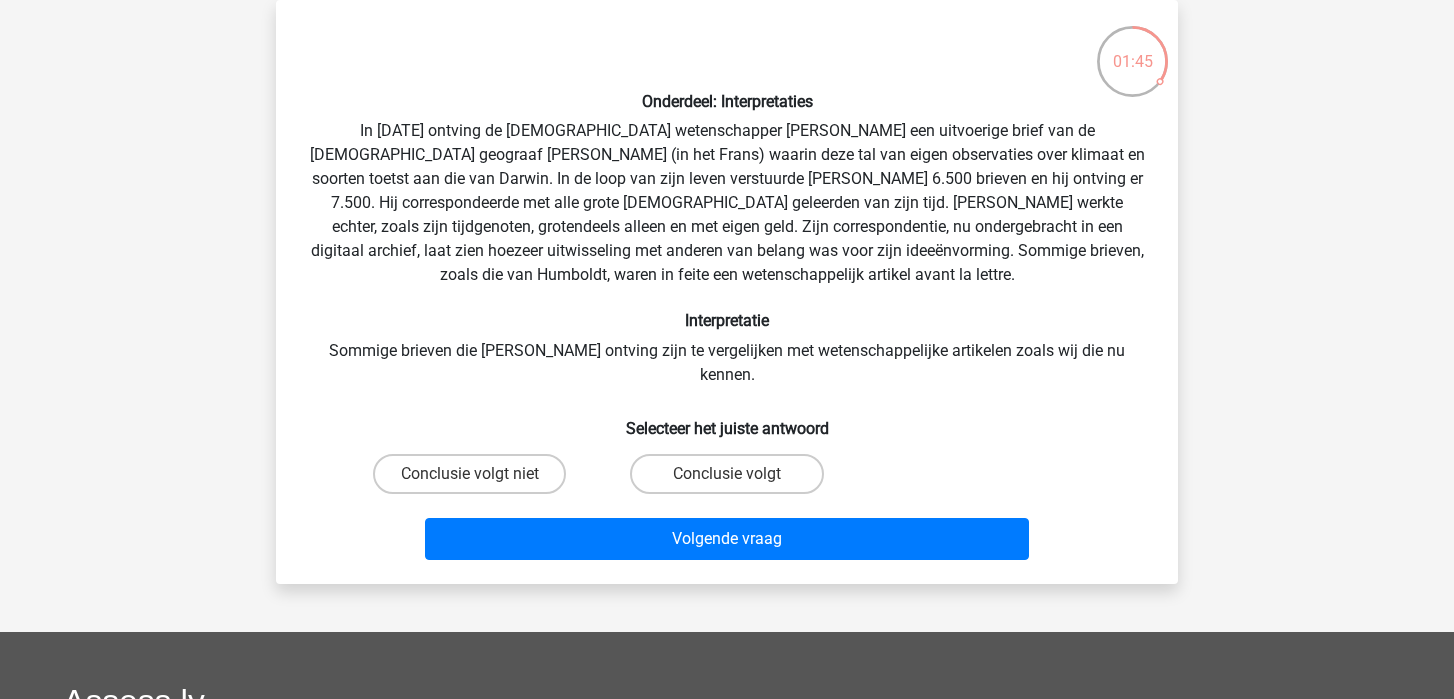 click on "Onderdeel: Interpretaties In [DATE] ontving de [DEMOGRAPHIC_DATA] wetenschapper [PERSON_NAME] een uitvoerige brief van de [DEMOGRAPHIC_DATA] geograaf [PERSON_NAME] (in het Frans) waarin deze tal van eigen observaties over klimaat en soorten toetst aan die van Darwin. In de loop van zijn leven verstuurde [PERSON_NAME] 6.500 brieven en hij ontving er 7.500. Hij correspondeerde met alle grote [DEMOGRAPHIC_DATA] geleerden van zijn tijd. [PERSON_NAME] werkte echter, zoals zijn tijdgenoten, grotendeels alleen en met eigen geld. Zijn correspondentie, nu ondergebracht in een digitaal archief, laat zien hoezeer uitwisseling met anderen van belang was voor zijn ideeënvorming. Sommige brieven, zoals die van Humboldt, waren in feite een wetenschappelijk artikel avant la lettre. Interpretatie Sommige brieven die [PERSON_NAME] ontving zijn te vergelijken met wetenschappelijke artikelen zoals wij die nu kennen." at bounding box center (727, 292) 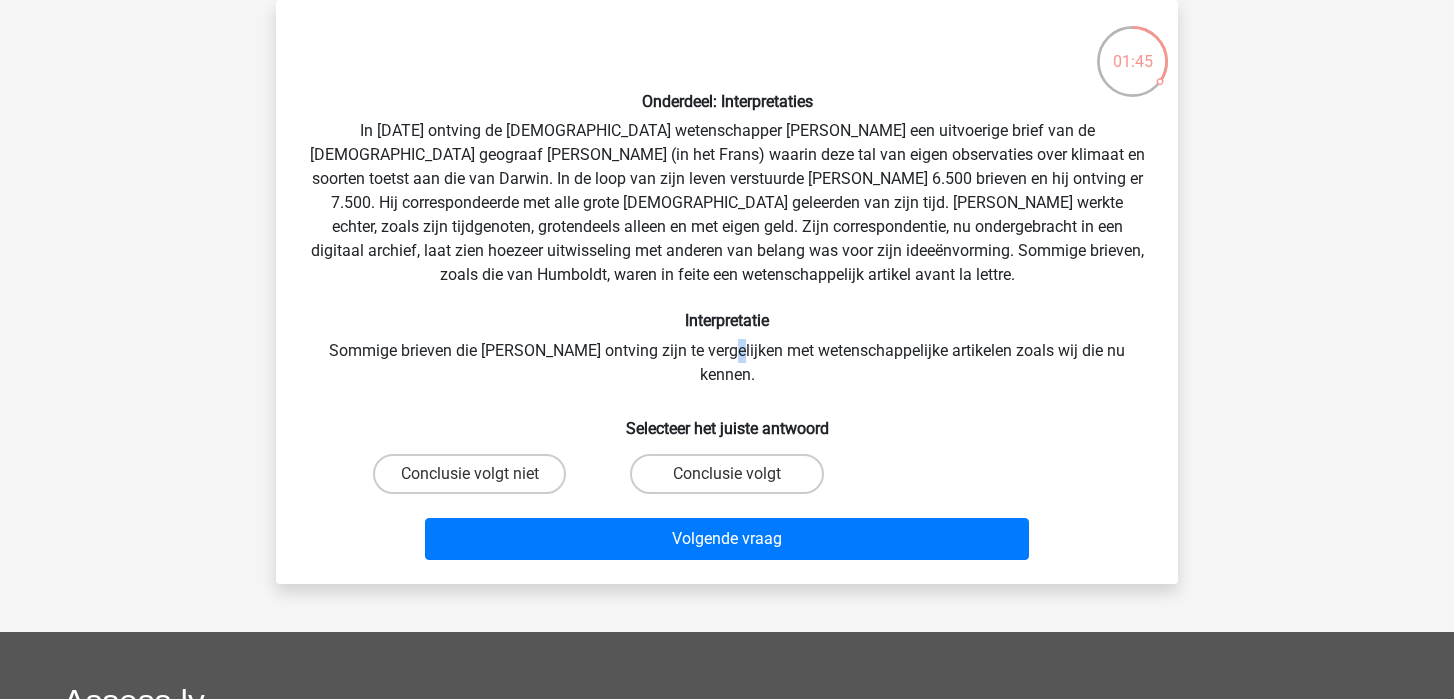 click on "Onderdeel: Interpretaties In [DATE] ontving de [DEMOGRAPHIC_DATA] wetenschapper [PERSON_NAME] een uitvoerige brief van de [DEMOGRAPHIC_DATA] geograaf [PERSON_NAME] (in het Frans) waarin deze tal van eigen observaties over klimaat en soorten toetst aan die van Darwin. In de loop van zijn leven verstuurde [PERSON_NAME] 6.500 brieven en hij ontving er 7.500. Hij correspondeerde met alle grote [DEMOGRAPHIC_DATA] geleerden van zijn tijd. [PERSON_NAME] werkte echter, zoals zijn tijdgenoten, grotendeels alleen en met eigen geld. Zijn correspondentie, nu ondergebracht in een digitaal archief, laat zien hoezeer uitwisseling met anderen van belang was voor zijn ideeënvorming. Sommige brieven, zoals die van Humboldt, waren in feite een wetenschappelijk artikel avant la lettre. Interpretatie Sommige brieven die [PERSON_NAME] ontving zijn te vergelijken met wetenschappelijke artikelen zoals wij die nu kennen." at bounding box center [727, 292] 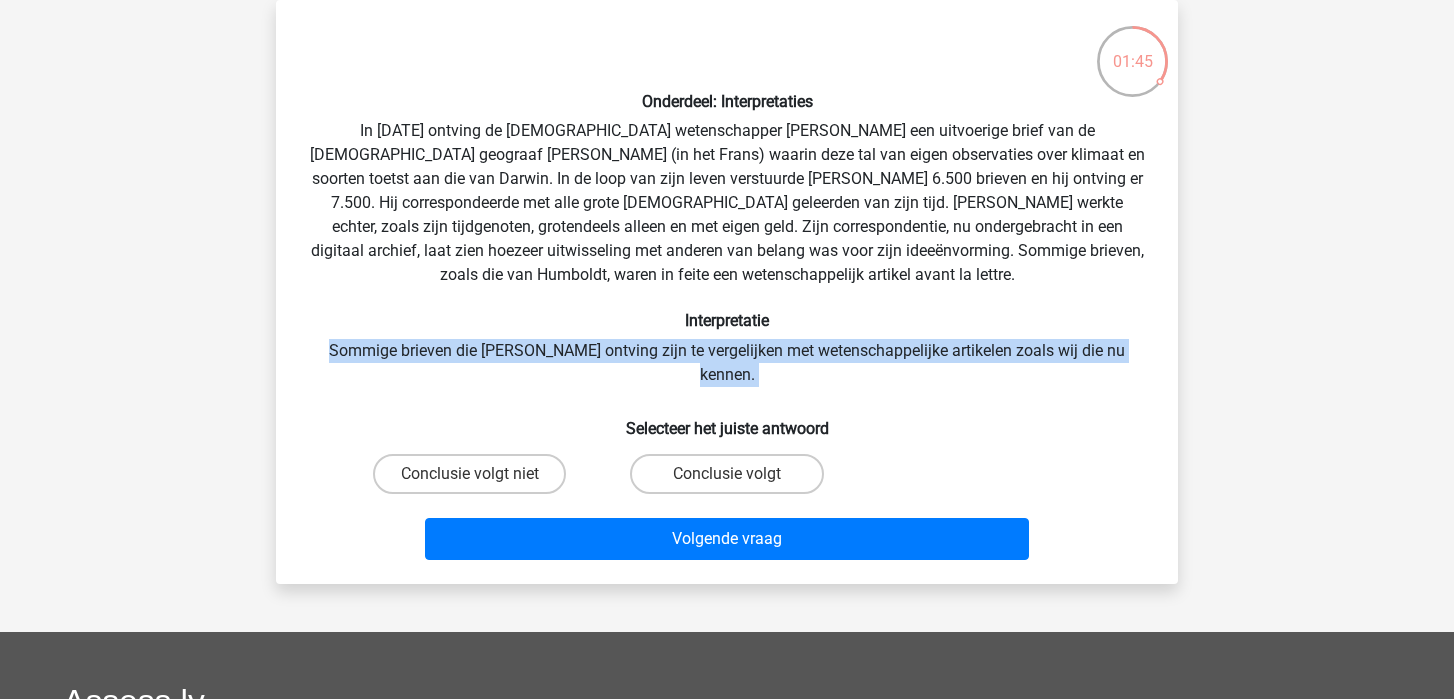 click on "Onderdeel: Interpretaties In [DATE] ontving de [DEMOGRAPHIC_DATA] wetenschapper [PERSON_NAME] een uitvoerige brief van de [DEMOGRAPHIC_DATA] geograaf [PERSON_NAME] (in het Frans) waarin deze tal van eigen observaties over klimaat en soorten toetst aan die van Darwin. In de loop van zijn leven verstuurde [PERSON_NAME] 6.500 brieven en hij ontving er 7.500. Hij correspondeerde met alle grote [DEMOGRAPHIC_DATA] geleerden van zijn tijd. [PERSON_NAME] werkte echter, zoals zijn tijdgenoten, grotendeels alleen en met eigen geld. Zijn correspondentie, nu ondergebracht in een digitaal archief, laat zien hoezeer uitwisseling met anderen van belang was voor zijn ideeënvorming. Sommige brieven, zoals die van Humboldt, waren in feite een wetenschappelijk artikel avant la lettre. Interpretatie Sommige brieven die [PERSON_NAME] ontving zijn te vergelijken met wetenschappelijke artikelen zoals wij die nu kennen." at bounding box center [727, 292] 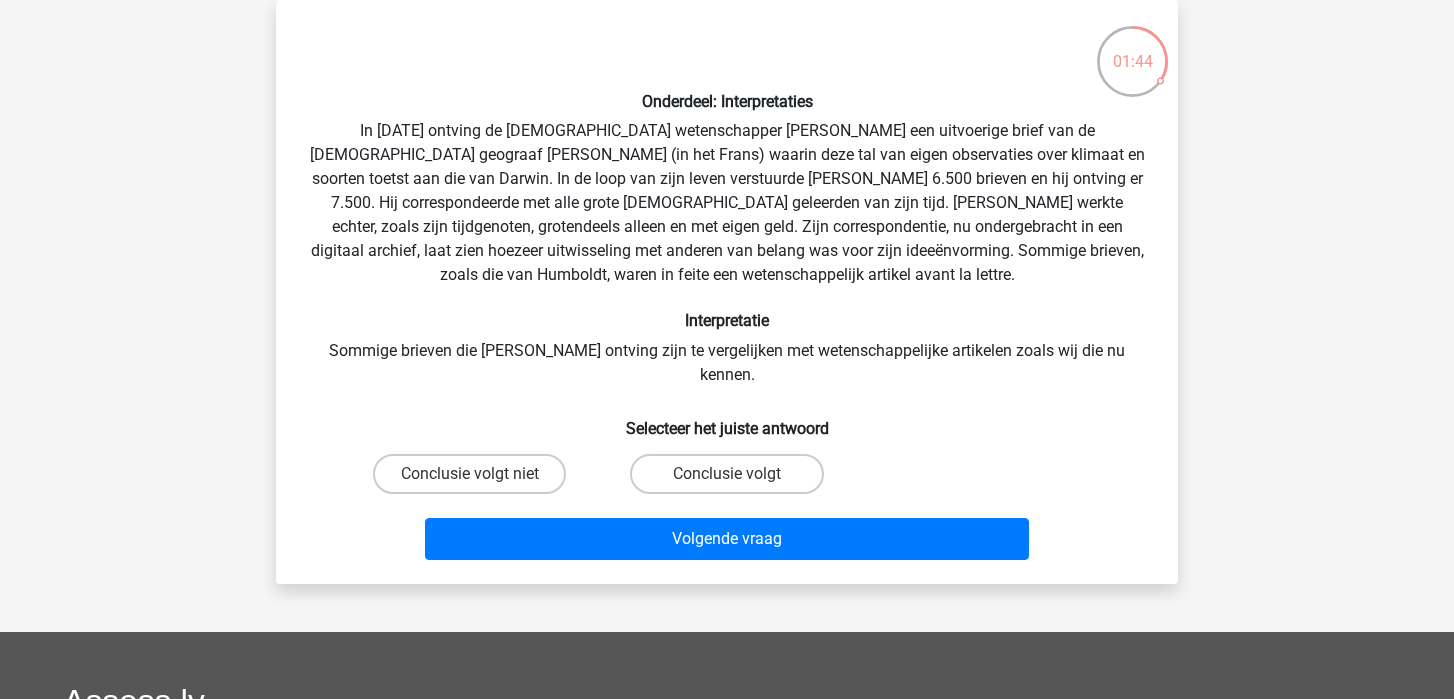 click on "Onderdeel: Interpretaties In [DATE] ontving de [DEMOGRAPHIC_DATA] wetenschapper [PERSON_NAME] een uitvoerige brief van de [DEMOGRAPHIC_DATA] geograaf [PERSON_NAME] (in het Frans) waarin deze tal van eigen observaties over klimaat en soorten toetst aan die van Darwin. In de loop van zijn leven verstuurde [PERSON_NAME] 6.500 brieven en hij ontving er 7.500. Hij correspondeerde met alle grote [DEMOGRAPHIC_DATA] geleerden van zijn tijd. [PERSON_NAME] werkte echter, zoals zijn tijdgenoten, grotendeels alleen en met eigen geld. Zijn correspondentie, nu ondergebracht in een digitaal archief, laat zien hoezeer uitwisseling met anderen van belang was voor zijn ideeënvorming. Sommige brieven, zoals die van Humboldt, waren in feite een wetenschappelijk artikel avant la lettre. Interpretatie Sommige brieven die [PERSON_NAME] ontving zijn te vergelijken met wetenschappelijke artikelen zoals wij die nu kennen." at bounding box center (727, 292) 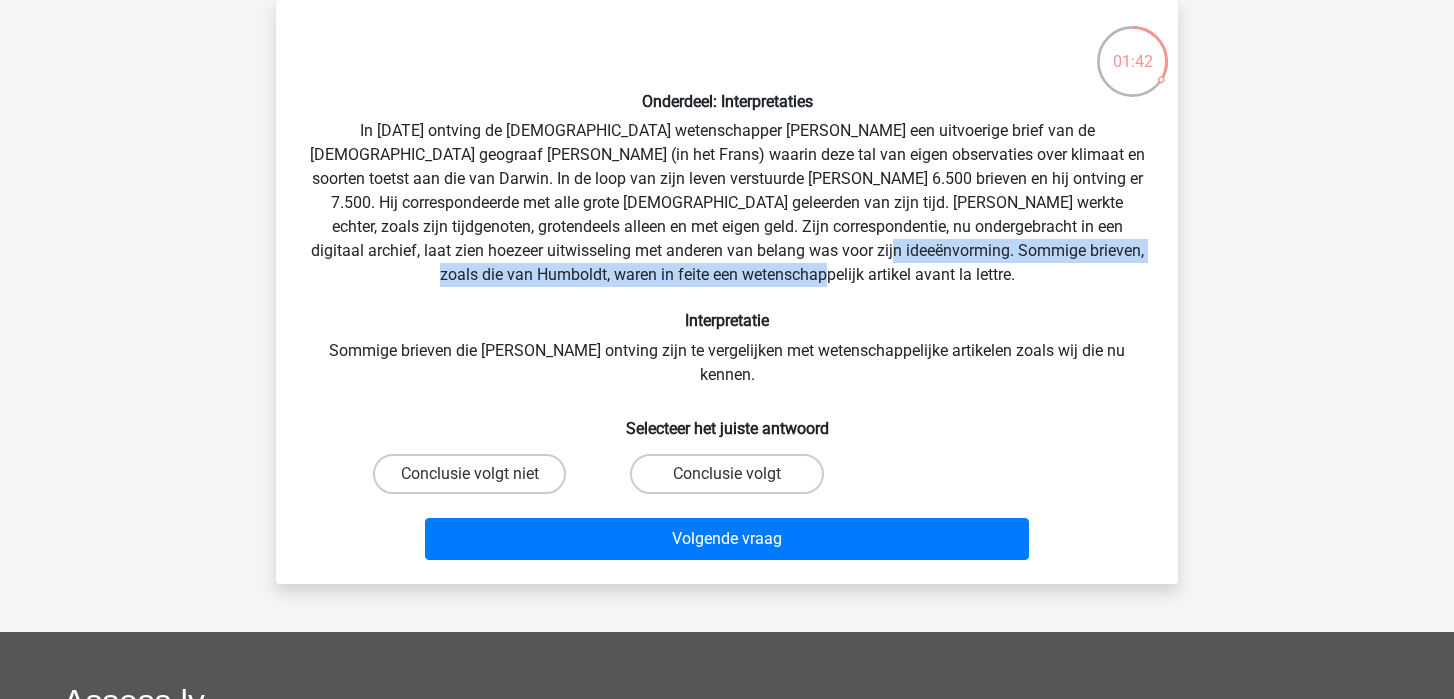 drag, startPoint x: 789, startPoint y: 271, endPoint x: 645, endPoint y: 253, distance: 145.12064 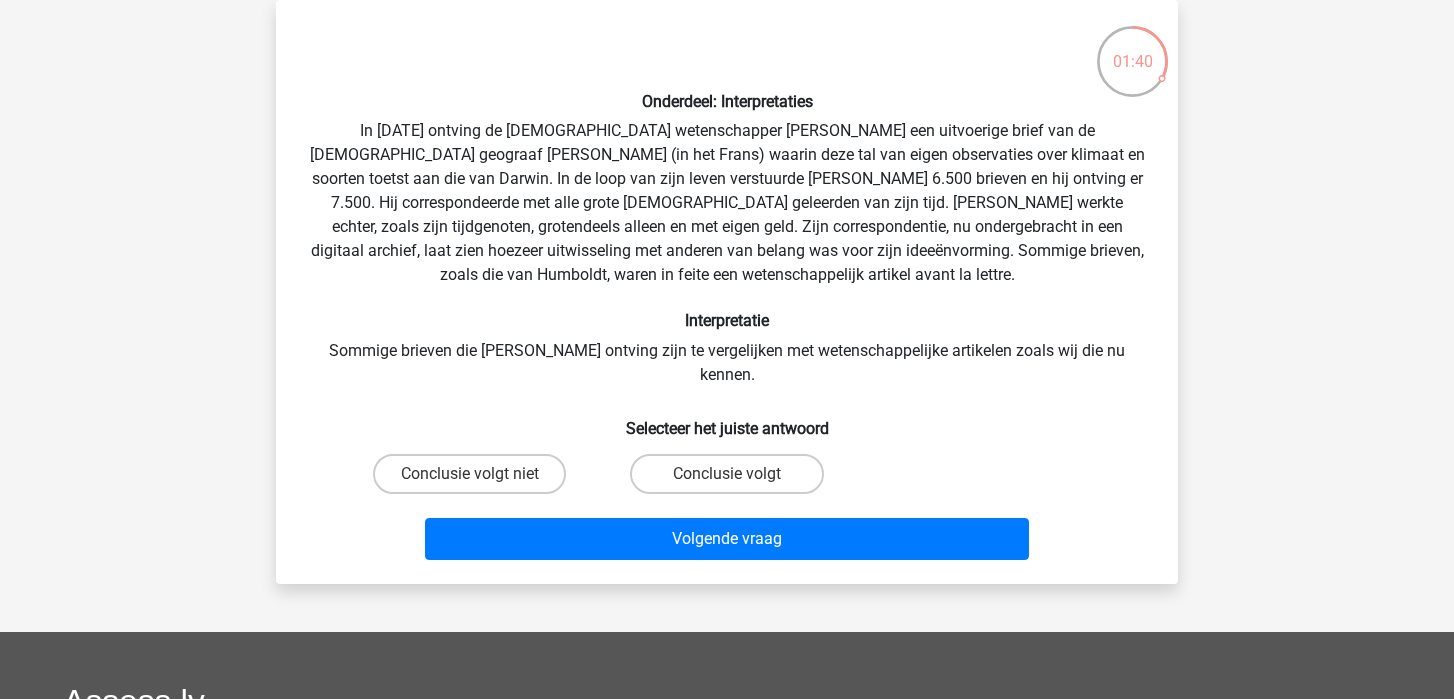 click on "Onderdeel: Interpretaties In [DATE] ontving de [DEMOGRAPHIC_DATA] wetenschapper [PERSON_NAME] een uitvoerige brief van de [DEMOGRAPHIC_DATA] geograaf [PERSON_NAME] (in het Frans) waarin deze tal van eigen observaties over klimaat en soorten toetst aan die van Darwin. In de loop van zijn leven verstuurde [PERSON_NAME] 6.500 brieven en hij ontving er 7.500. Hij correspondeerde met alle grote [DEMOGRAPHIC_DATA] geleerden van zijn tijd. [PERSON_NAME] werkte echter, zoals zijn tijdgenoten, grotendeels alleen en met eigen geld. Zijn correspondentie, nu ondergebracht in een digitaal archief, laat zien hoezeer uitwisseling met anderen van belang was voor zijn ideeënvorming. Sommige brieven, zoals die van Humboldt, waren in feite een wetenschappelijk artikel avant la lettre. Interpretatie Sommige brieven die [PERSON_NAME] ontving zijn te vergelijken met wetenschappelijke artikelen zoals wij die nu kennen." at bounding box center [727, 292] 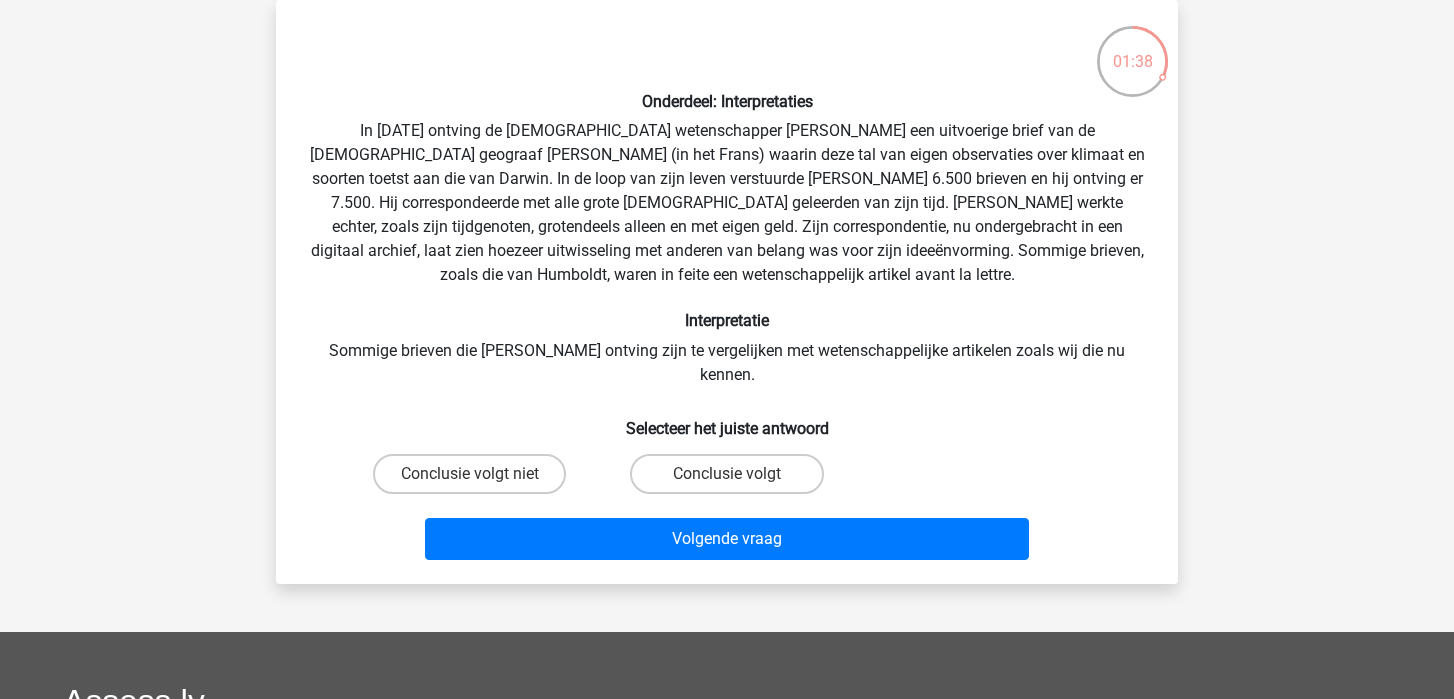click on "Onderdeel: Interpretaties In [DATE] ontving de [DEMOGRAPHIC_DATA] wetenschapper [PERSON_NAME] een uitvoerige brief van de [DEMOGRAPHIC_DATA] geograaf [PERSON_NAME] (in het Frans) waarin deze tal van eigen observaties over klimaat en soorten toetst aan die van Darwin. In de loop van zijn leven verstuurde [PERSON_NAME] 6.500 brieven en hij ontving er 7.500. Hij correspondeerde met alle grote [DEMOGRAPHIC_DATA] geleerden van zijn tijd. [PERSON_NAME] werkte echter, zoals zijn tijdgenoten, grotendeels alleen en met eigen geld. Zijn correspondentie, nu ondergebracht in een digitaal archief, laat zien hoezeer uitwisseling met anderen van belang was voor zijn ideeënvorming. Sommige brieven, zoals die van Humboldt, waren in feite een wetenschappelijk artikel avant la lettre. Interpretatie Sommige brieven die [PERSON_NAME] ontving zijn te vergelijken met wetenschappelijke artikelen zoals wij die nu kennen." at bounding box center (727, 292) 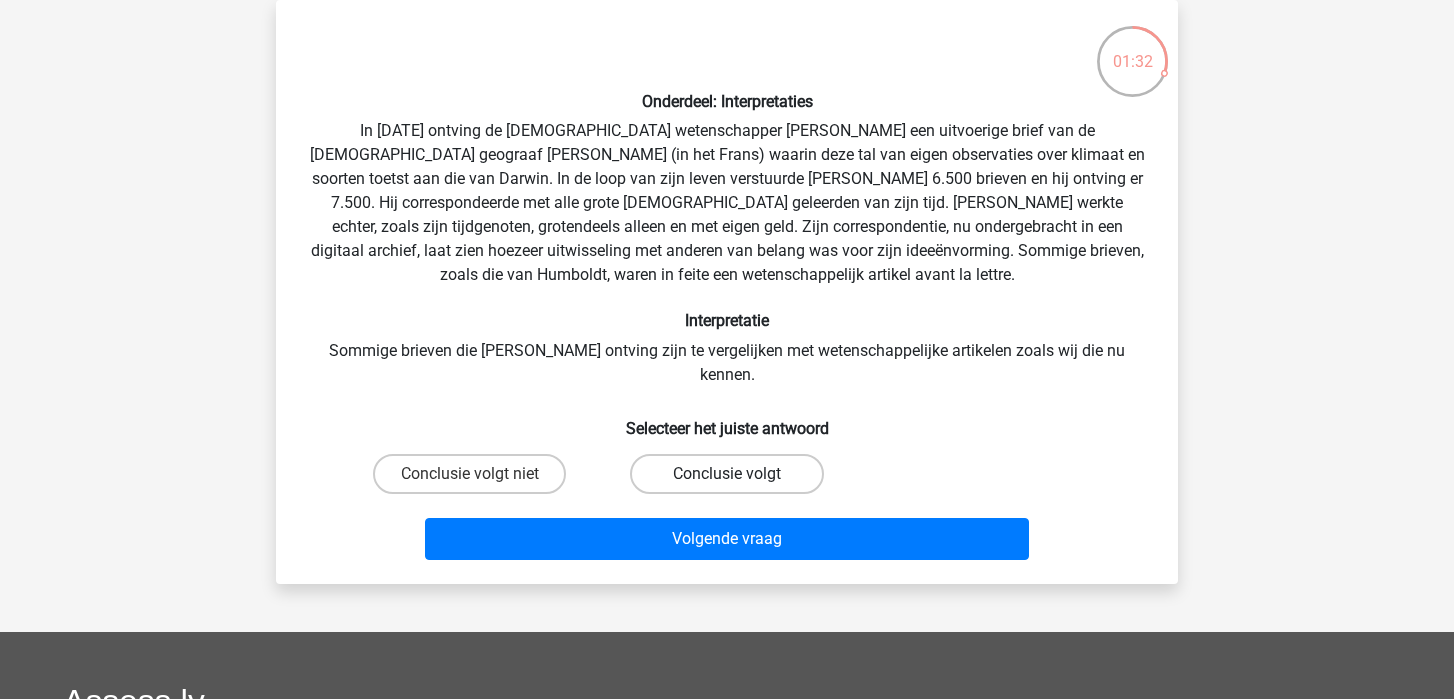 click on "Conclusie volgt" at bounding box center [726, 474] 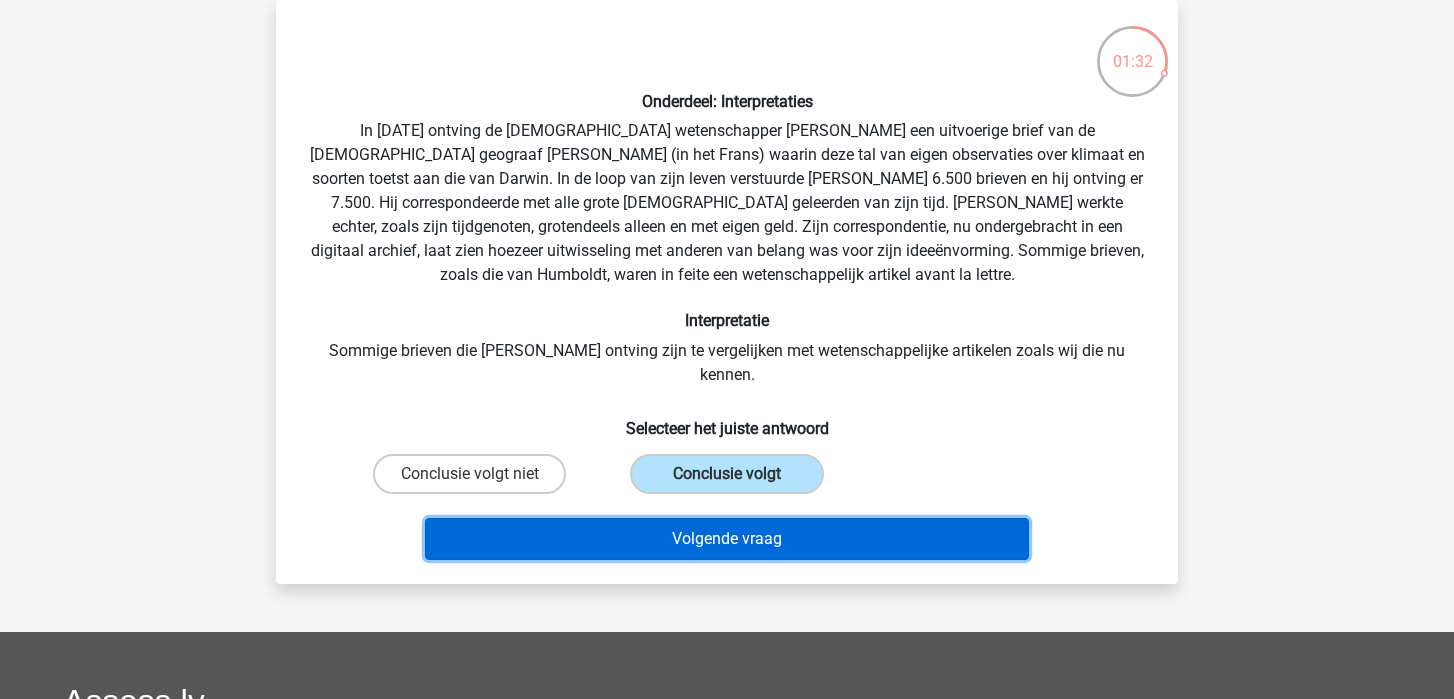 click on "Volgende vraag" at bounding box center [727, 539] 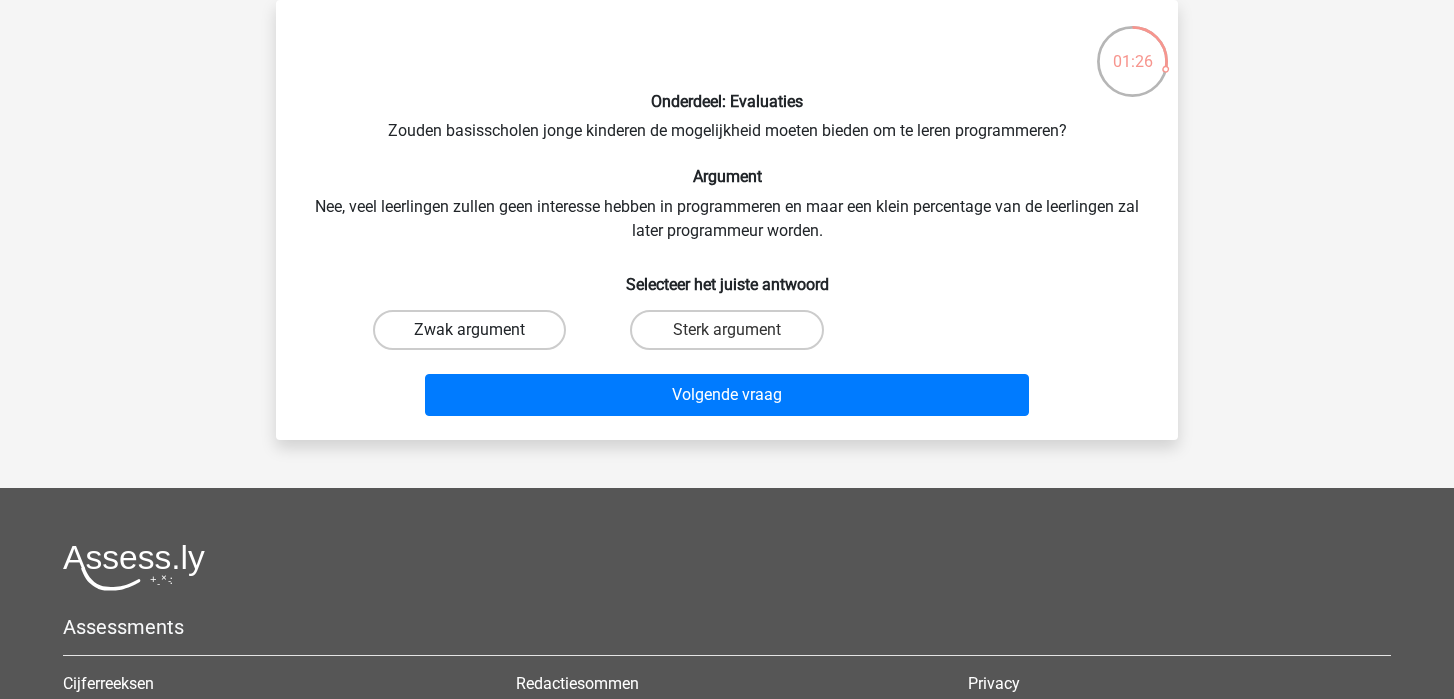 click on "Zwak argument" at bounding box center (469, 330) 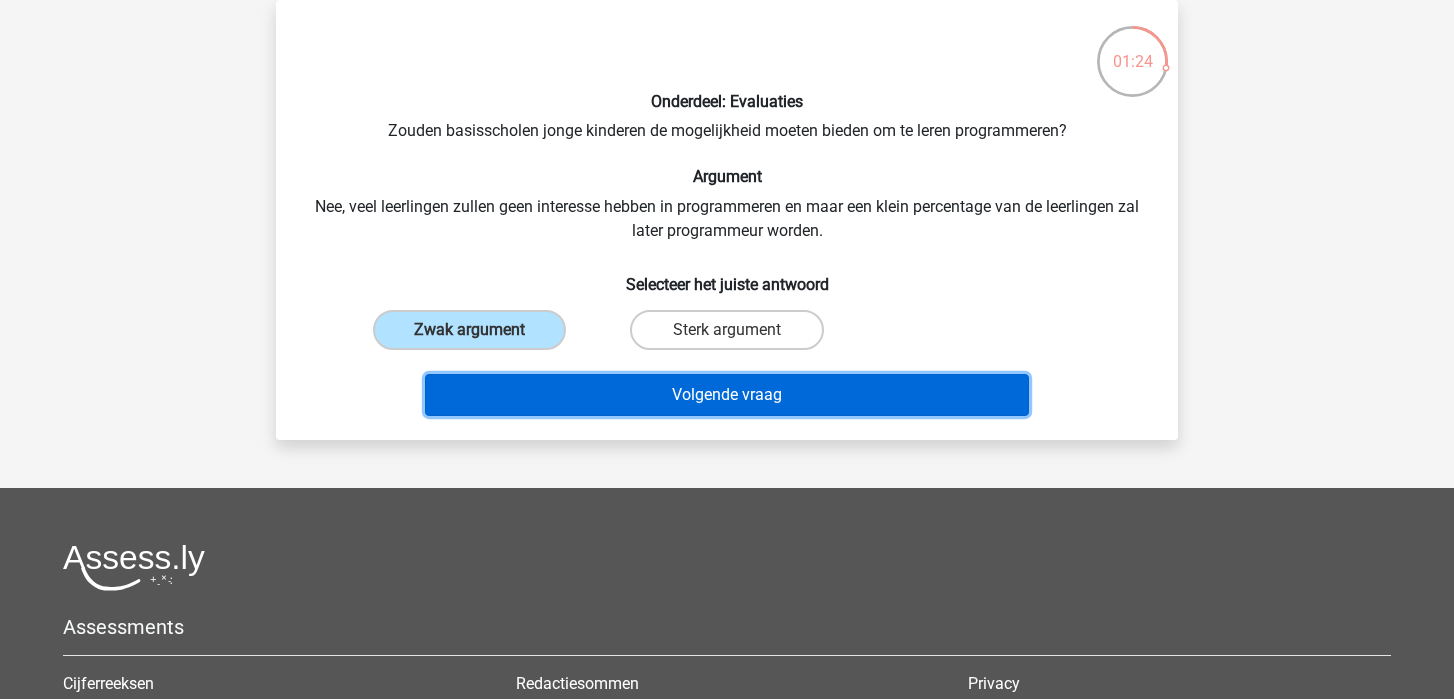 click on "Volgende vraag" at bounding box center [727, 395] 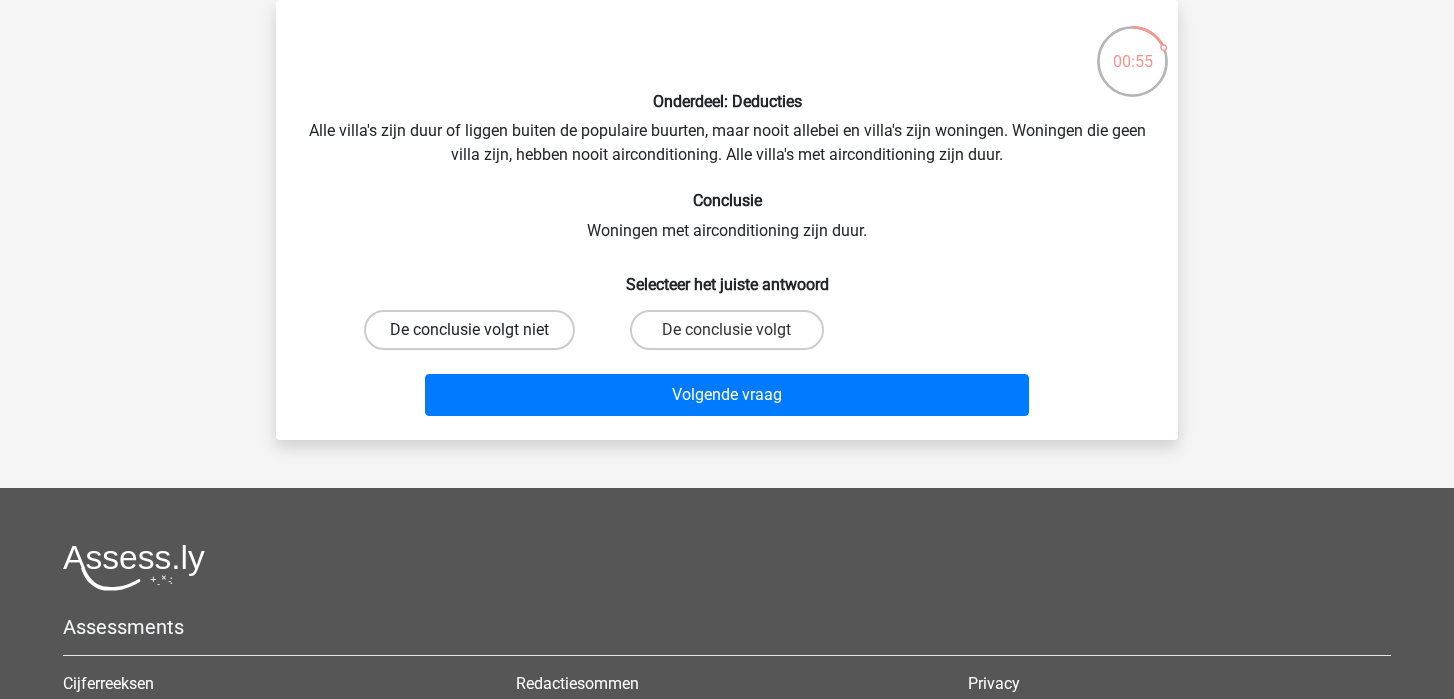 click on "De conclusie volgt niet" at bounding box center [469, 330] 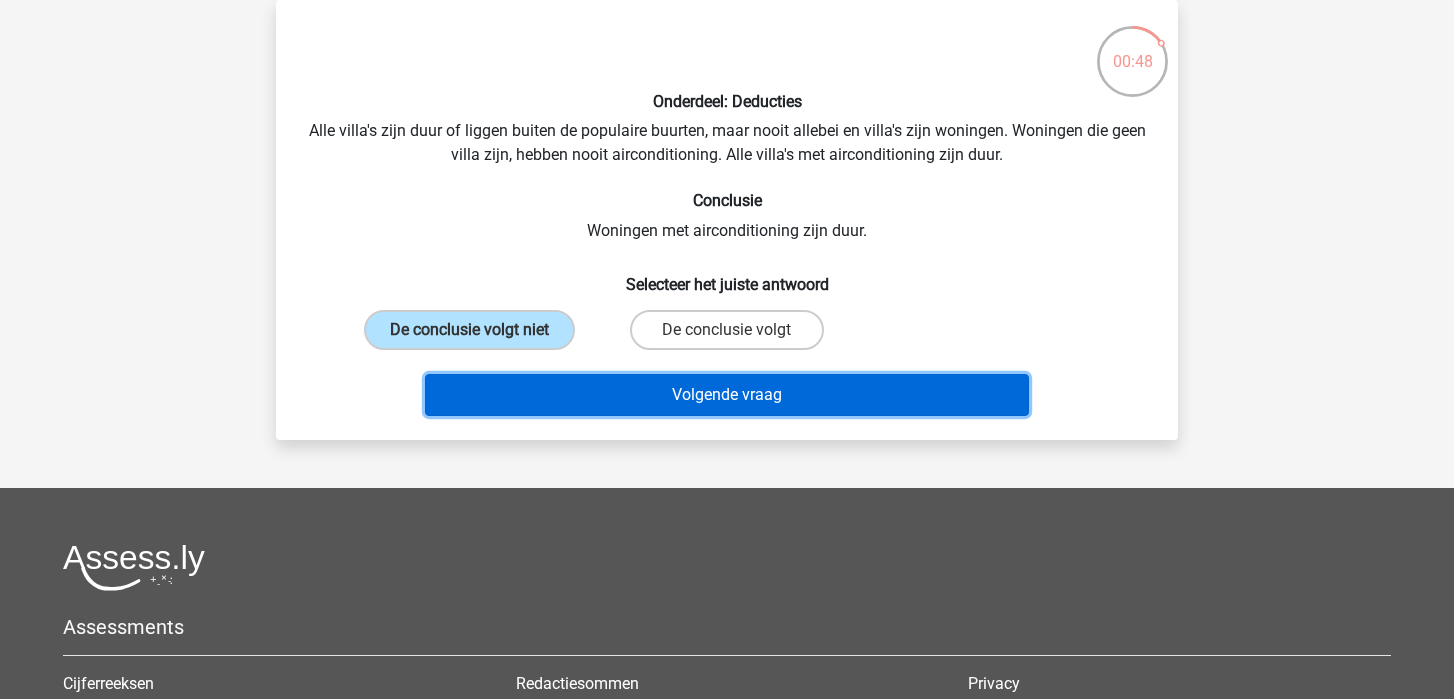 click on "Volgende vraag" at bounding box center [727, 395] 